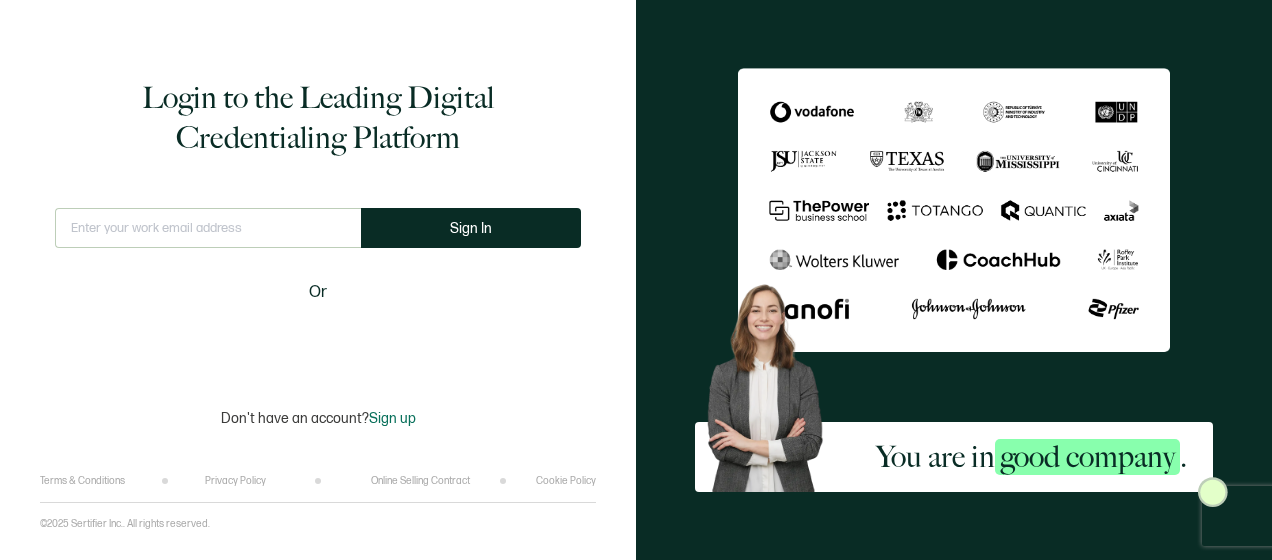 drag, startPoint x: 0, startPoint y: 0, endPoint x: 267, endPoint y: 224, distance: 348.51828 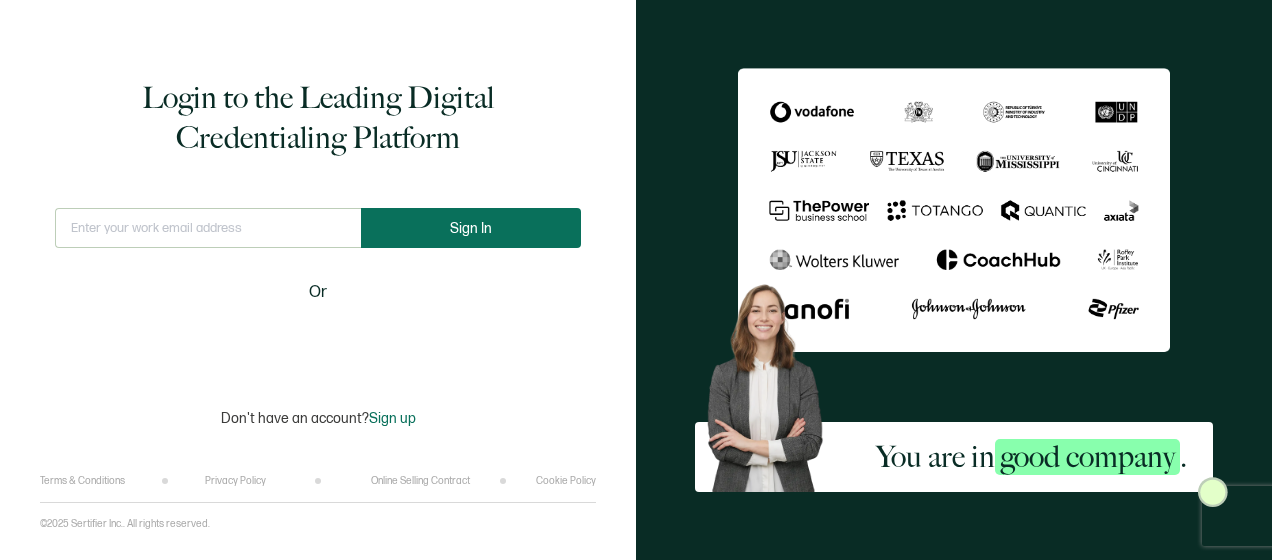 scroll, scrollTop: 0, scrollLeft: 0, axis: both 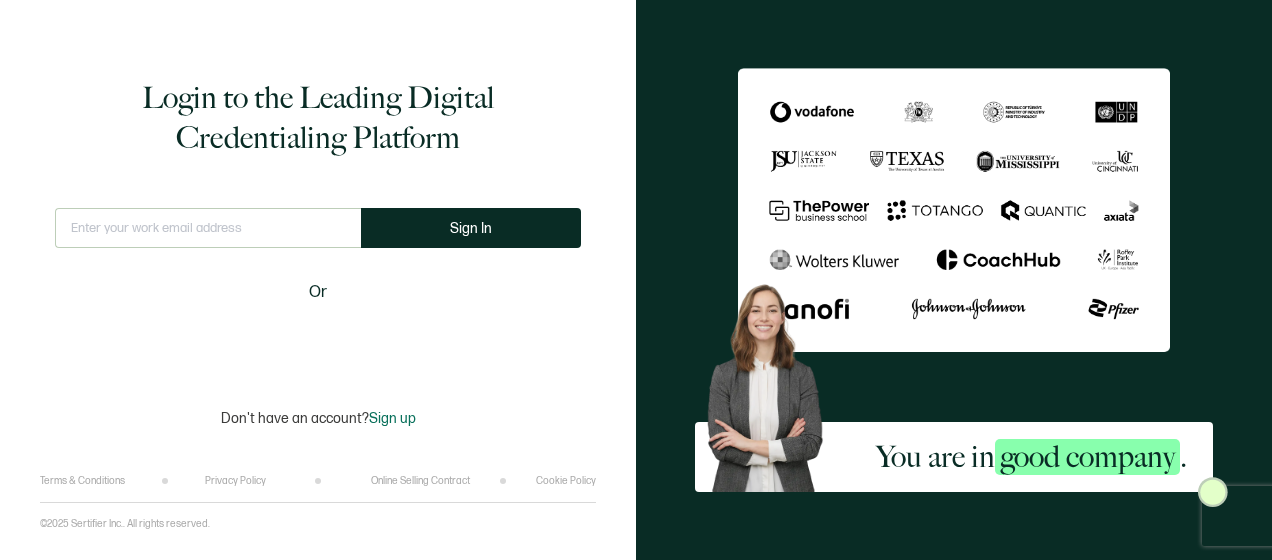 type on "[EMAIL_ADDRESS][DOMAIN_NAME]" 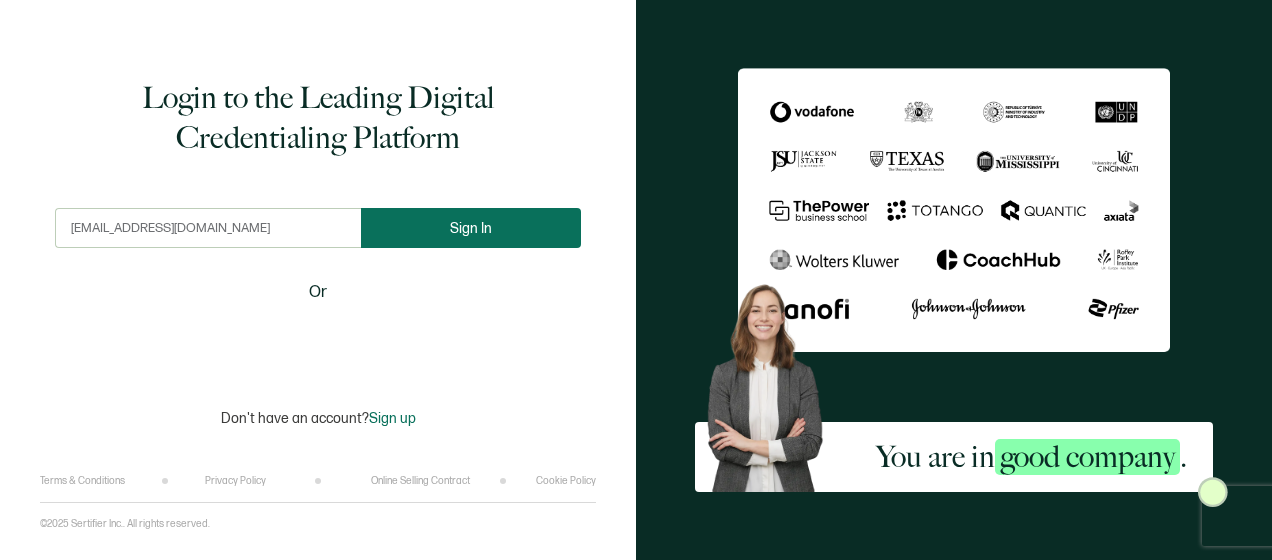 click on "Sign In" at bounding box center [471, 228] 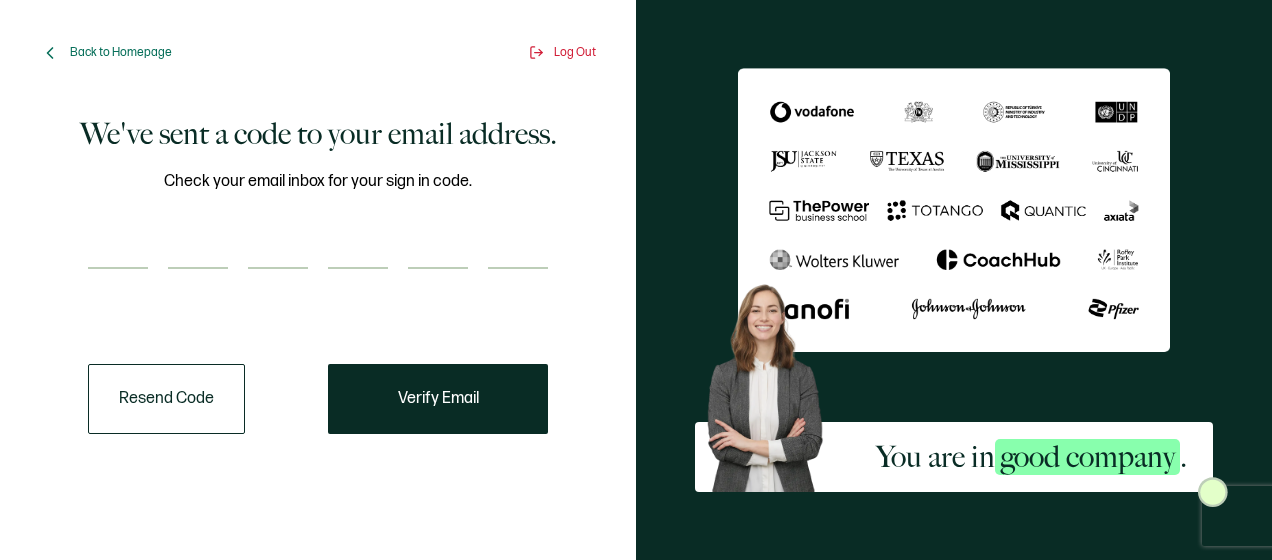 click at bounding box center [118, 249] 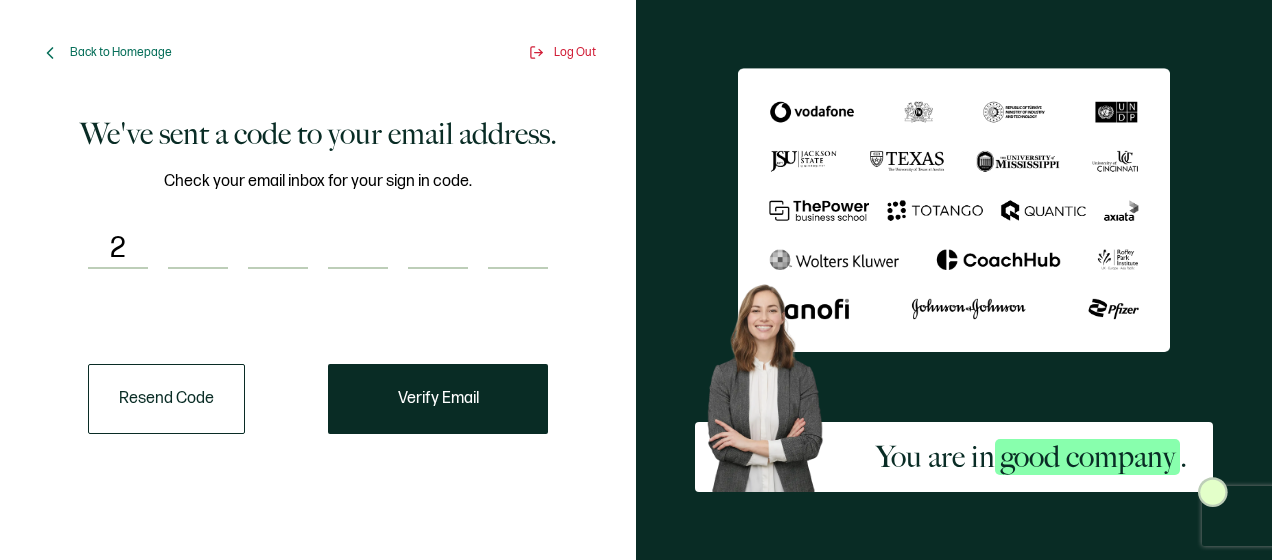 type on "3" 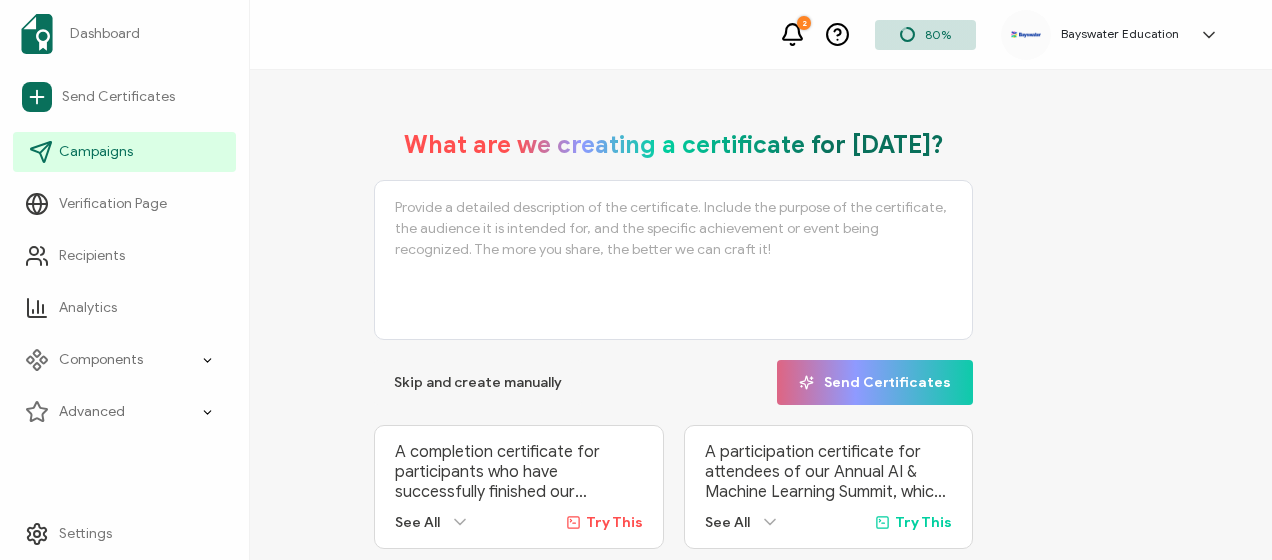 click on "Campaigns" at bounding box center [96, 152] 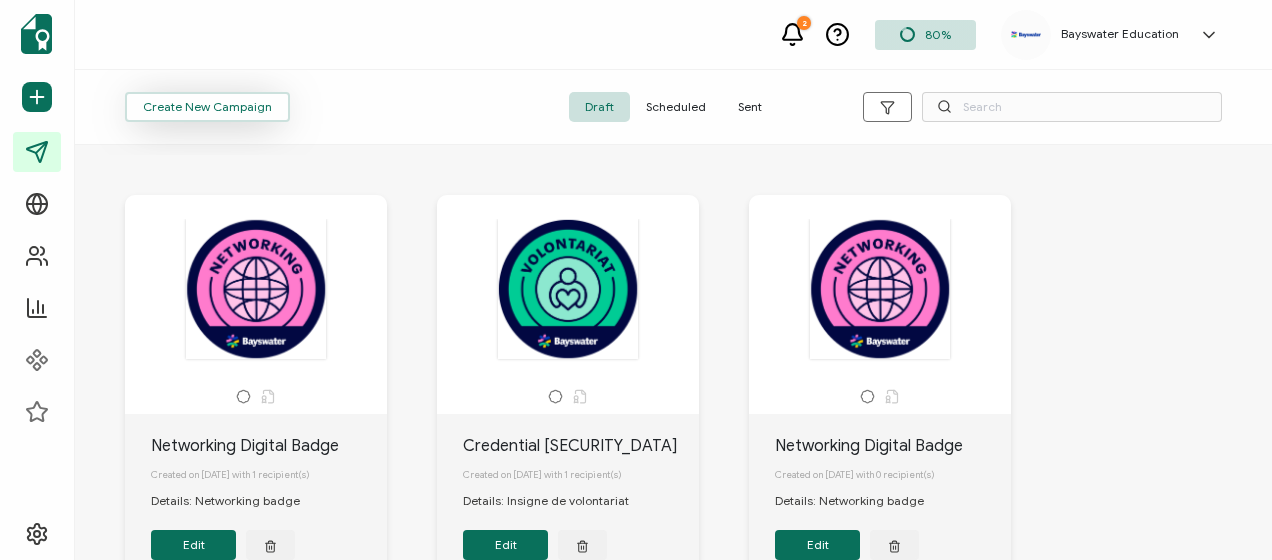 click on "Create New Campaign" at bounding box center [207, 107] 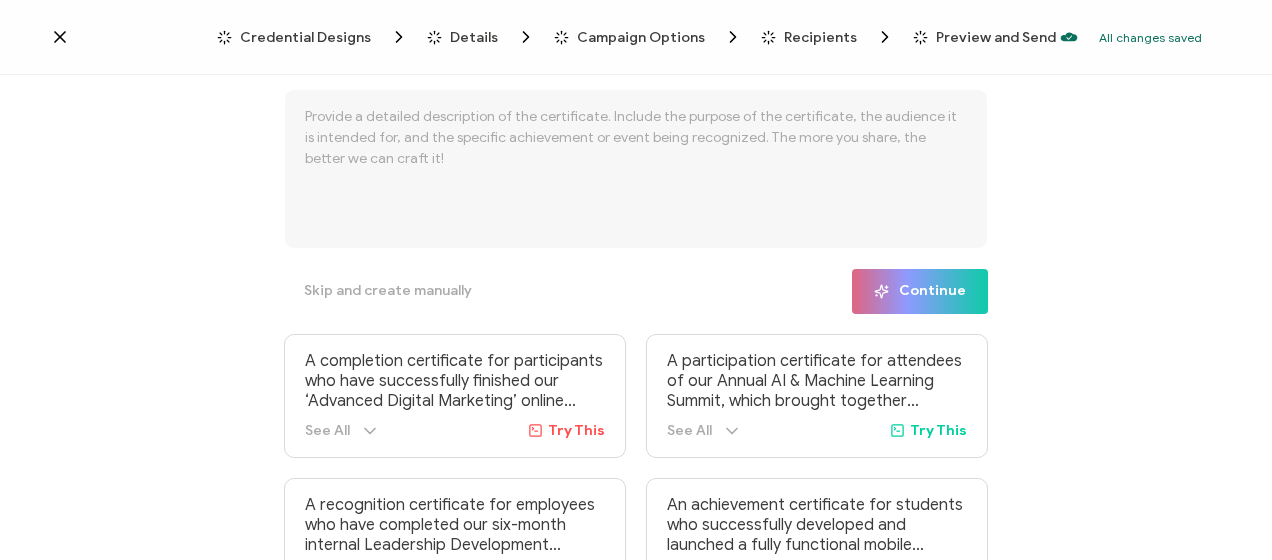 click 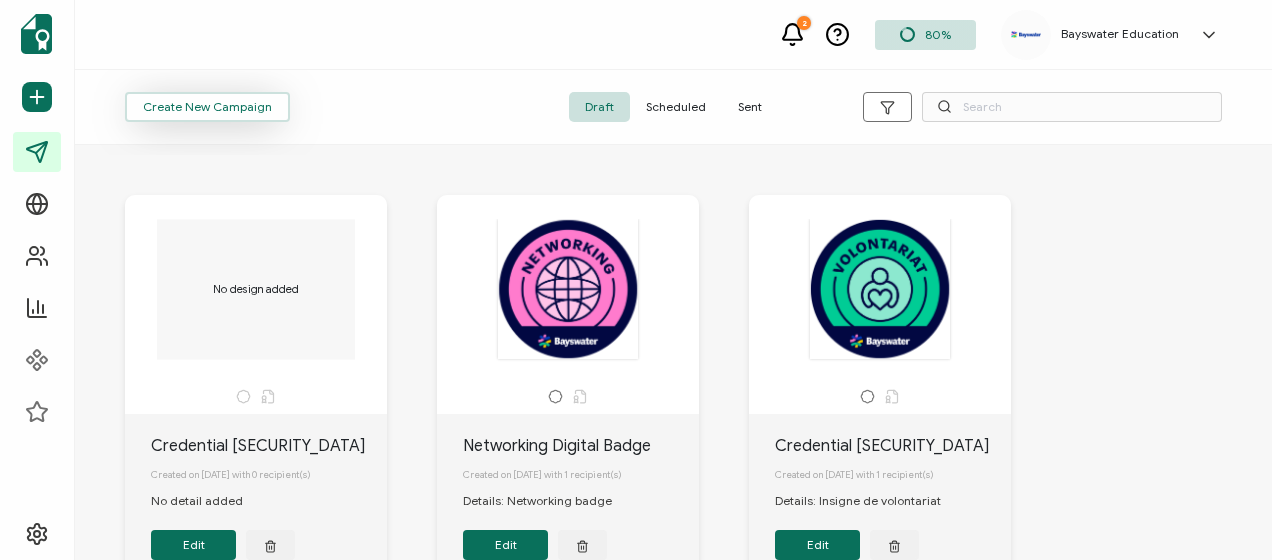 click on "Create New Campaign" at bounding box center (207, 107) 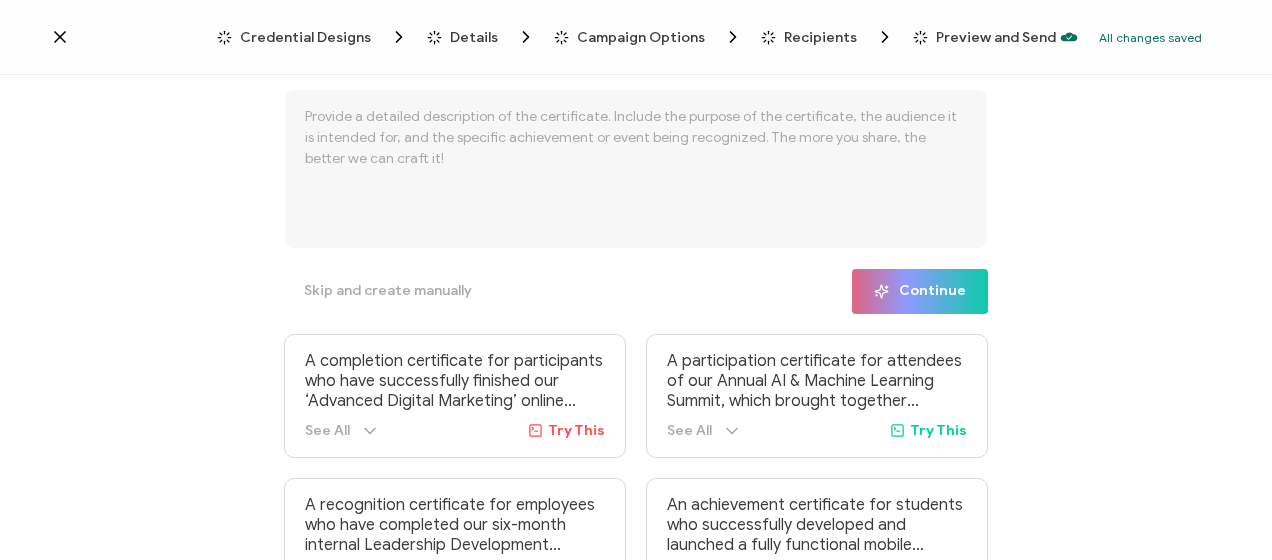 click 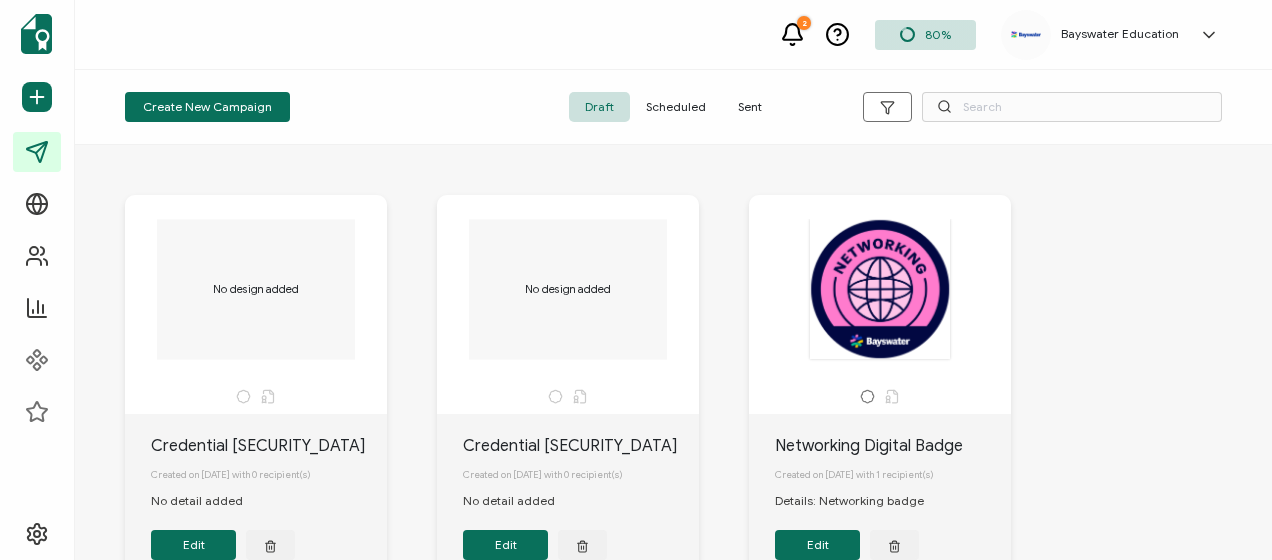 click on "Sent" at bounding box center [750, 107] 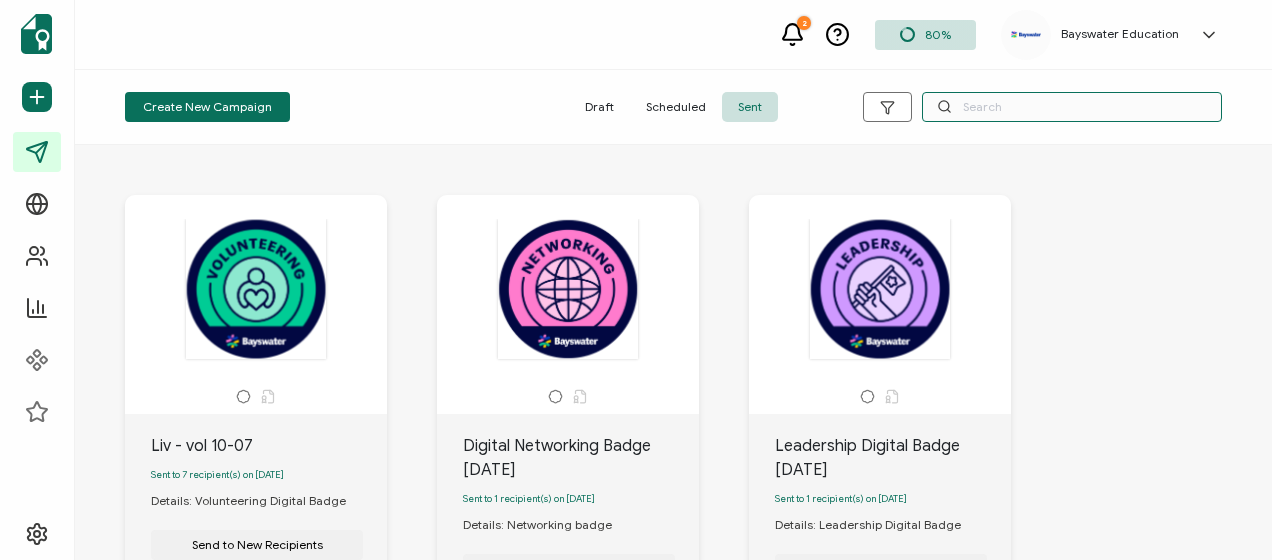 click at bounding box center [1072, 107] 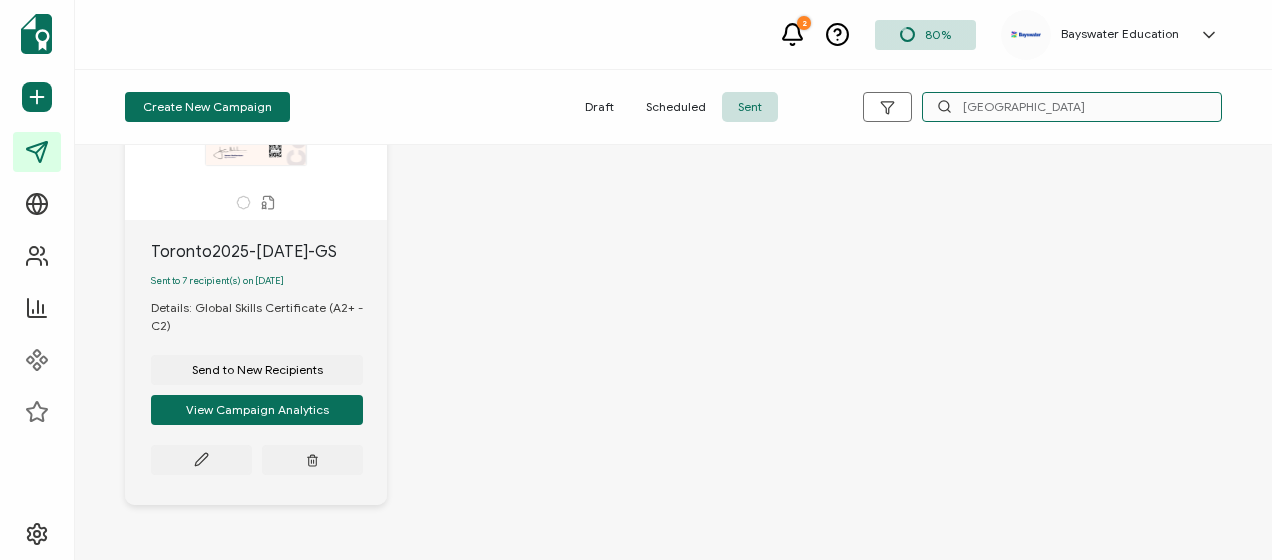 scroll, scrollTop: 1916, scrollLeft: 0, axis: vertical 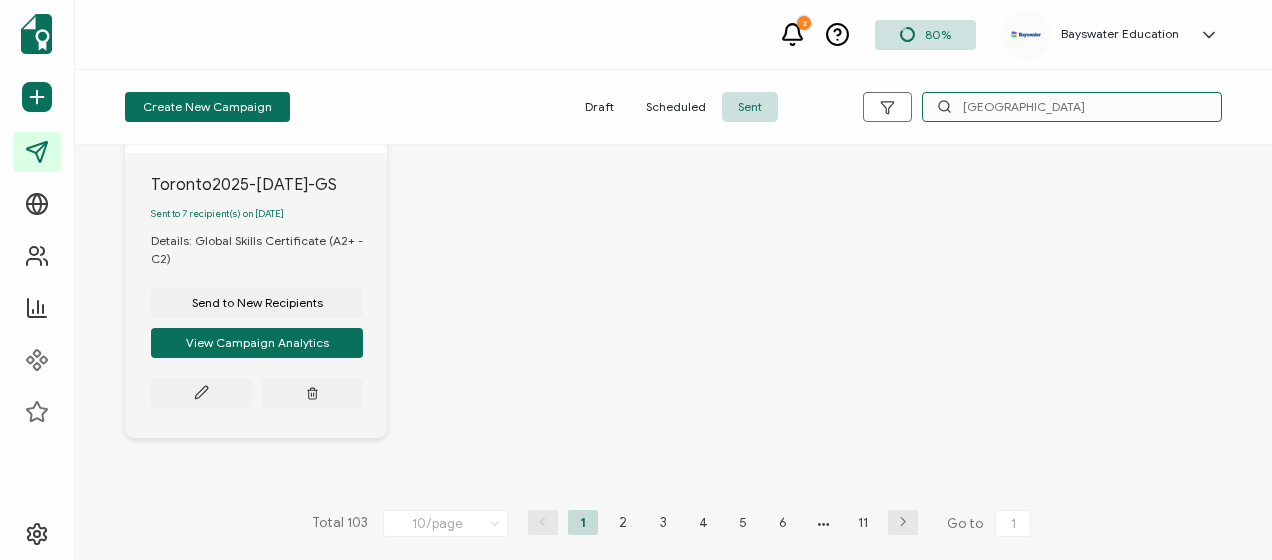 type on "[GEOGRAPHIC_DATA]" 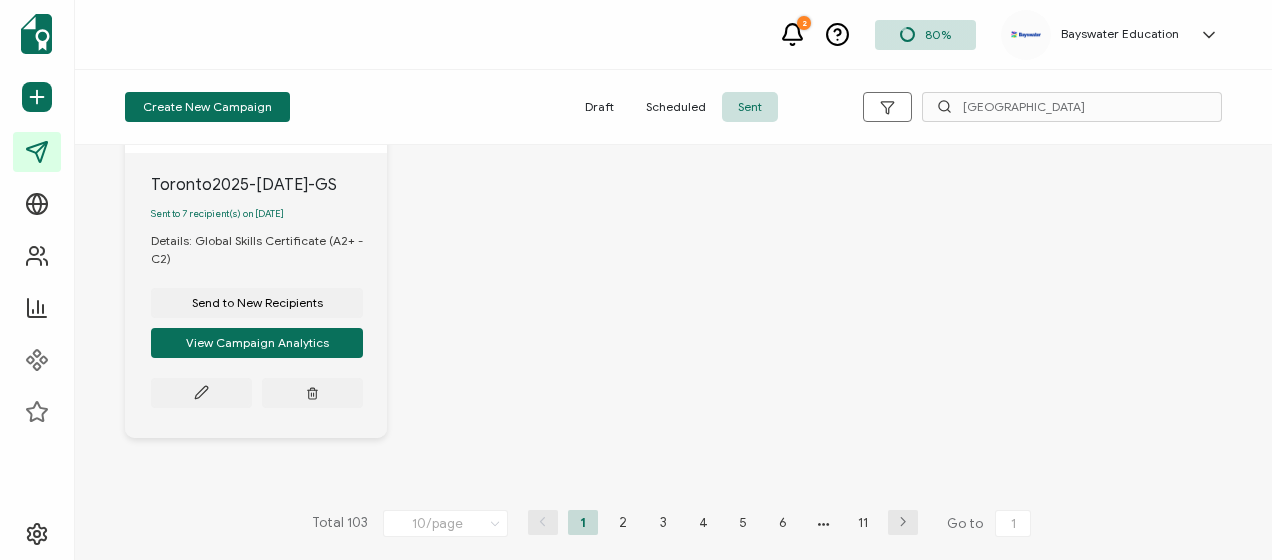 click at bounding box center (496, 523) 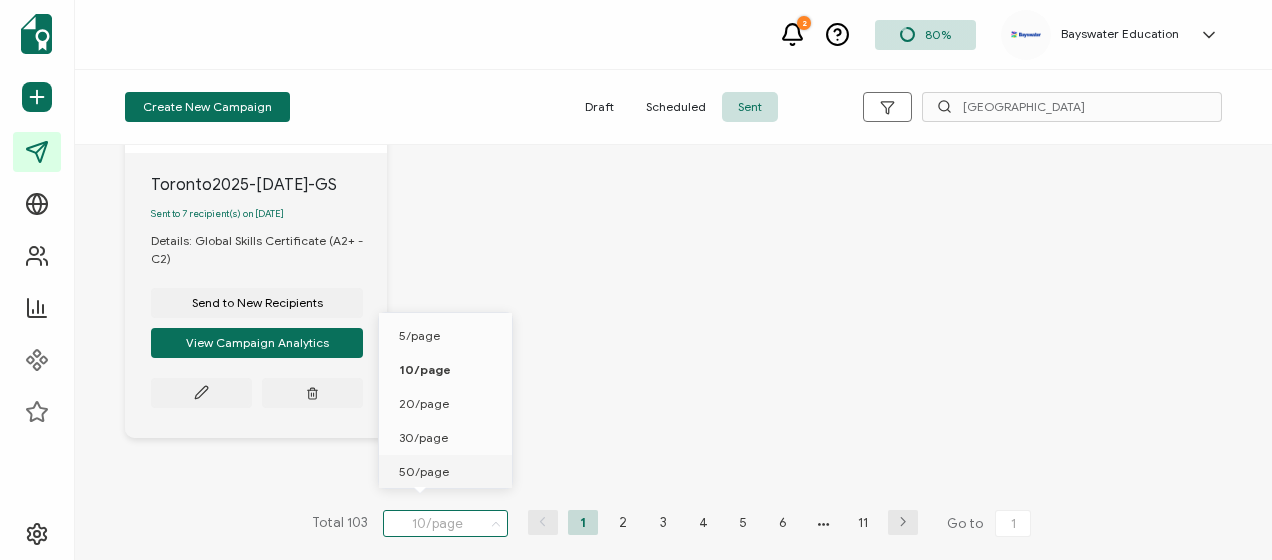 click on "50/page" at bounding box center (449, 472) 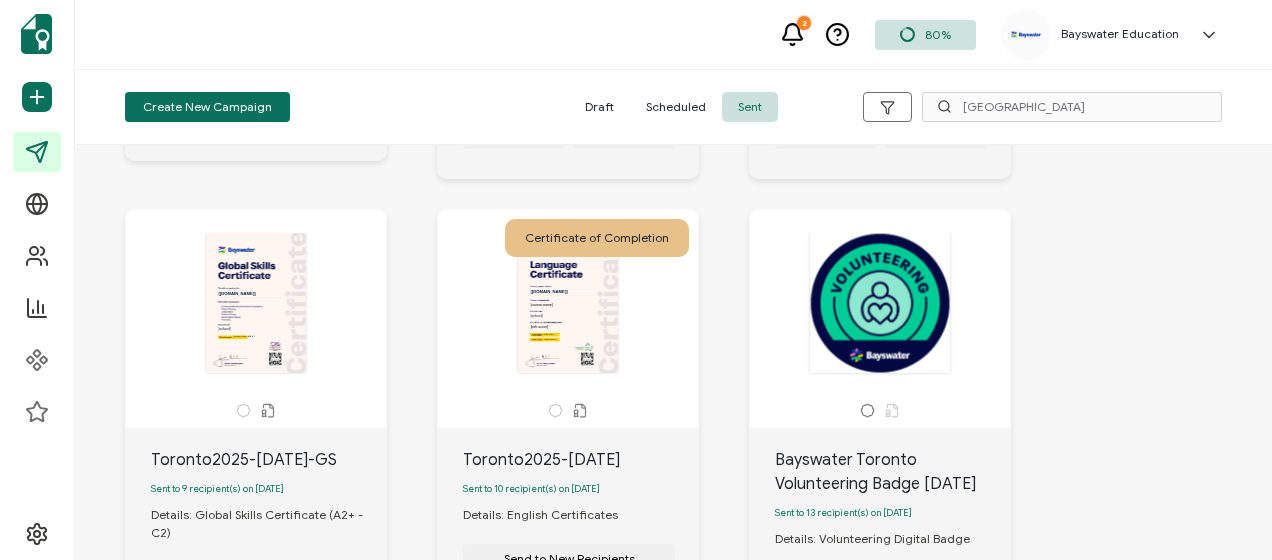 scroll, scrollTop: 1300, scrollLeft: 0, axis: vertical 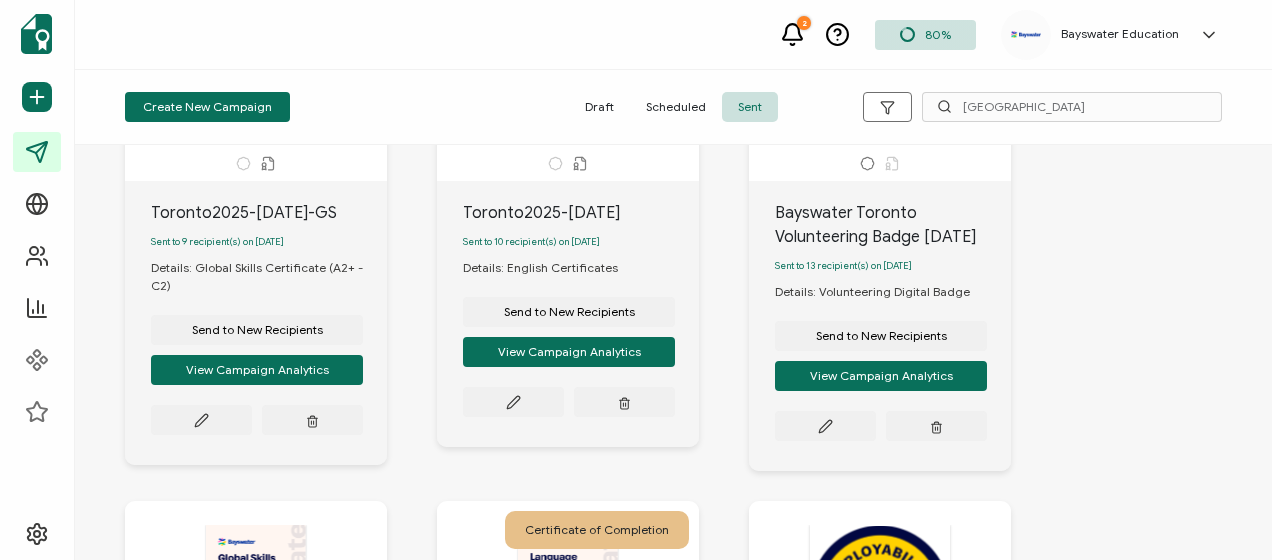 drag, startPoint x: 812, startPoint y: 262, endPoint x: 777, endPoint y: 231, distance: 46.75468 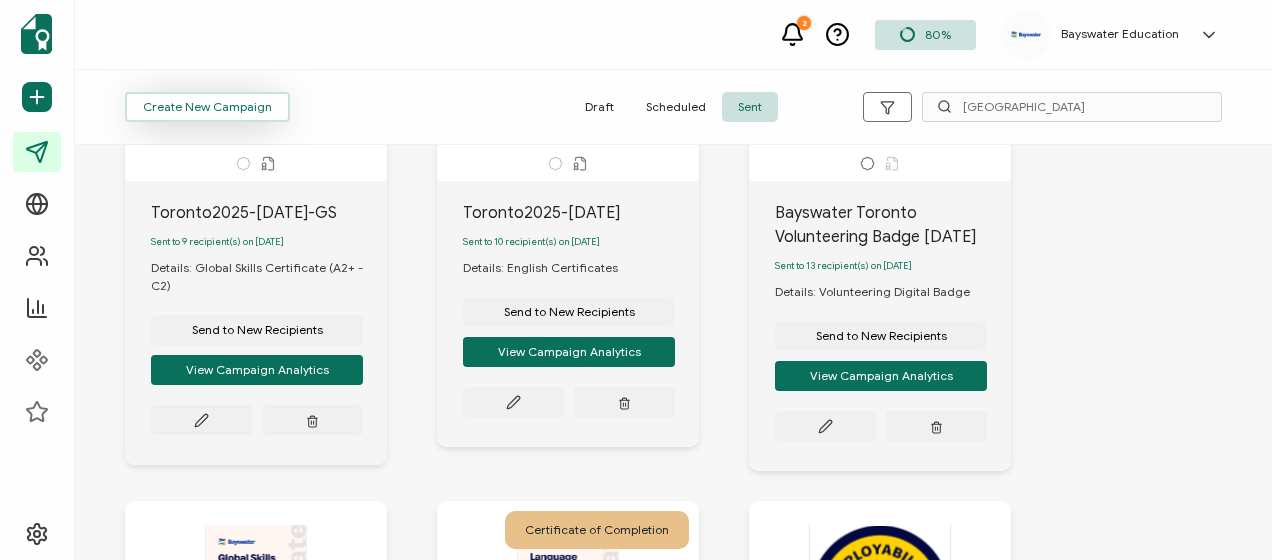 click on "Create New Campaign" at bounding box center [207, 107] 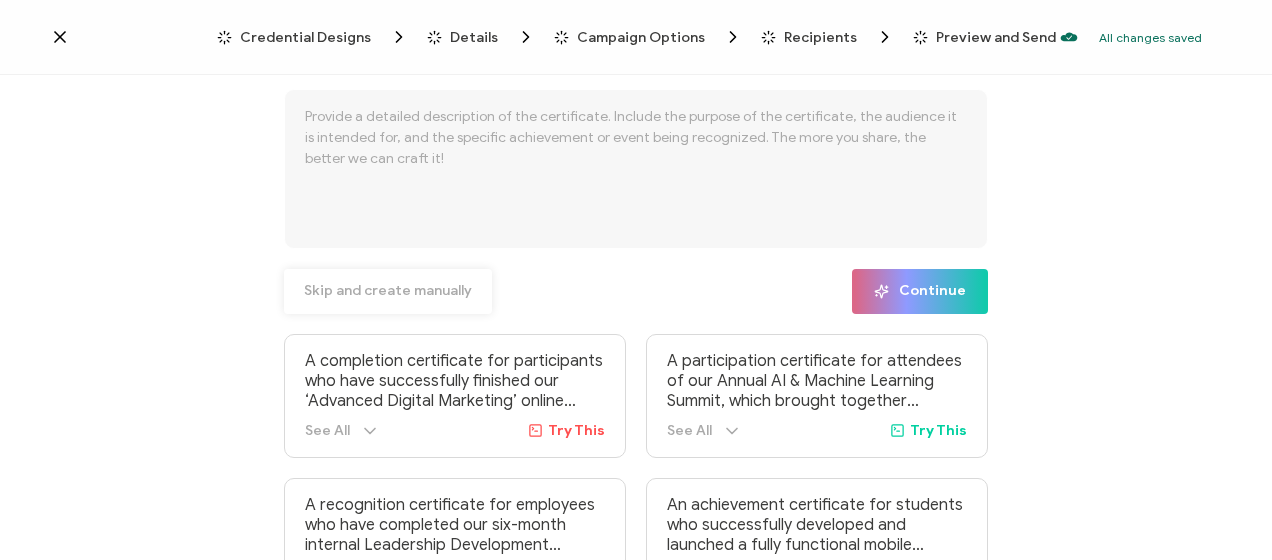 click on "Skip and create manually" at bounding box center [388, 291] 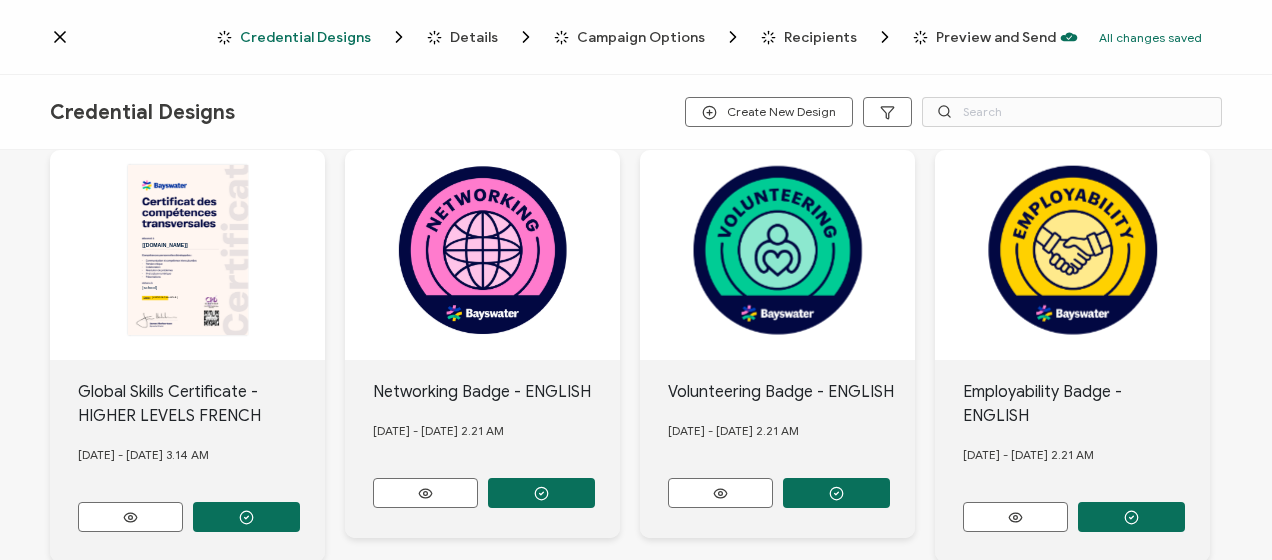 scroll, scrollTop: 500, scrollLeft: 0, axis: vertical 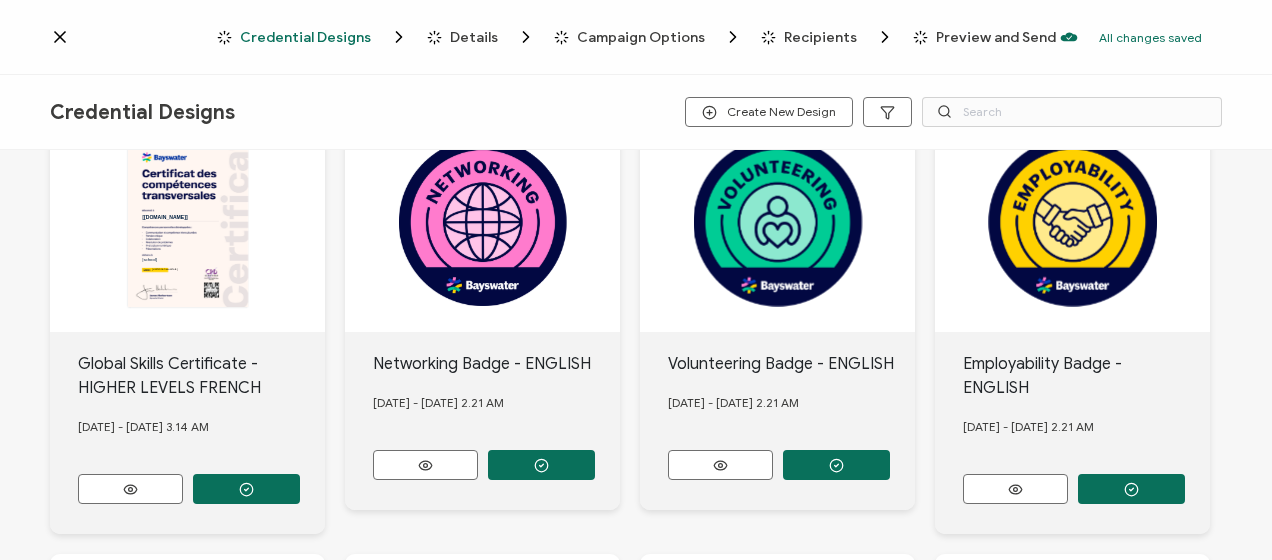 click at bounding box center (246, 33) 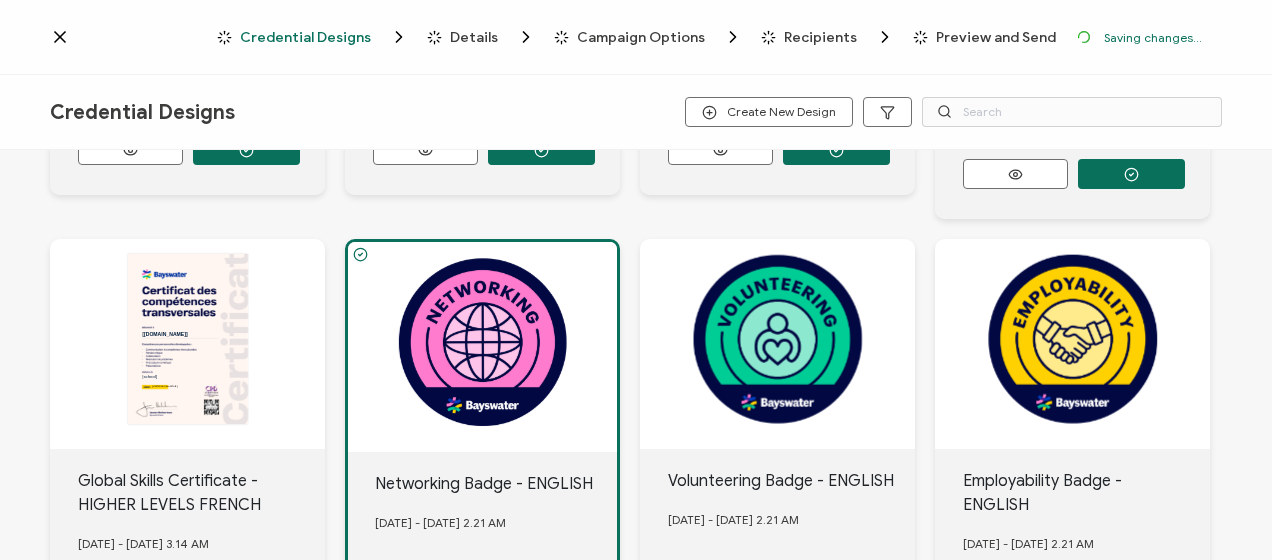 scroll, scrollTop: 616, scrollLeft: 0, axis: vertical 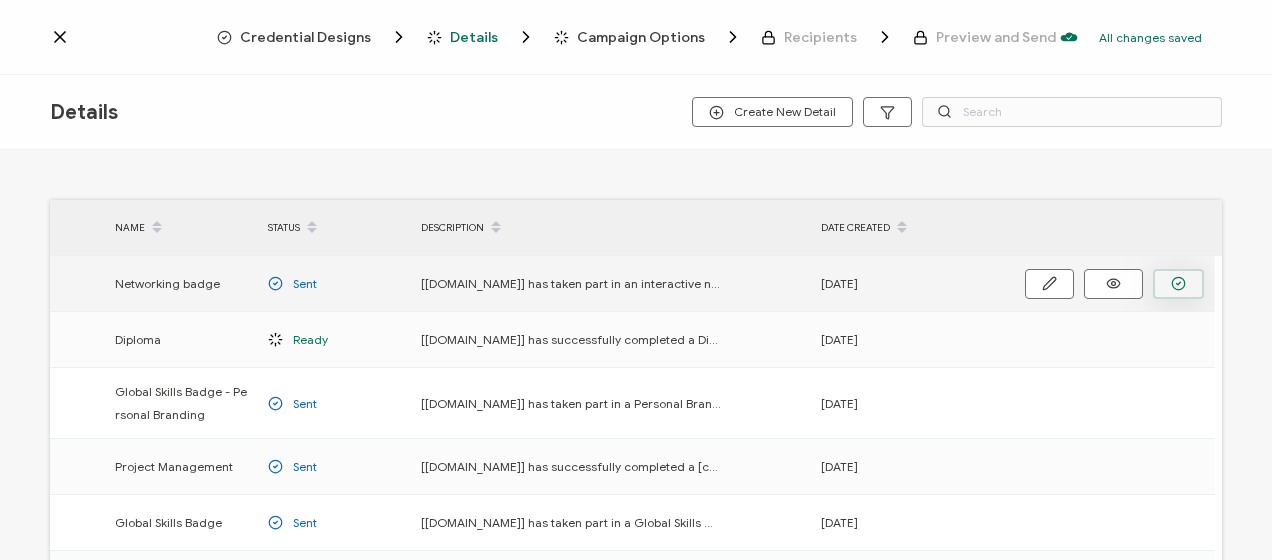 click 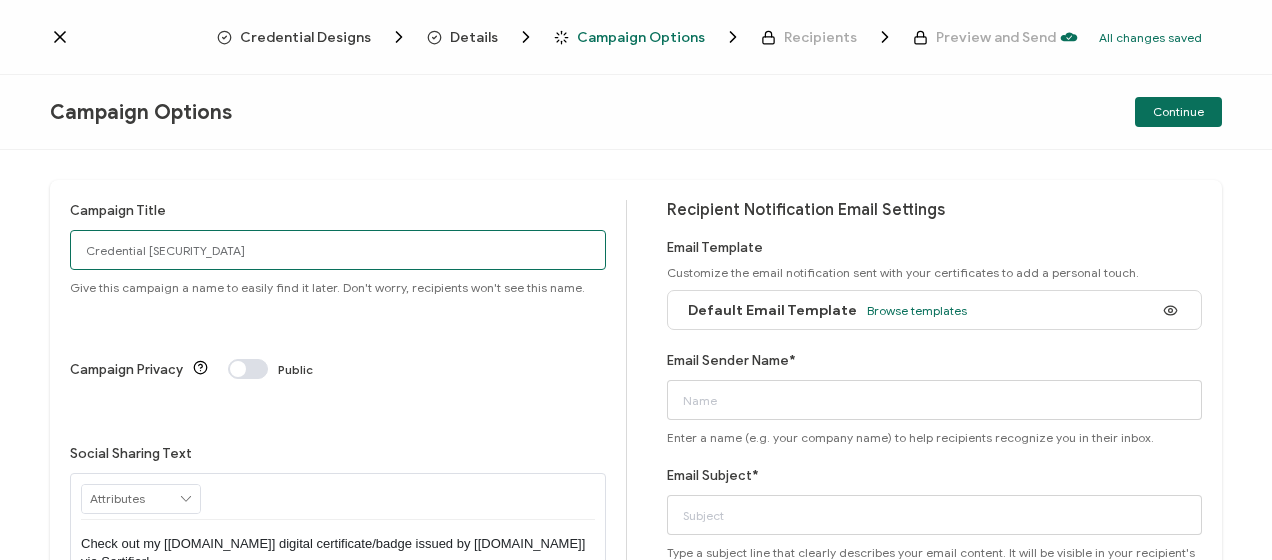 click on "Credential [SECURITY_DATA]" at bounding box center [338, 250] 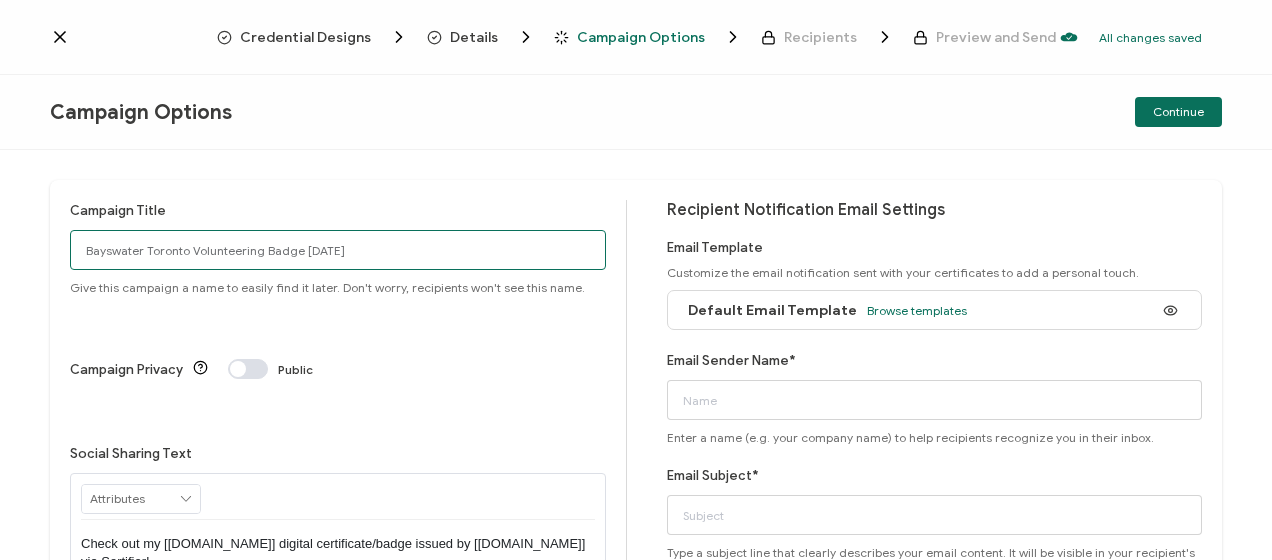 drag, startPoint x: 428, startPoint y: 245, endPoint x: 188, endPoint y: 246, distance: 240.00209 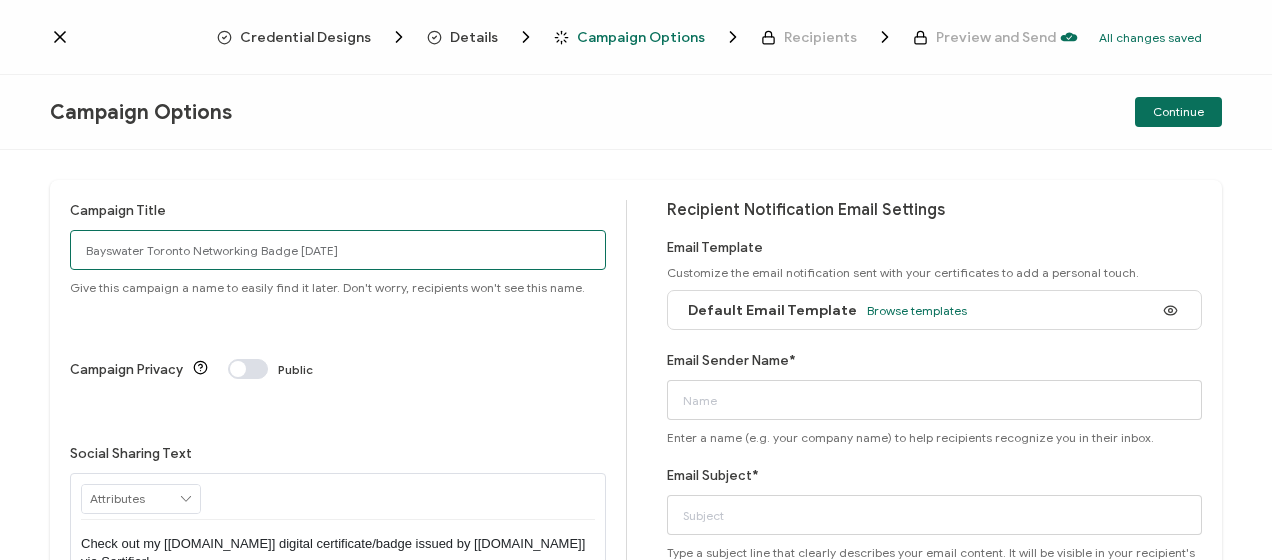 click on "Bayswater Toronto Networking Badge [DATE]" at bounding box center (338, 250) 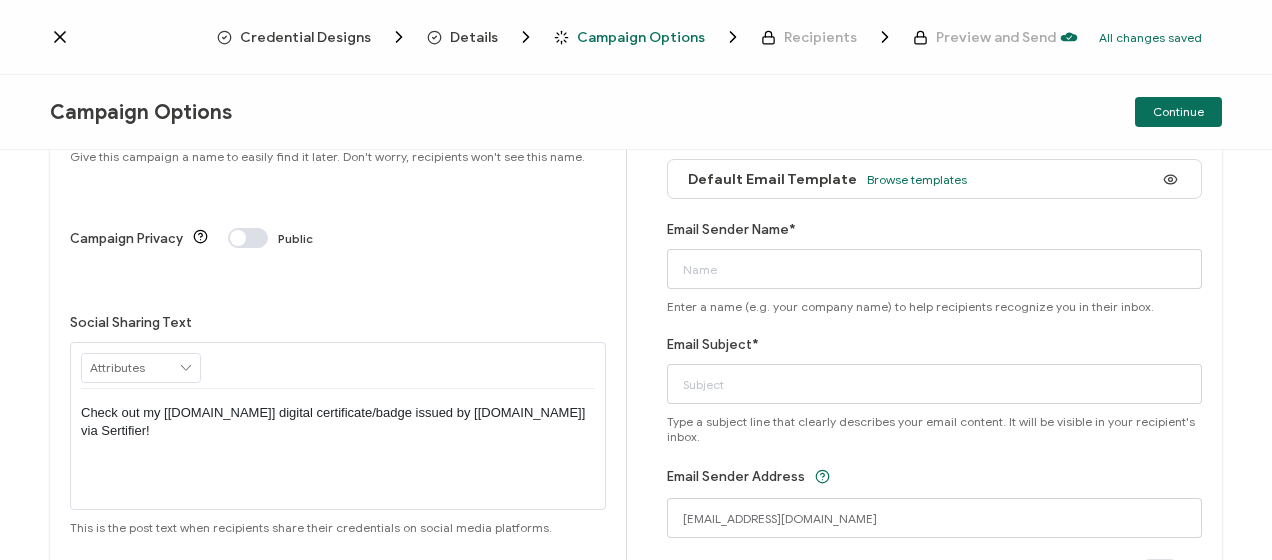 scroll, scrollTop: 200, scrollLeft: 0, axis: vertical 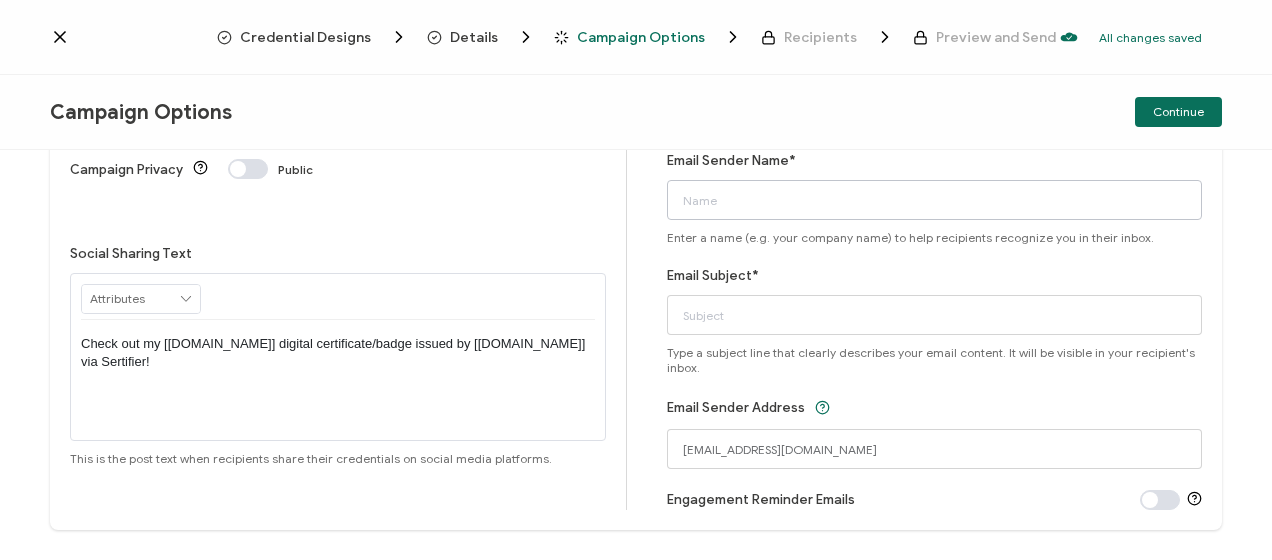 type on "Bayswater Toronto Networking Badge [DATE]" 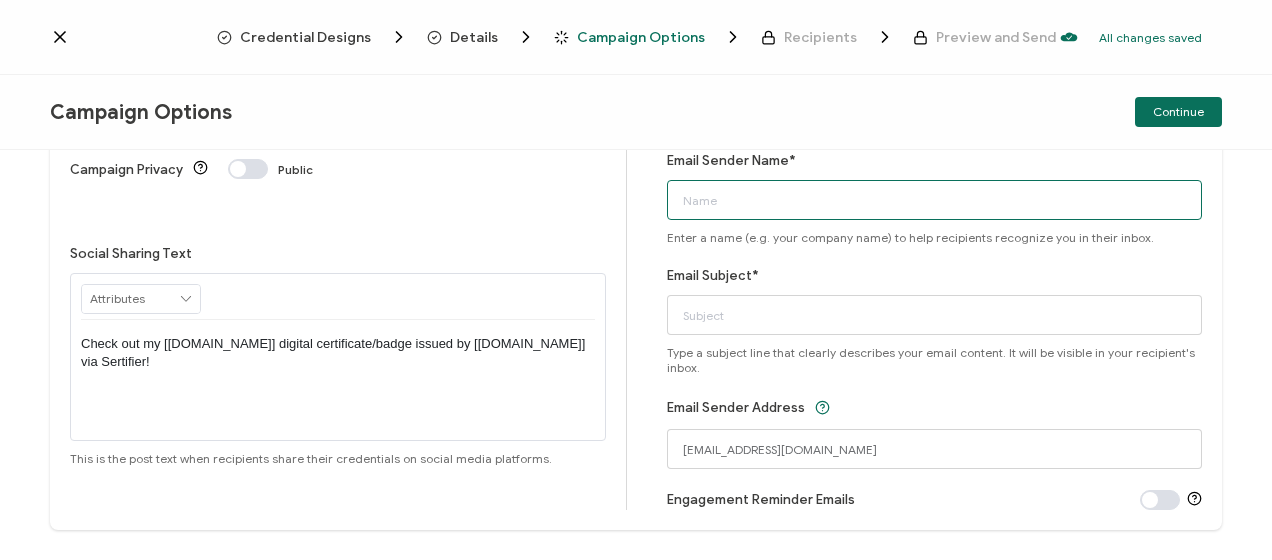 click on "Email Sender Name*" at bounding box center (935, 200) 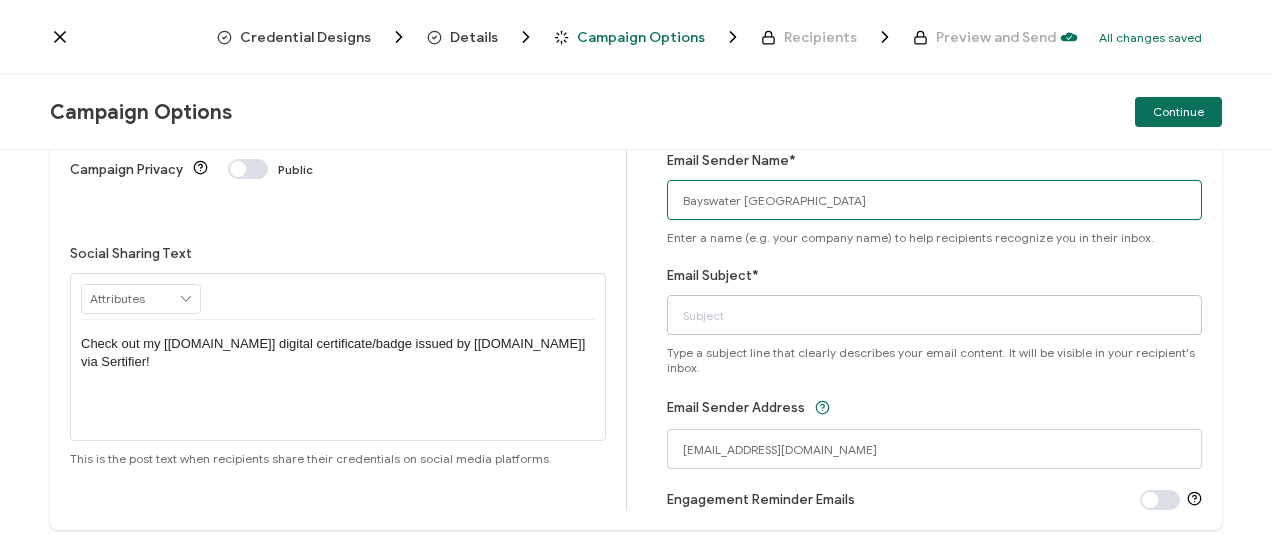 type on "Bayswater [GEOGRAPHIC_DATA]" 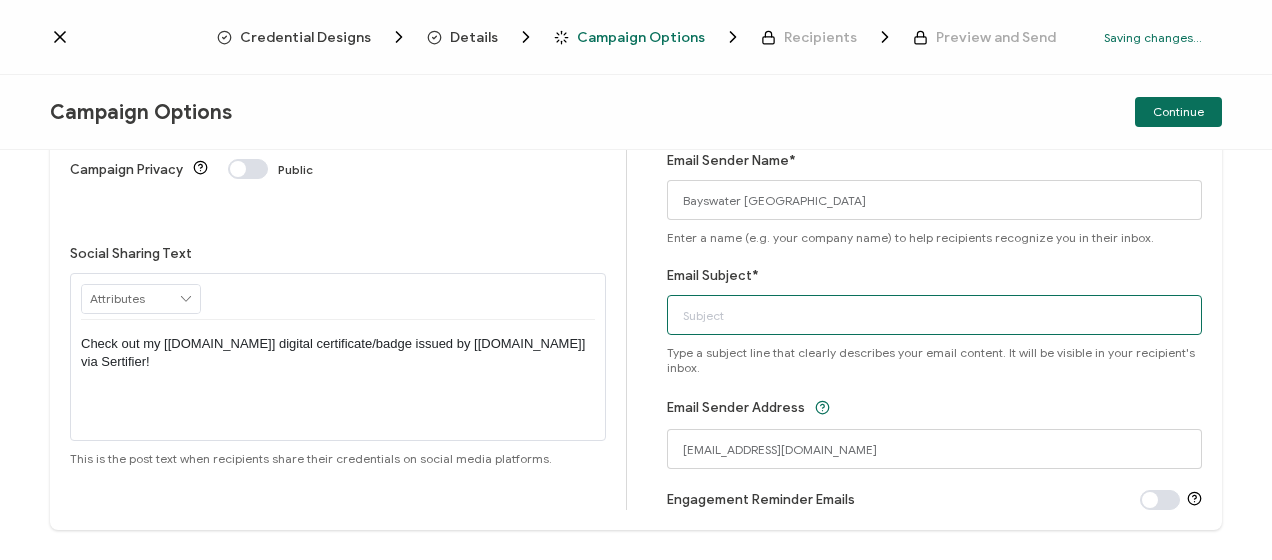 click on "Email Subject*" at bounding box center (935, 315) 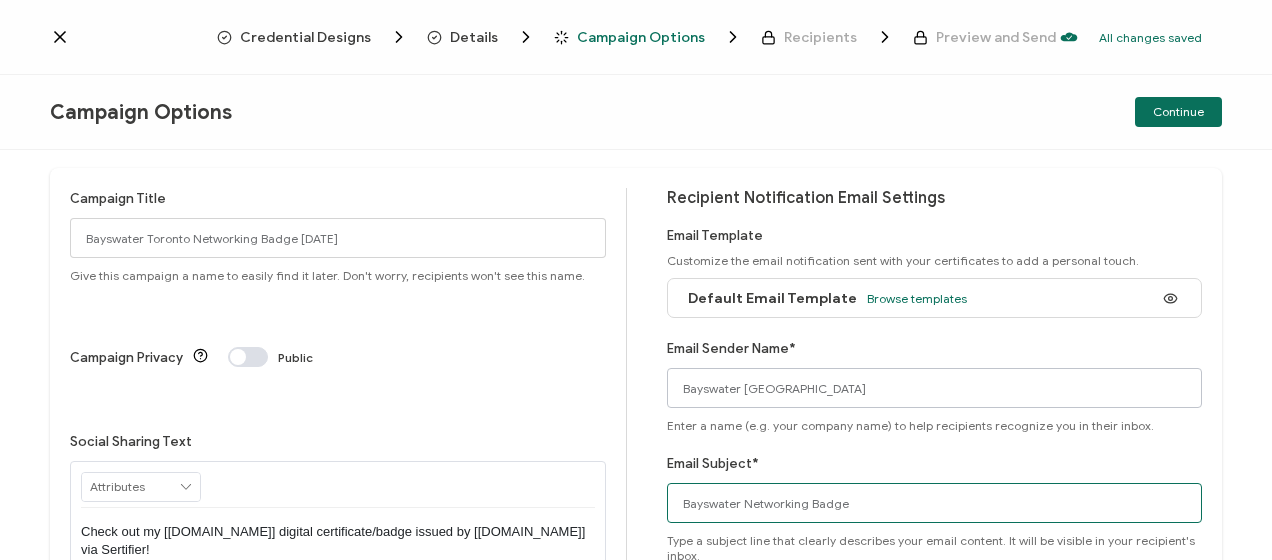 scroll, scrollTop: 0, scrollLeft: 0, axis: both 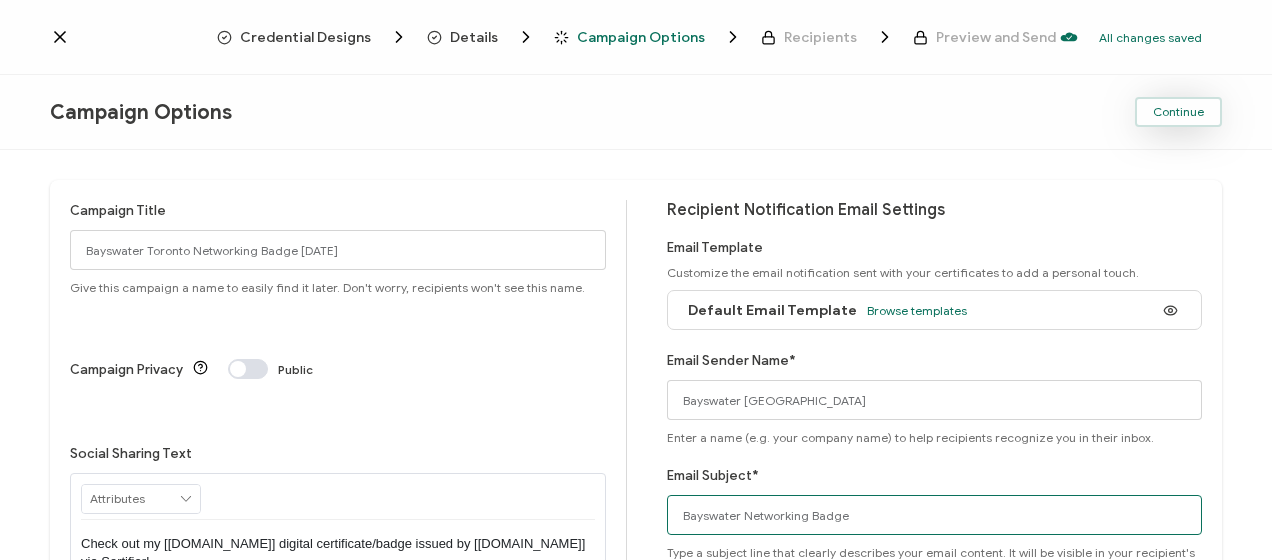 type on "Bayswater Networking Badge" 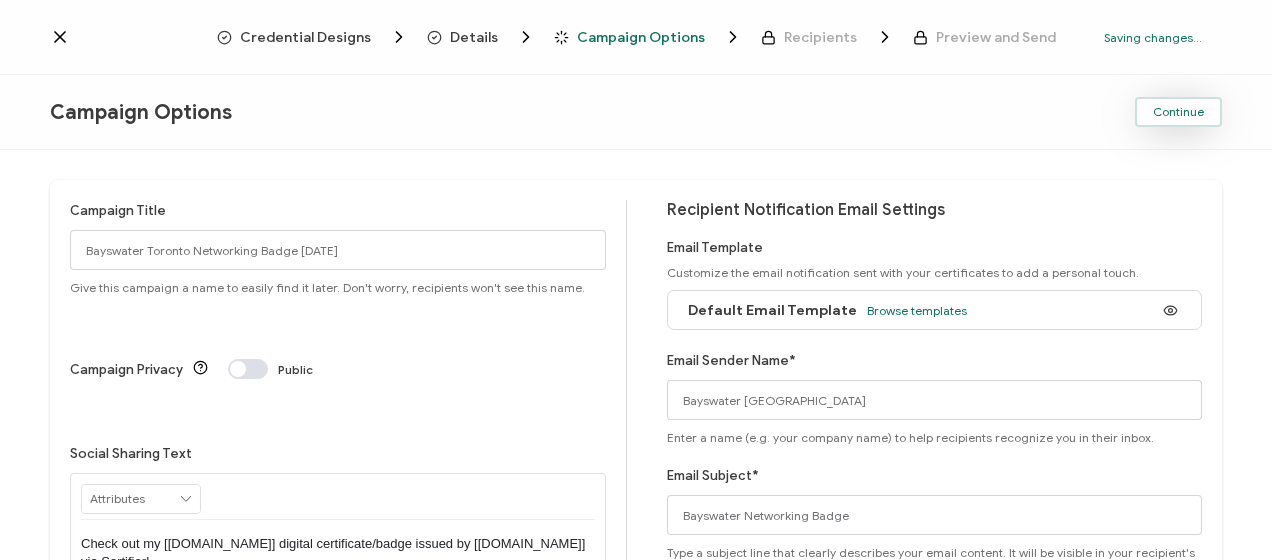 click on "Continue" at bounding box center (1178, 112) 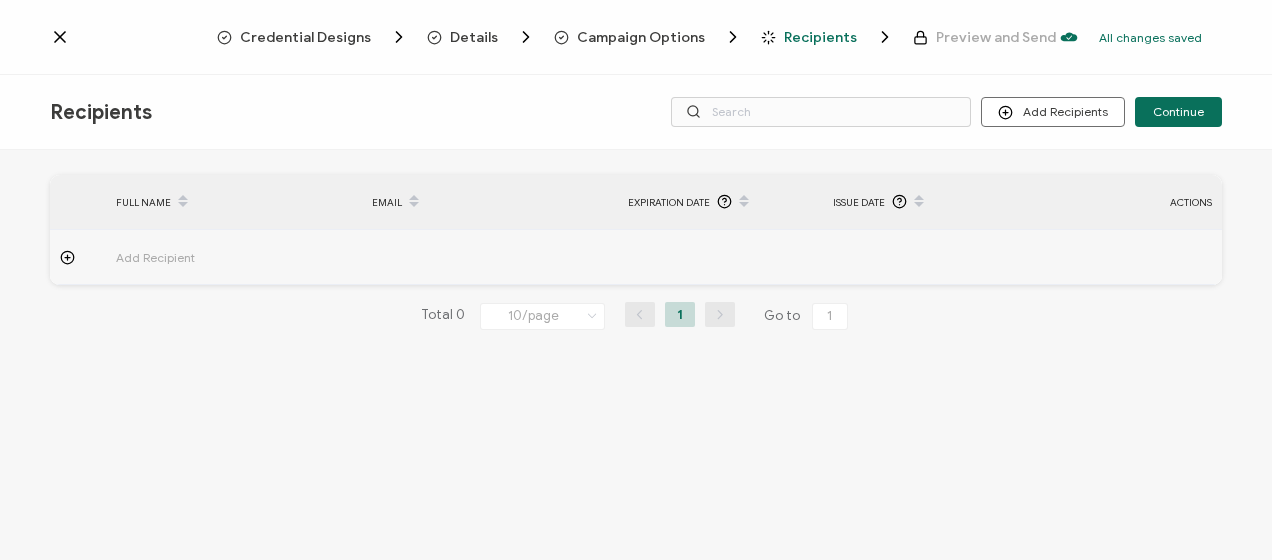 click on "Add Recipient" at bounding box center (211, 257) 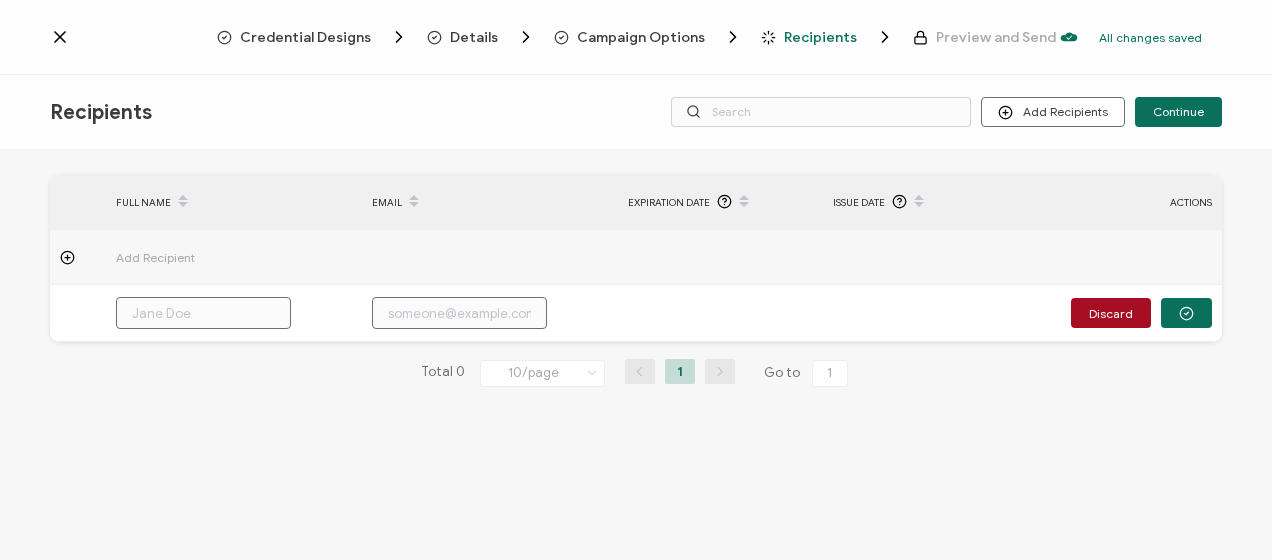 click on "Add Recipient" at bounding box center (211, 257) 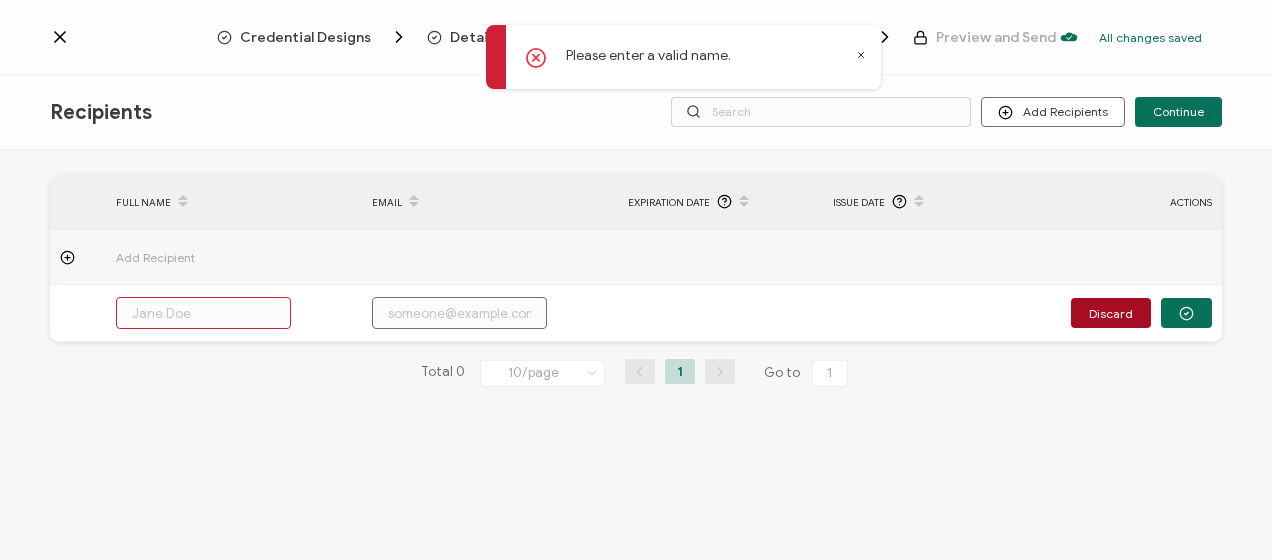 click 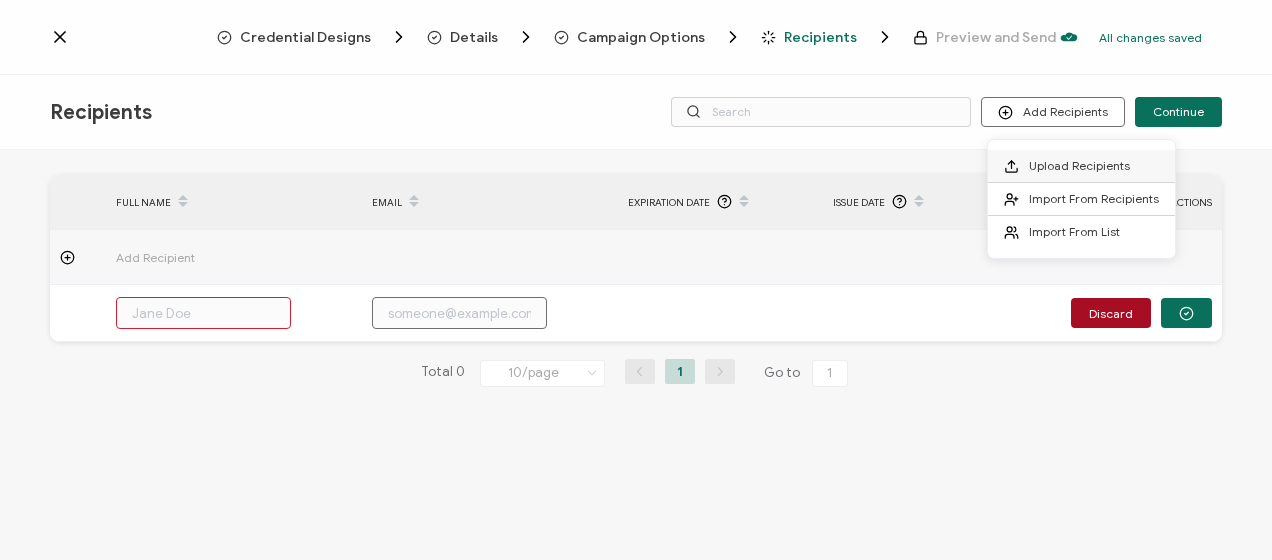 click on "Upload Recipients" at bounding box center [1079, 165] 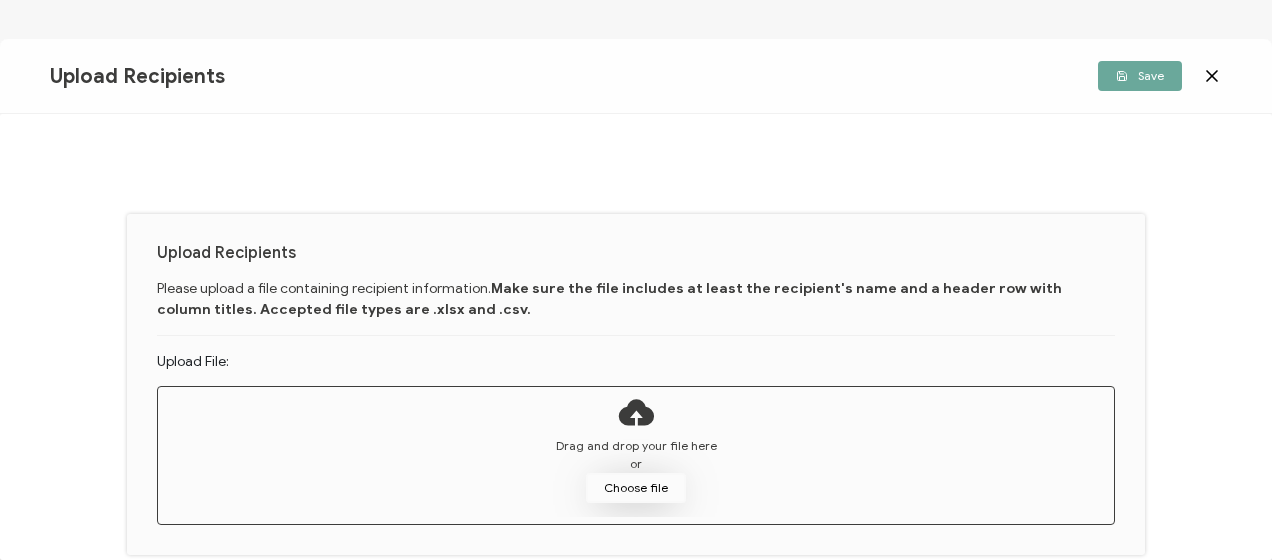 click on "Choose file" at bounding box center (636, 488) 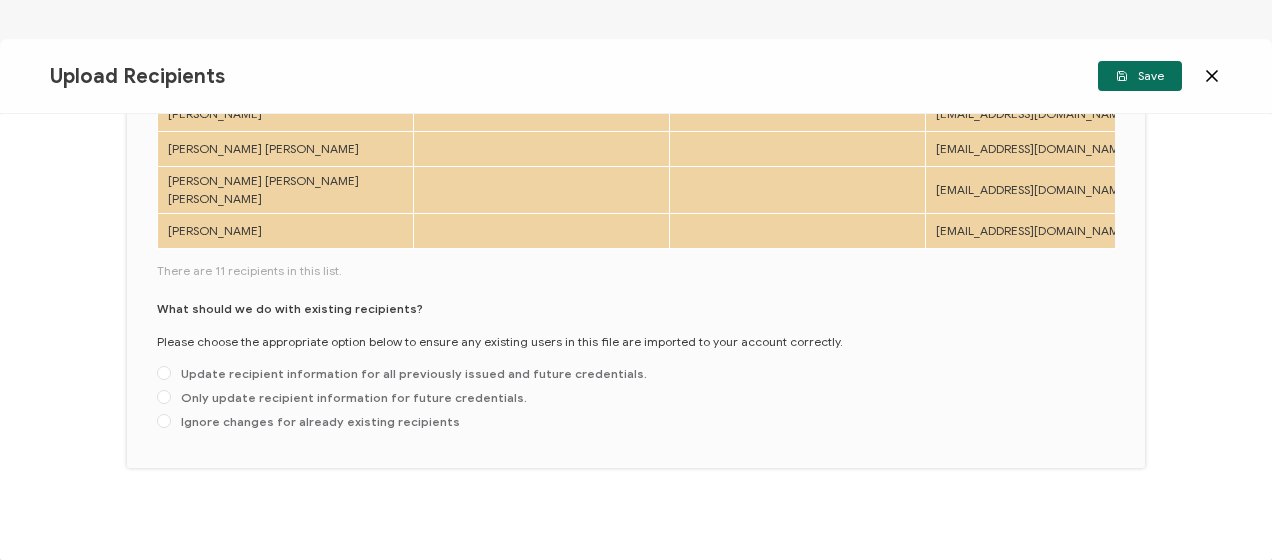 scroll, scrollTop: 95, scrollLeft: 0, axis: vertical 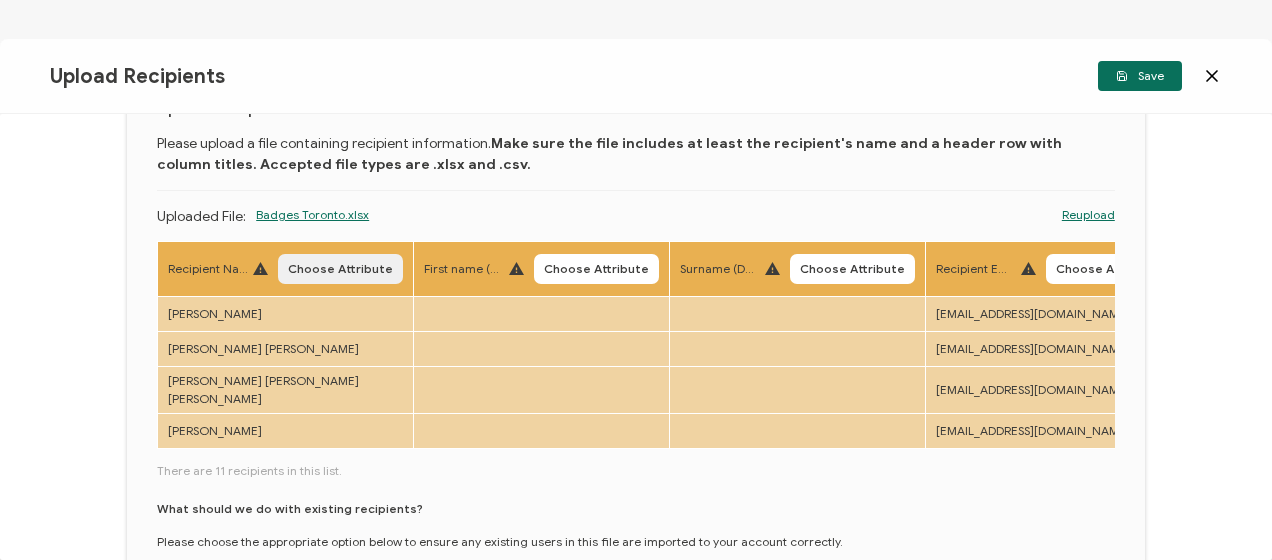 click on "Choose Attribute" at bounding box center [340, 269] 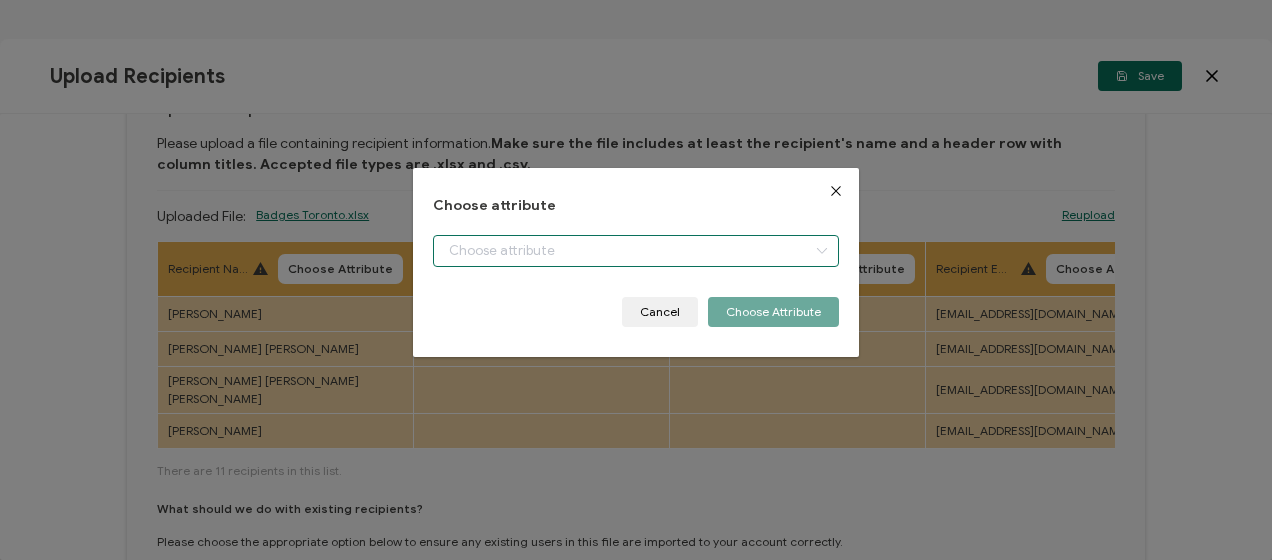 click at bounding box center [635, 251] 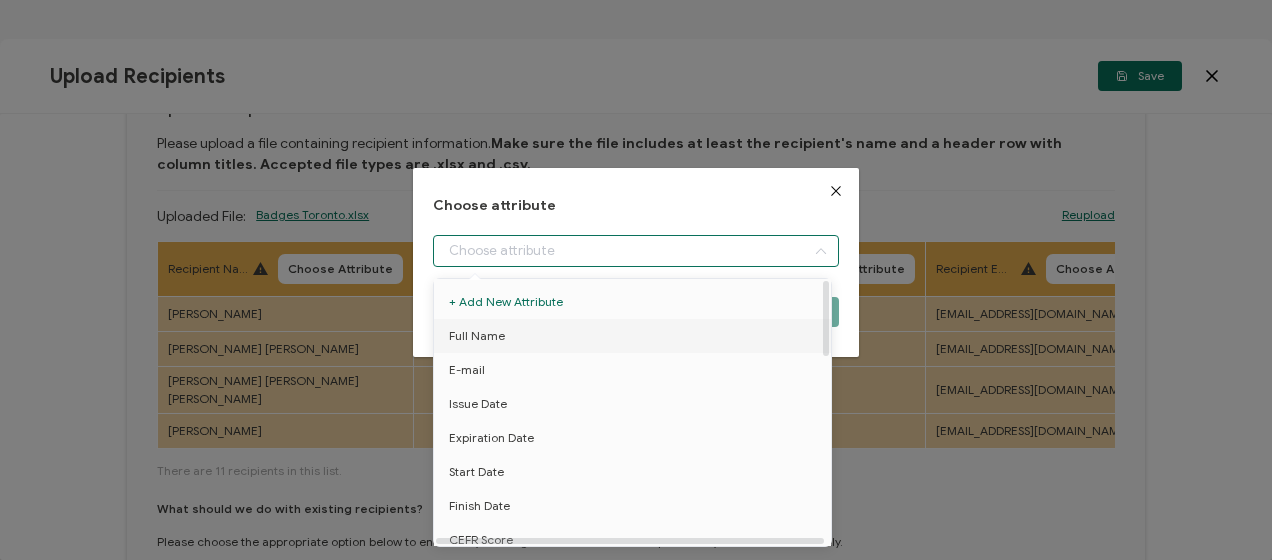 click on "Full Name" at bounding box center [636, 336] 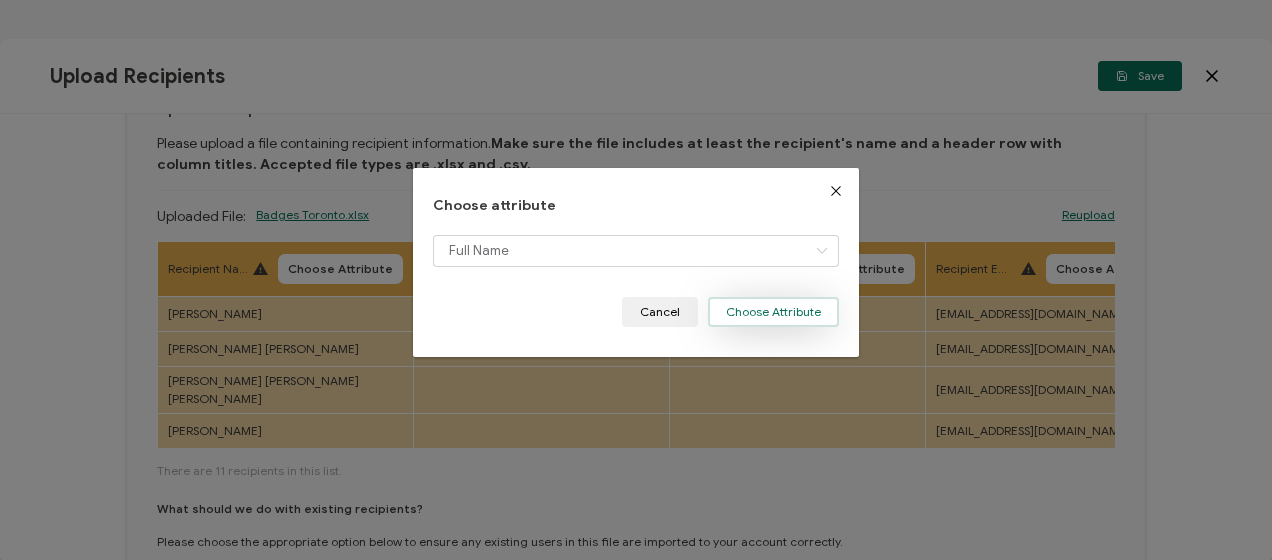 click on "Choose Attribute" at bounding box center (773, 312) 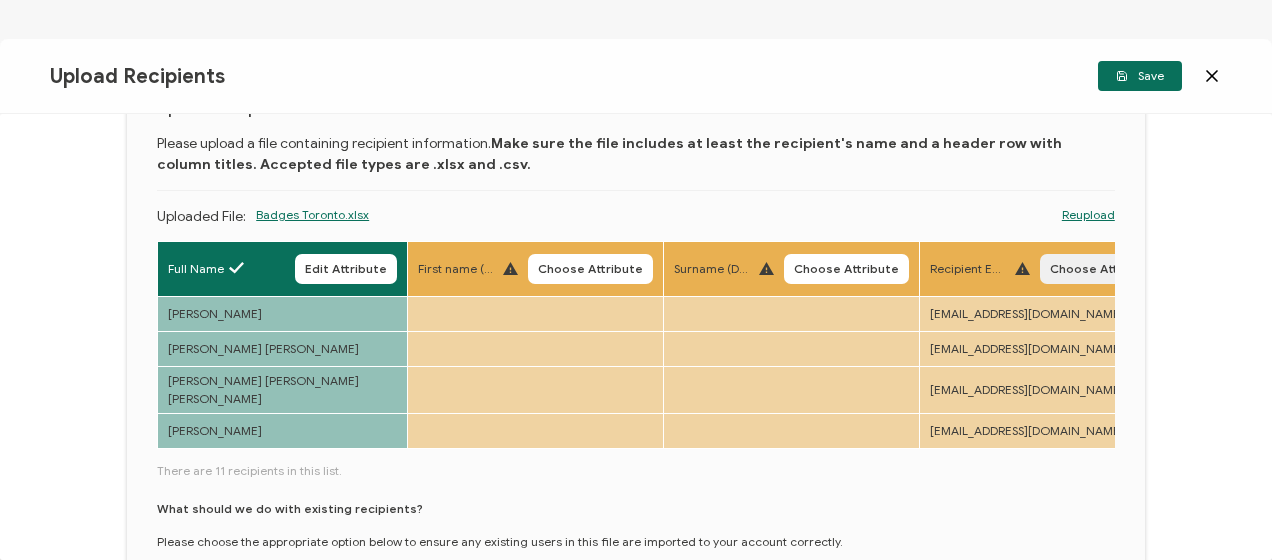 click on "Choose Attribute" at bounding box center (1102, 269) 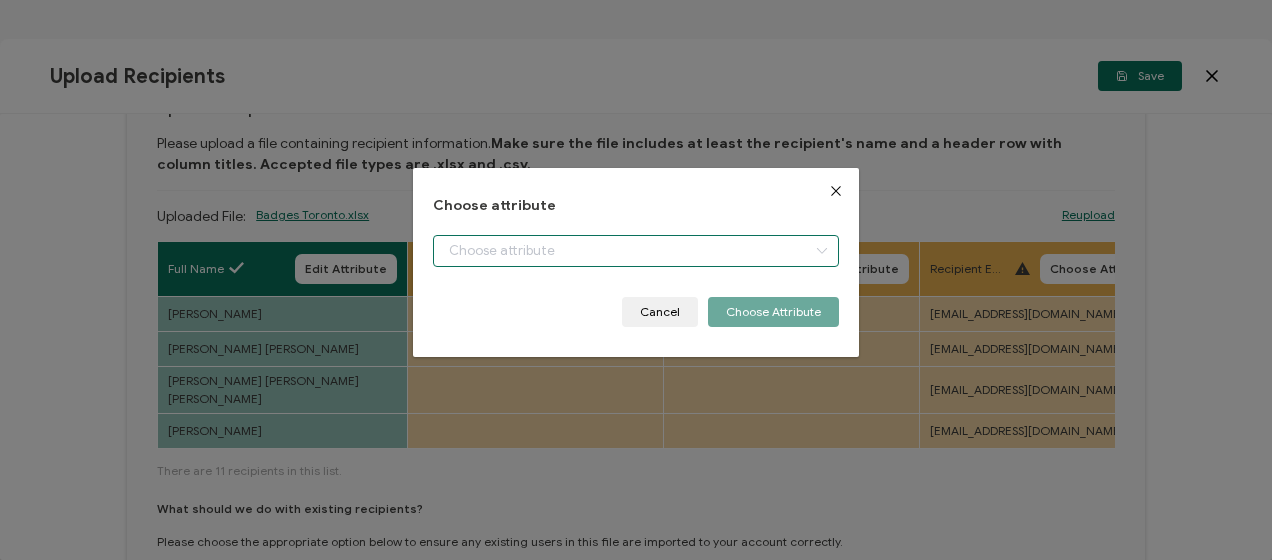 click at bounding box center (635, 251) 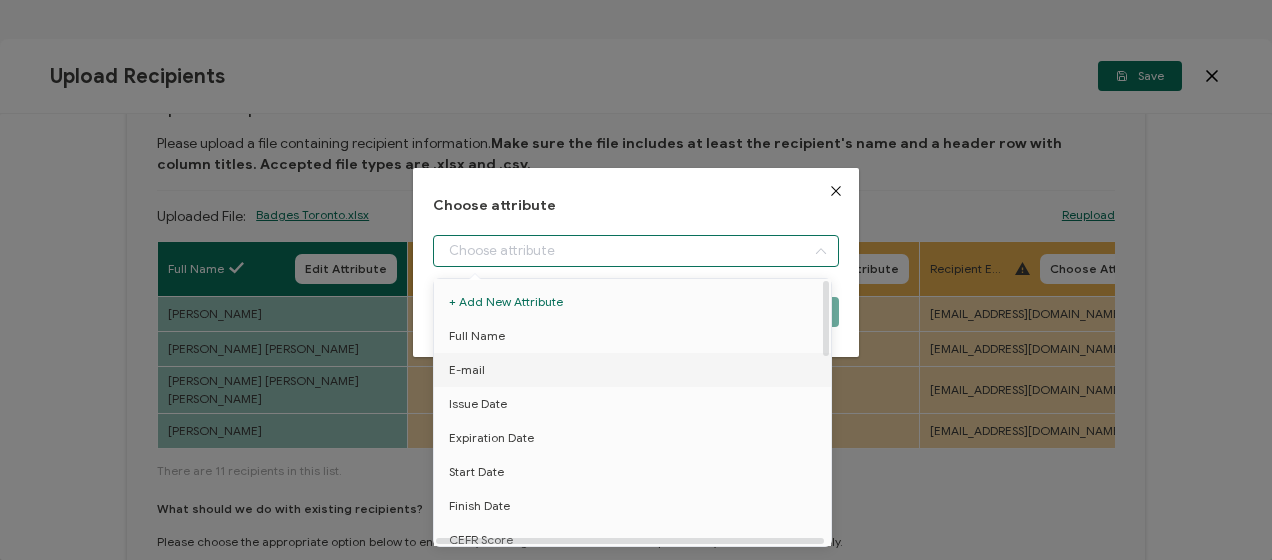 click on "E-mail" at bounding box center (636, 370) 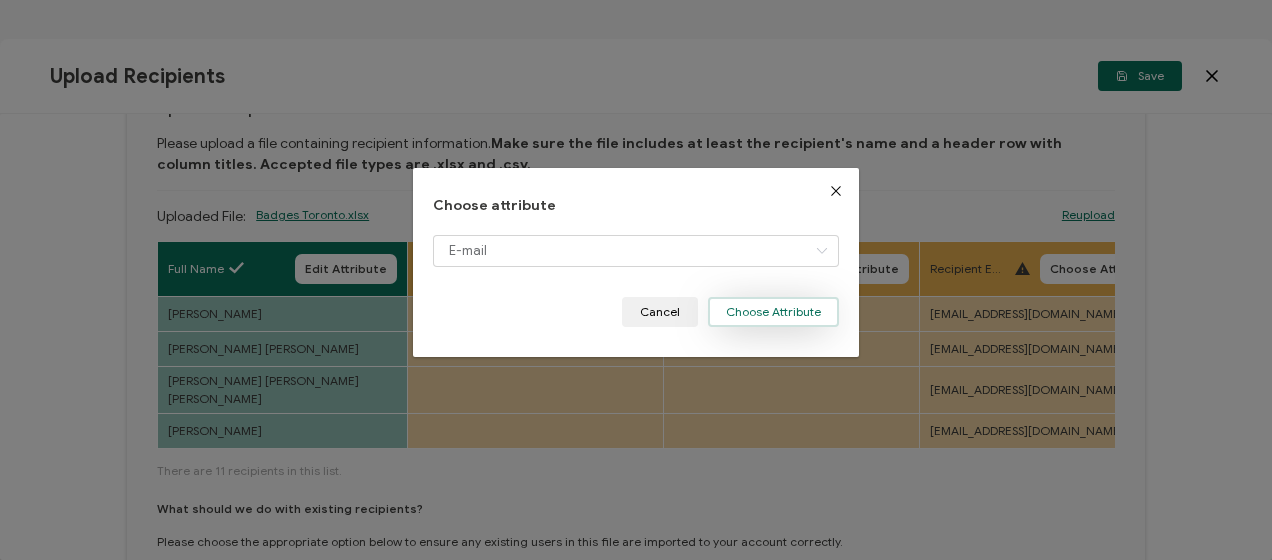 click on "Choose Attribute" at bounding box center [773, 312] 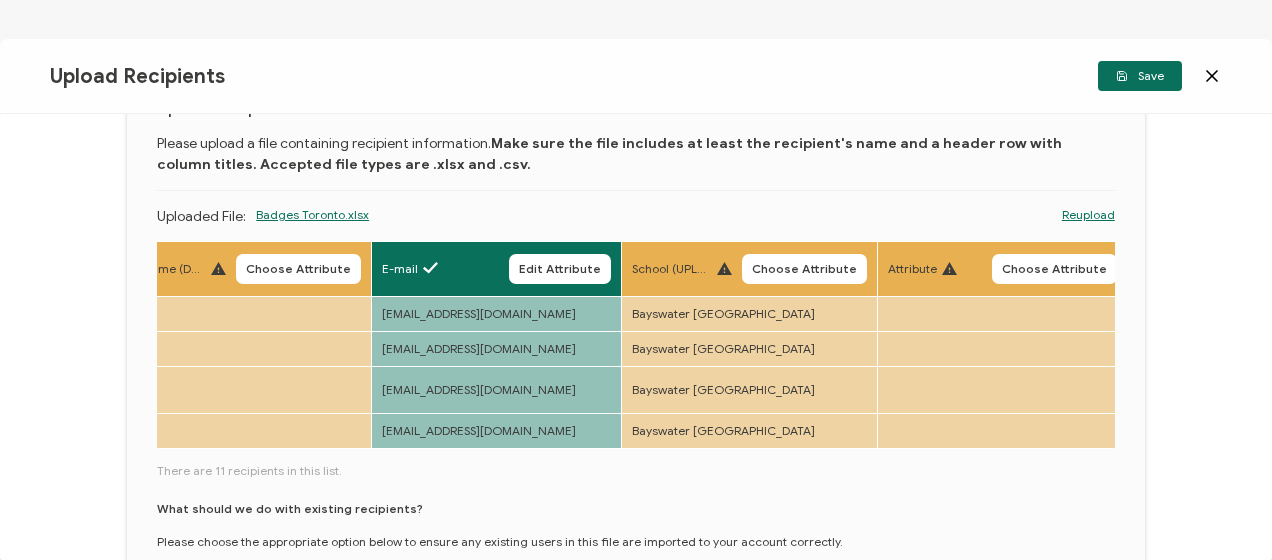 scroll, scrollTop: 0, scrollLeft: 600, axis: horizontal 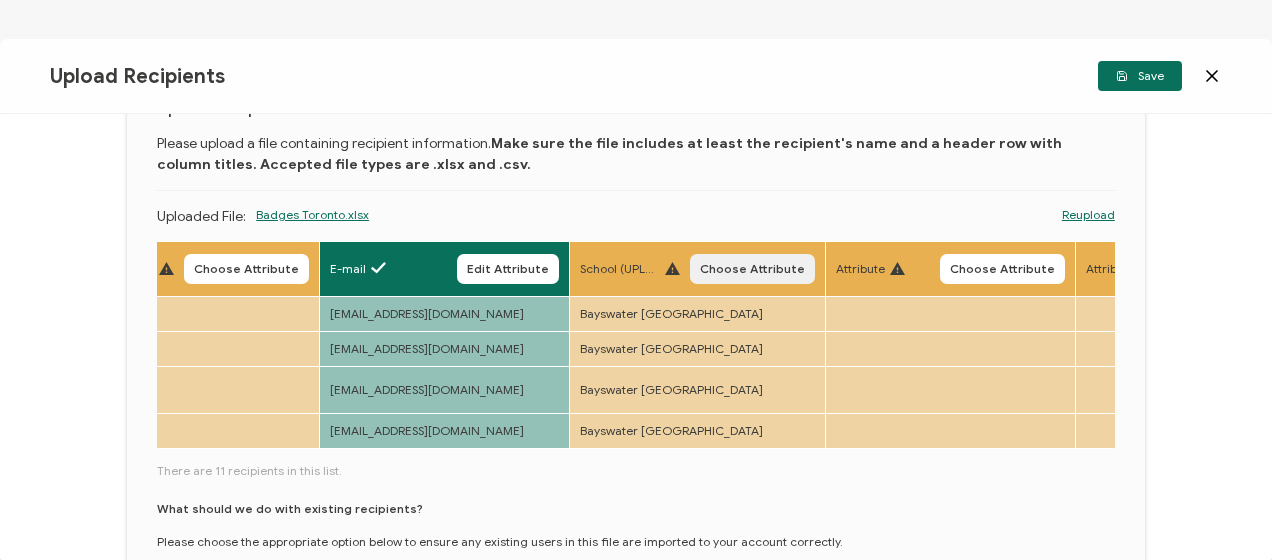 click on "Choose Attribute" at bounding box center (752, 269) 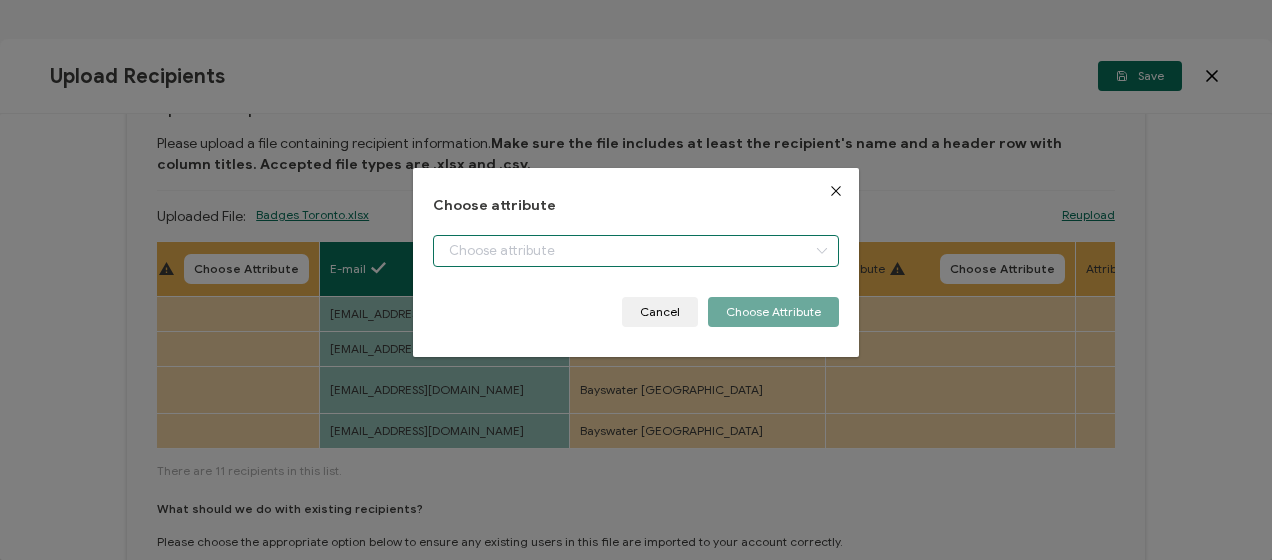 drag, startPoint x: 724, startPoint y: 253, endPoint x: 659, endPoint y: 286, distance: 72.89719 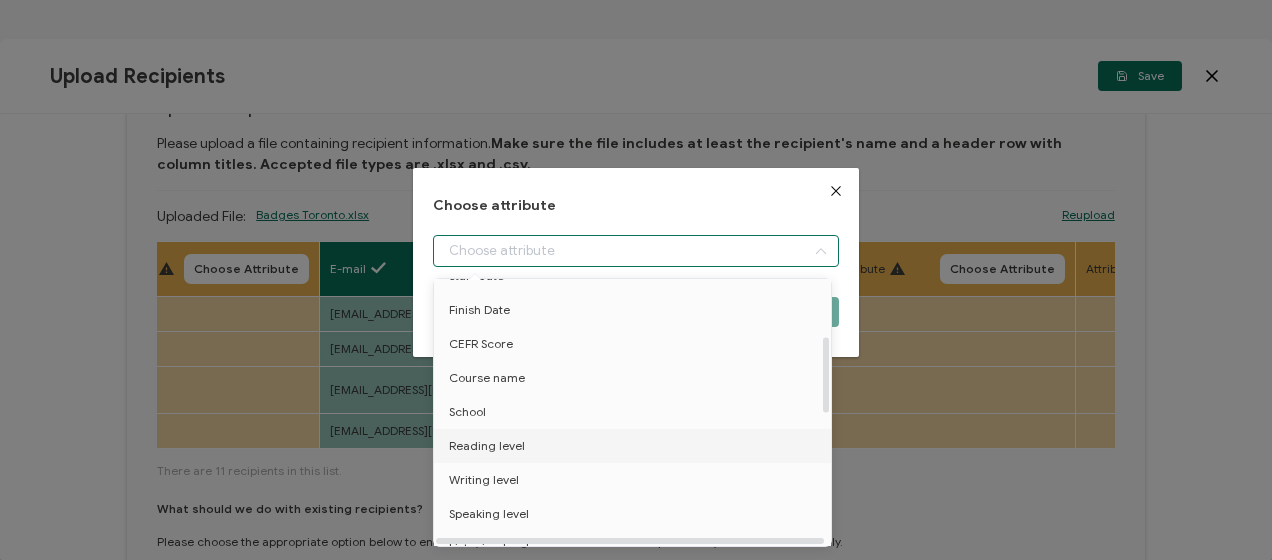scroll, scrollTop: 200, scrollLeft: 0, axis: vertical 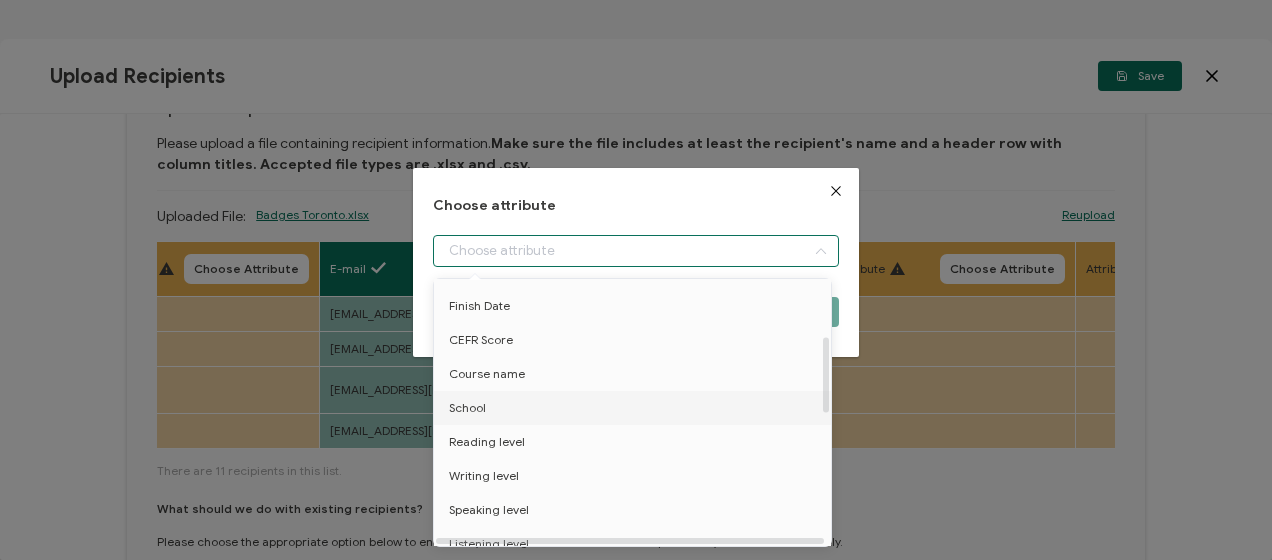 type on "School" 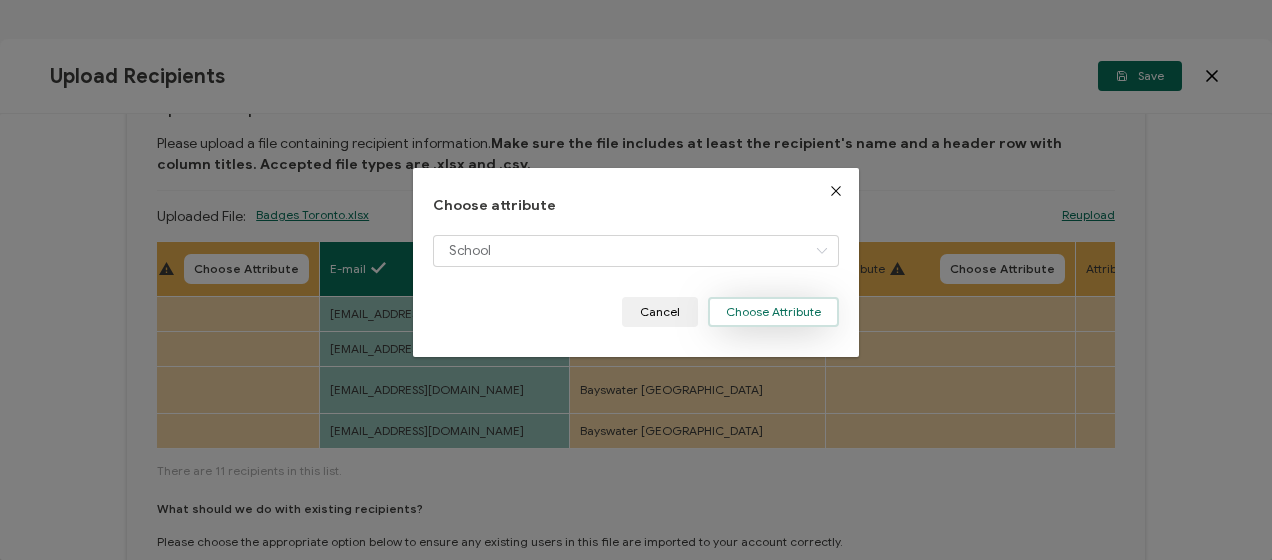 click on "Choose Attribute" at bounding box center [773, 312] 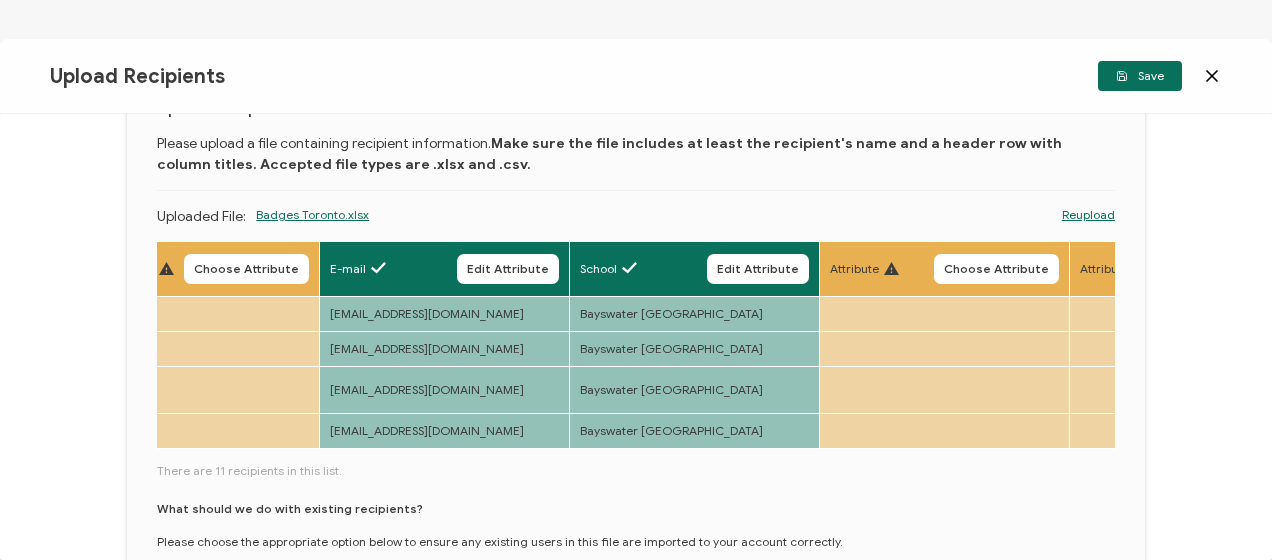 drag, startPoint x: 586, startPoint y: 438, endPoint x: 110, endPoint y: 420, distance: 476.3402 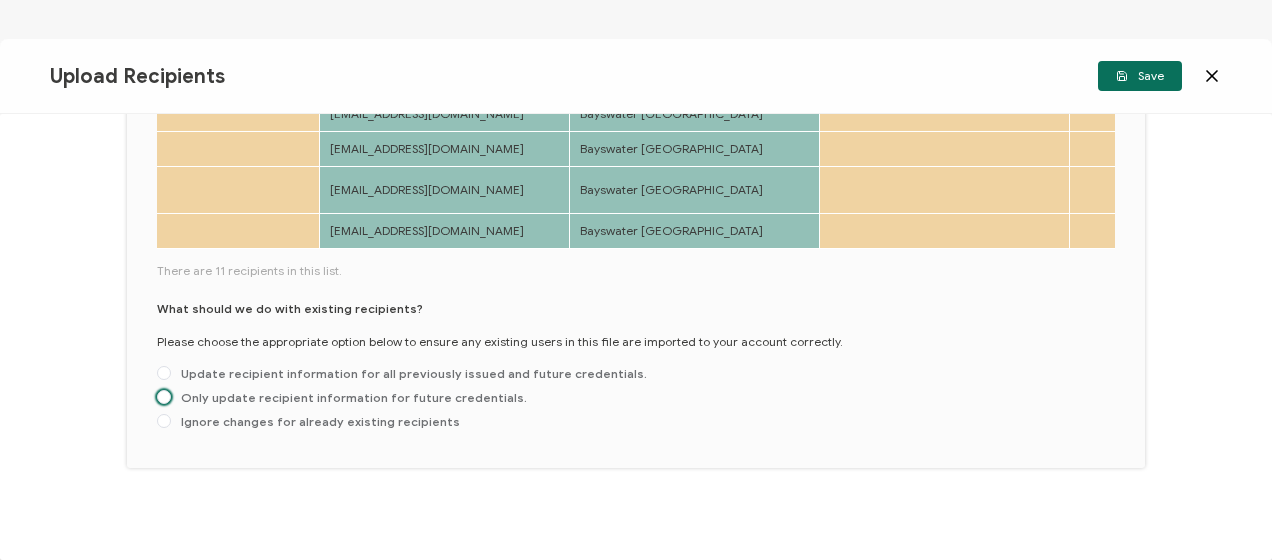 click on "Only update recipient information for future credentials." at bounding box center [349, 397] 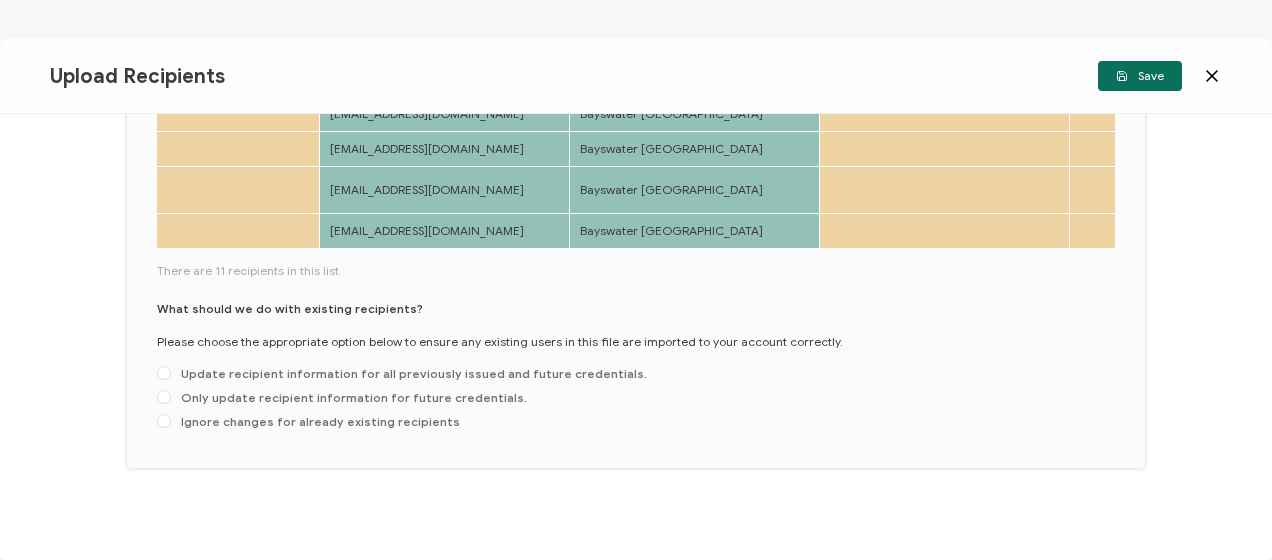 click on "Only update recipient information for future credentials." at bounding box center (164, 398) 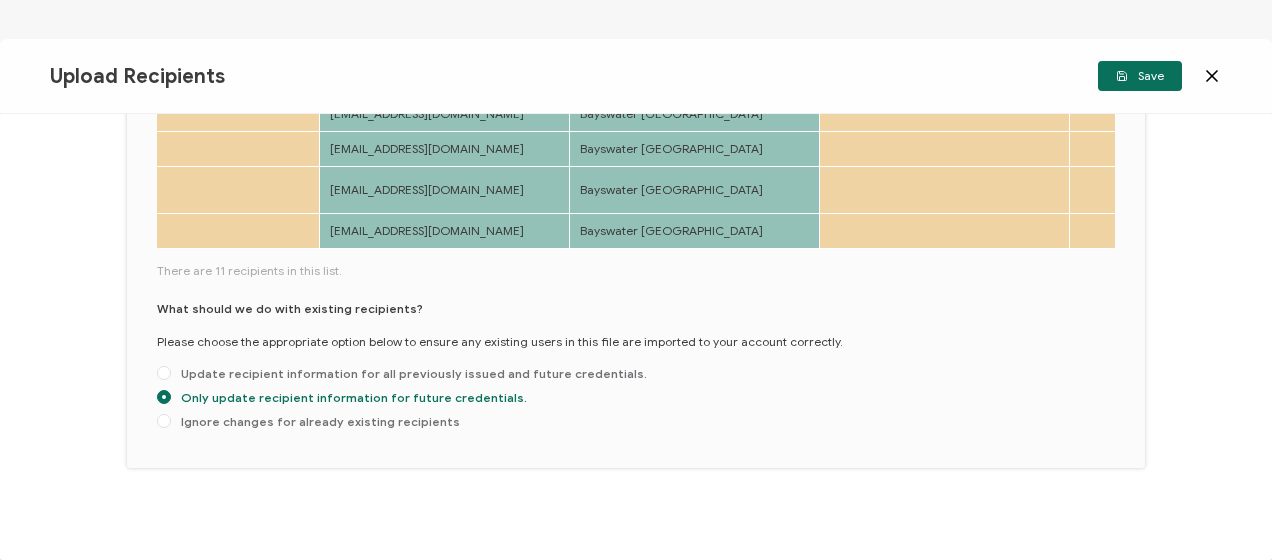 scroll, scrollTop: 0, scrollLeft: 0, axis: both 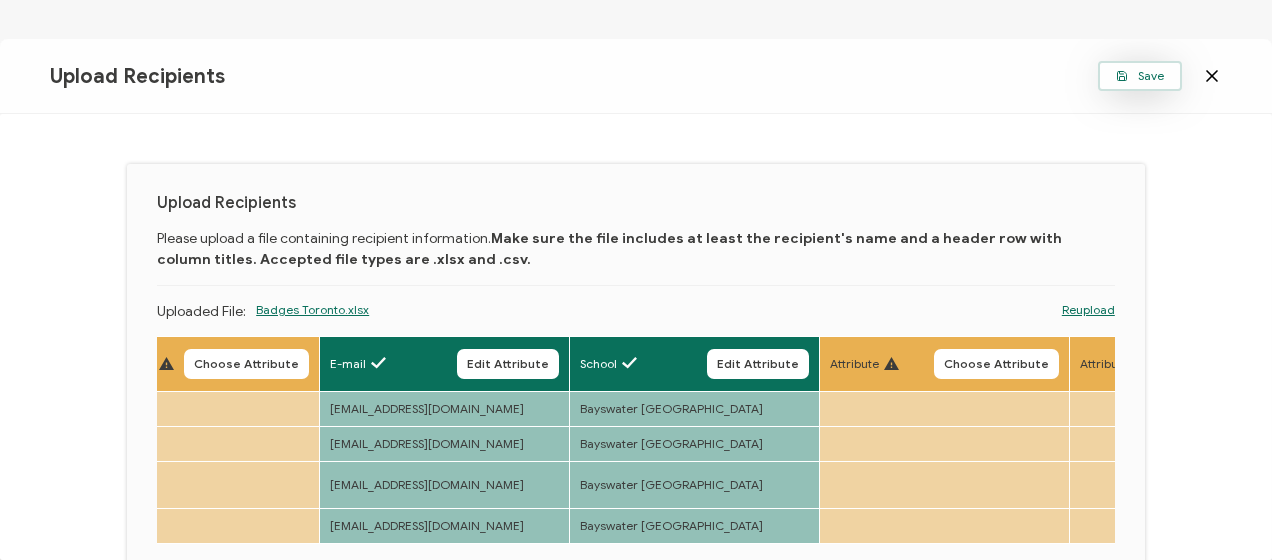 click on "Save" at bounding box center (1140, 76) 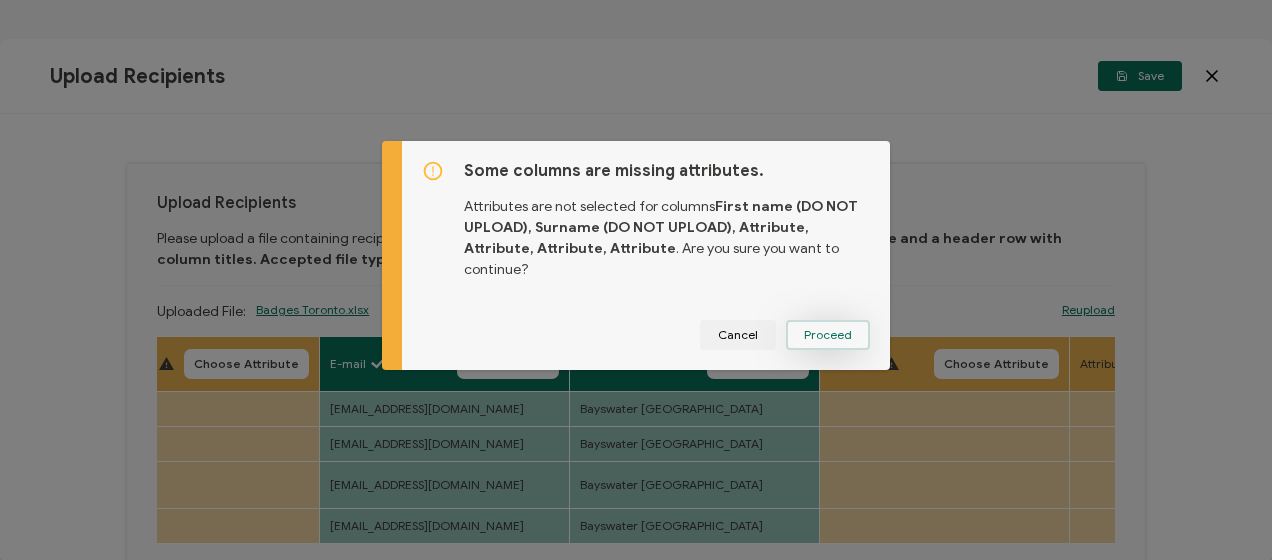 click on "Proceed" at bounding box center [828, 335] 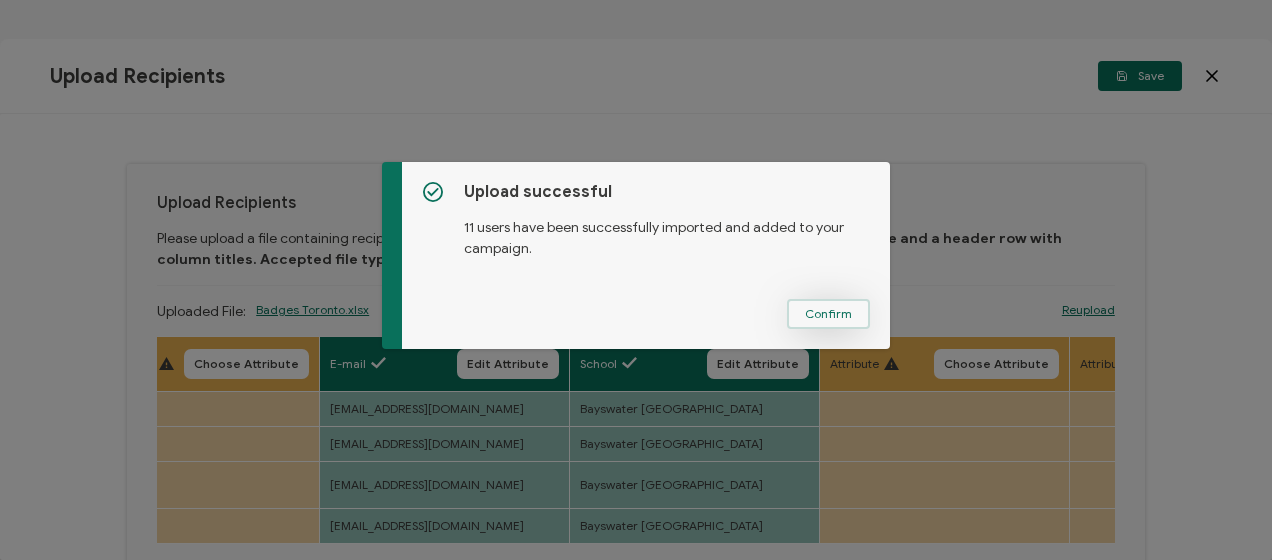 click on "Confirm" at bounding box center (828, 314) 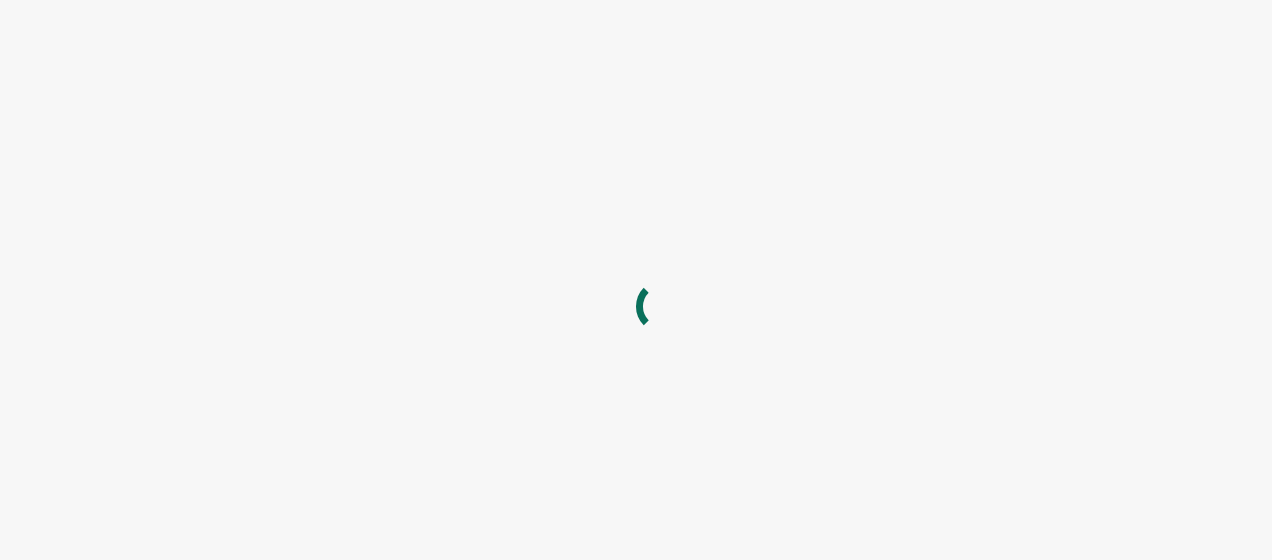 scroll, scrollTop: 0, scrollLeft: 0, axis: both 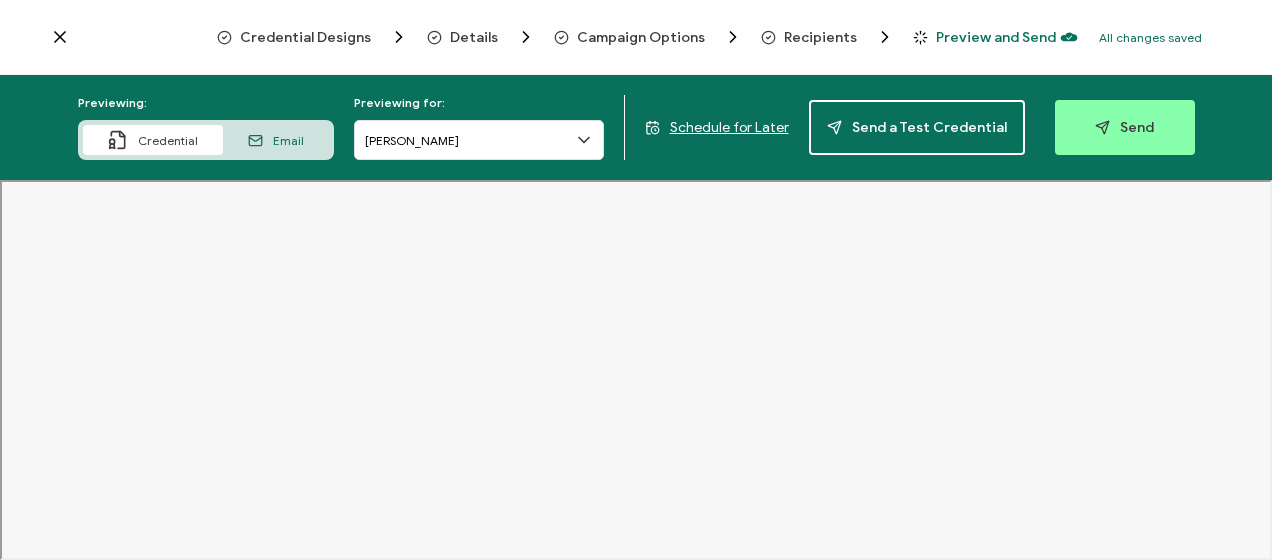 click on "Details" at bounding box center (474, 37) 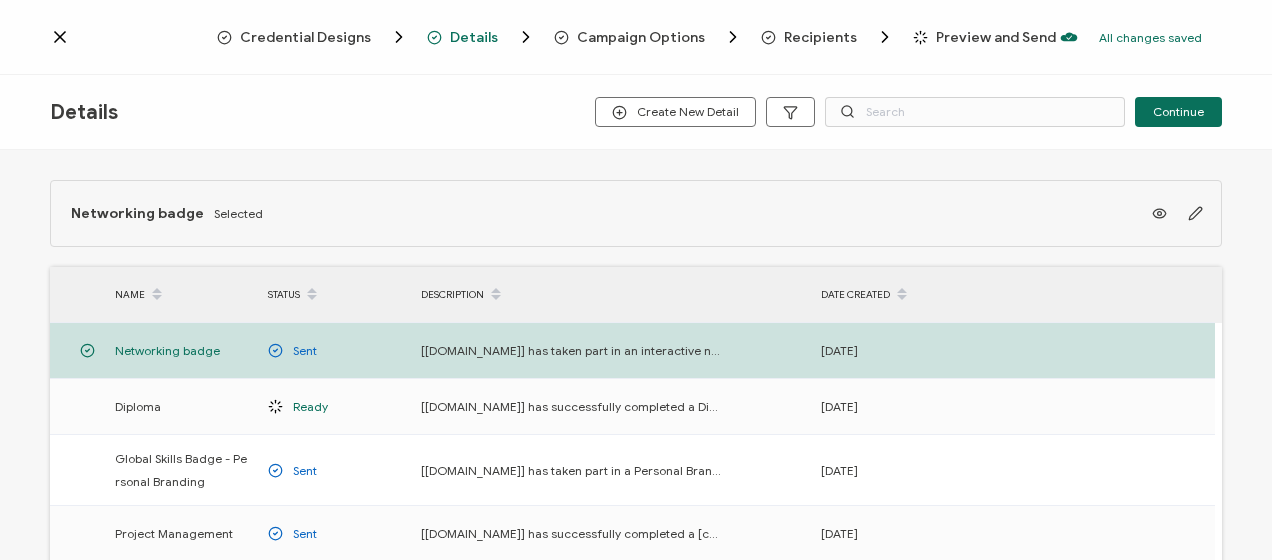 click on "Campaign Options" at bounding box center (641, 37) 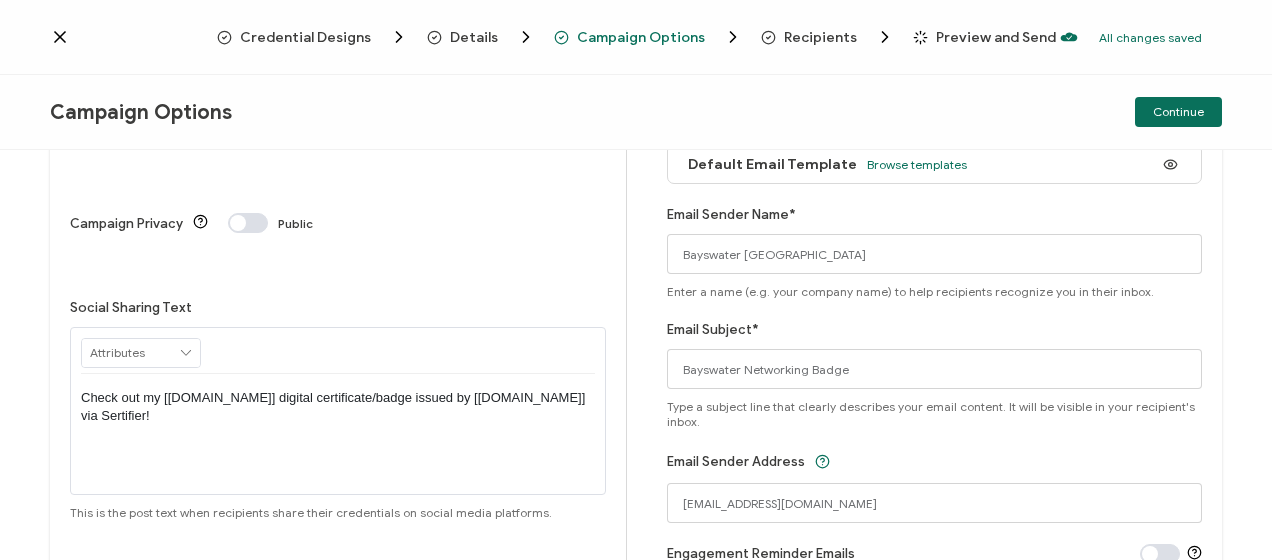 scroll, scrollTop: 0, scrollLeft: 0, axis: both 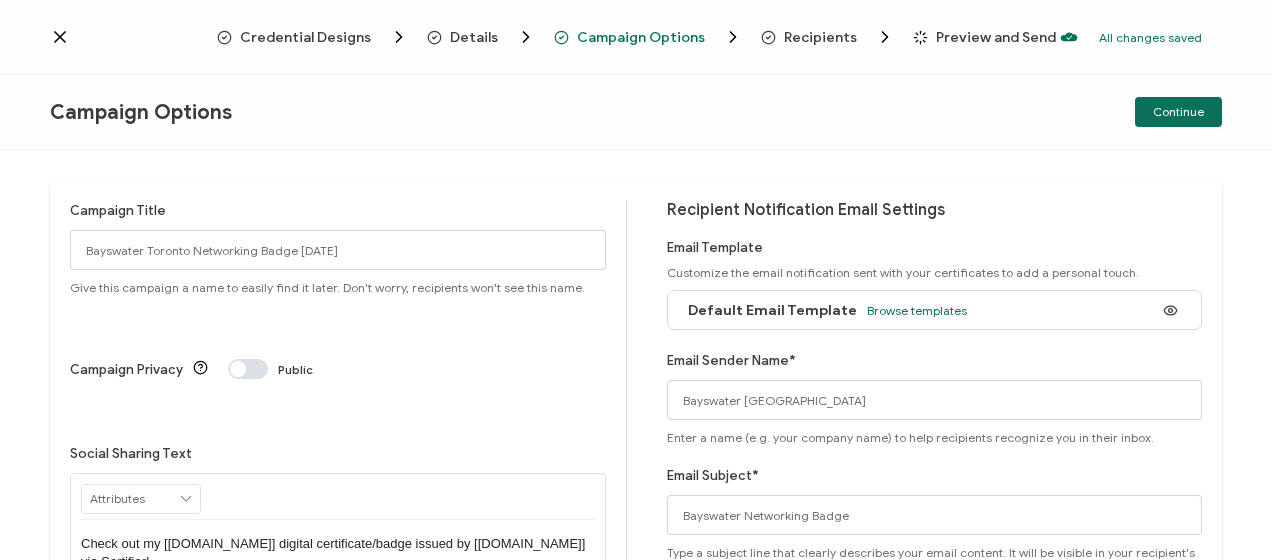 click on "Preview and Send" at bounding box center (996, 37) 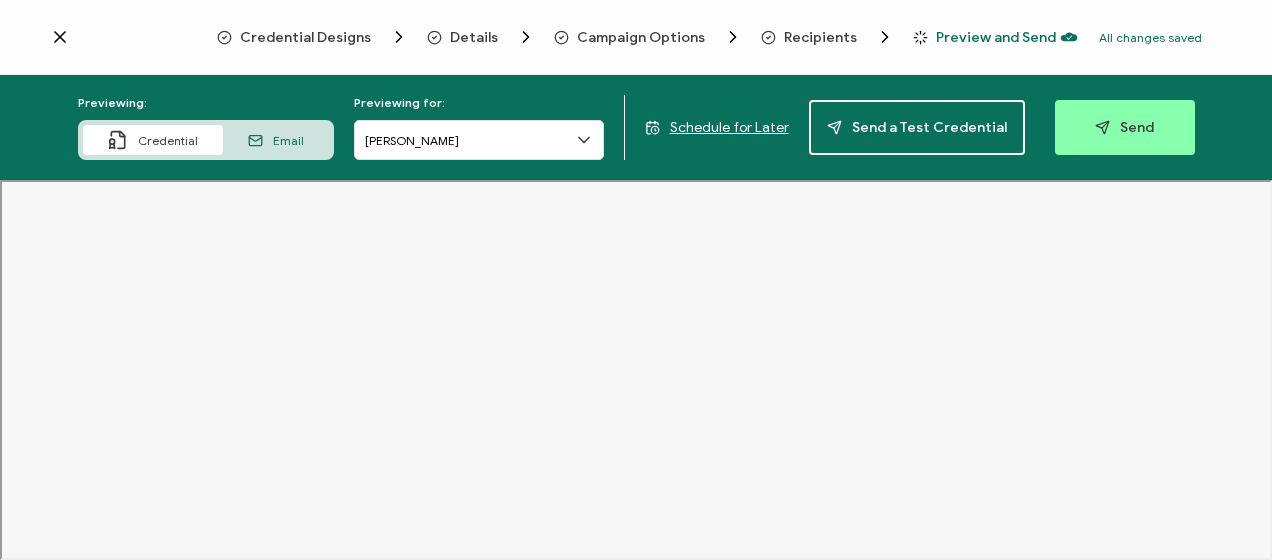 click 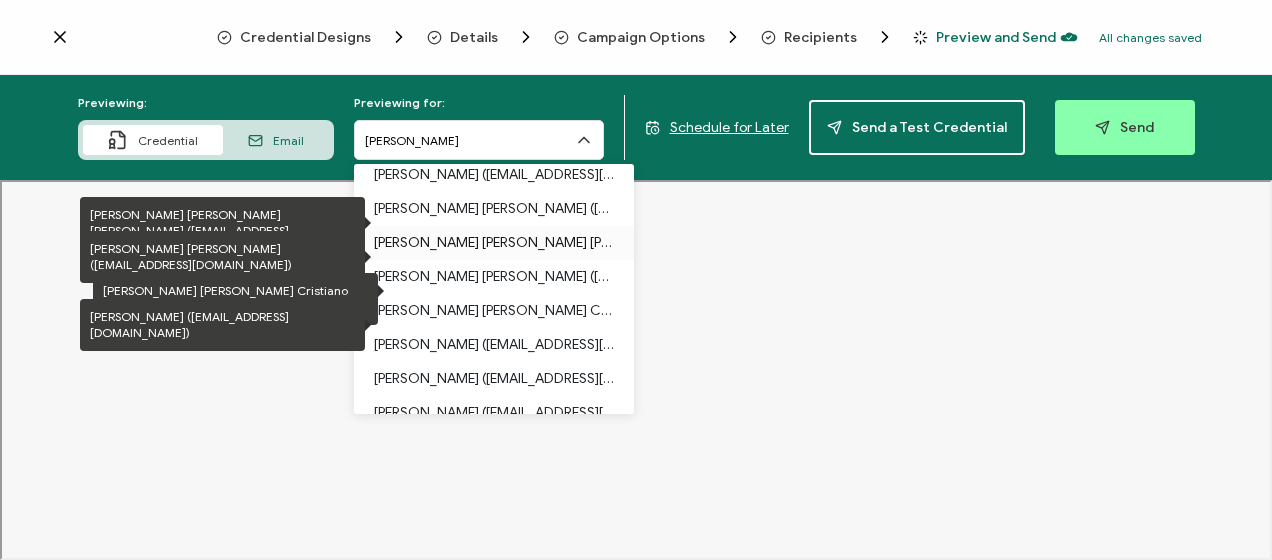 scroll, scrollTop: 100, scrollLeft: 0, axis: vertical 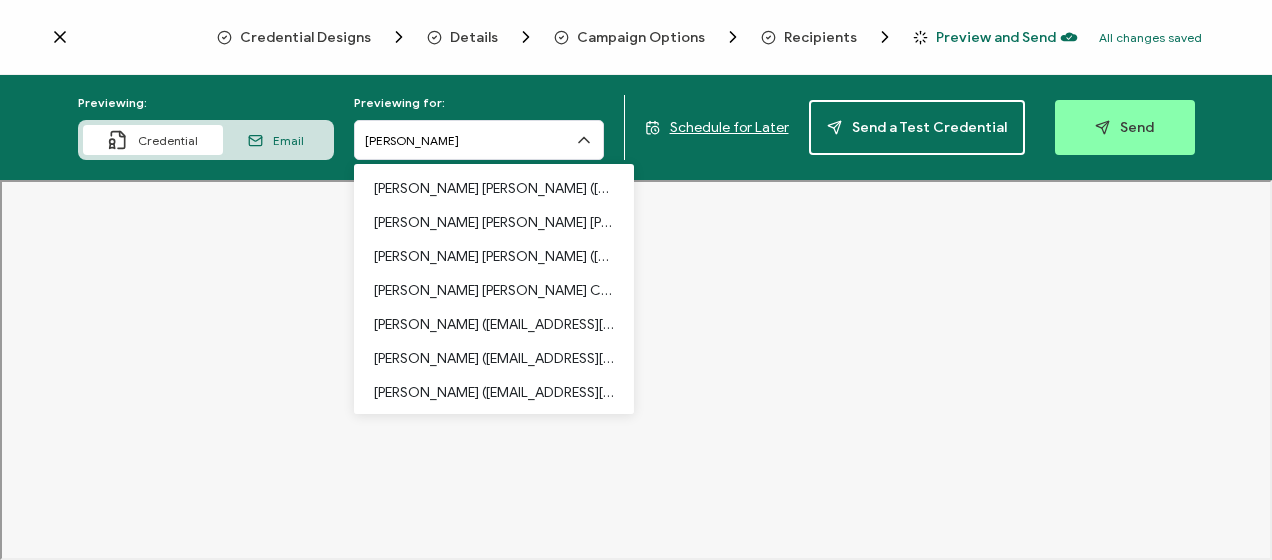 click on "Previewing:     Credential     Email   Previewing for:   Shiho Asai
Shiho Asai (odekowatashi25@gmail.com)
Shaden Maybeth Jimenez Aldaz (shaden.jimenez@gmail.com)
Fernanda Nava Chapa (fernandanc23@gmail.com)
Valeria Alejandra Nava Chapa (valerianavach13@gmail.com)
Lucas Bortolo da Silva Castelanelli (lucasbortolo3@gmail.com)
Maria Eduarda Carlotti Camargo (dudacarlotti@gmail.com)
Ana Julia Cristiano (anajucristiano@gmail.com)
Manuella Santos de Aguiar (manuellasaguiar@outlook.com)
Thays Alannis Moura (thaysmoura1989@gmail.com)" at bounding box center [636, 127] 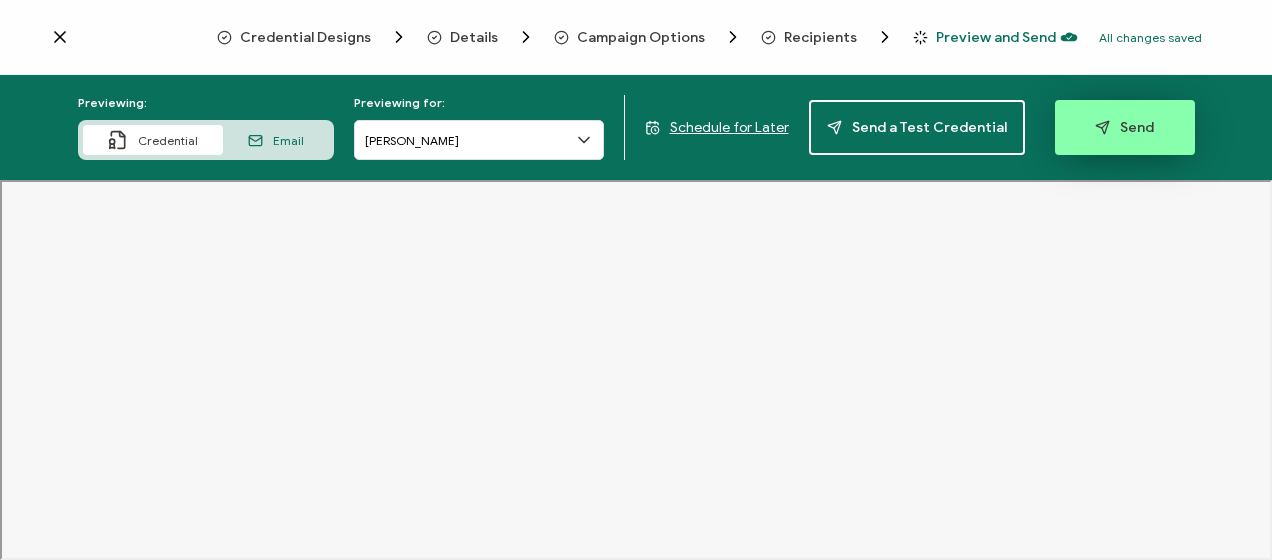 click on "Send" at bounding box center (1124, 127) 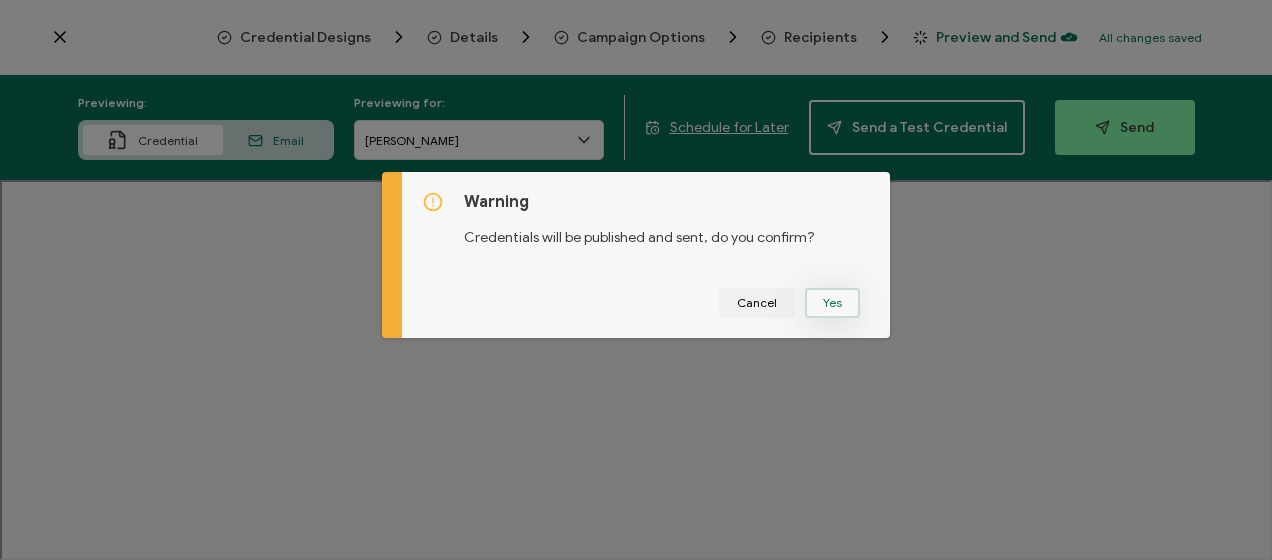 click on "Yes" at bounding box center (832, 303) 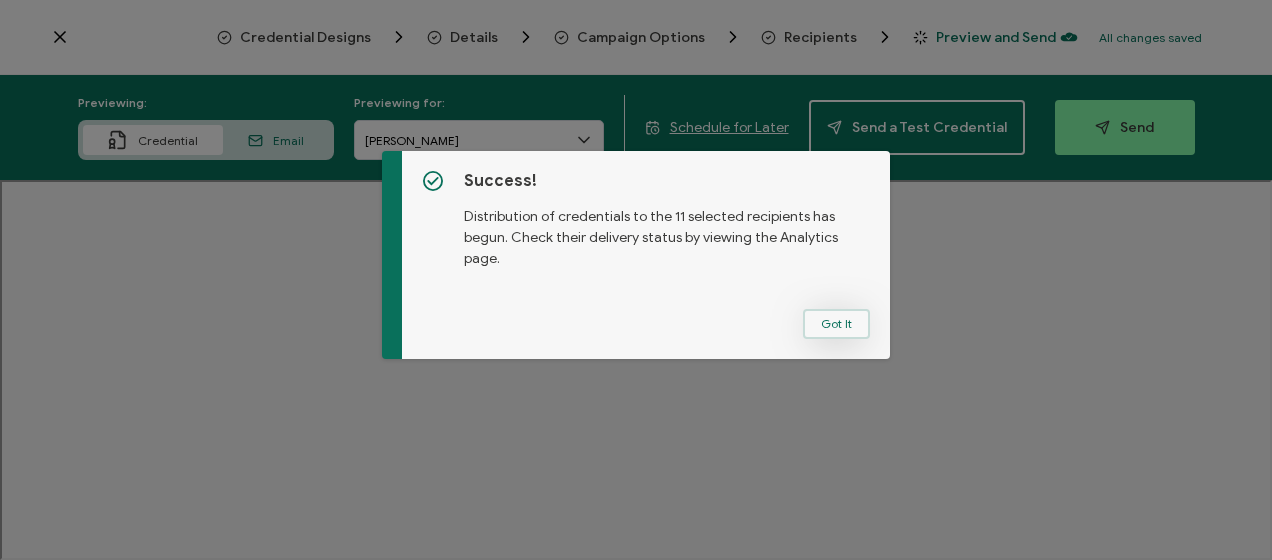 click on "Got It" at bounding box center [836, 324] 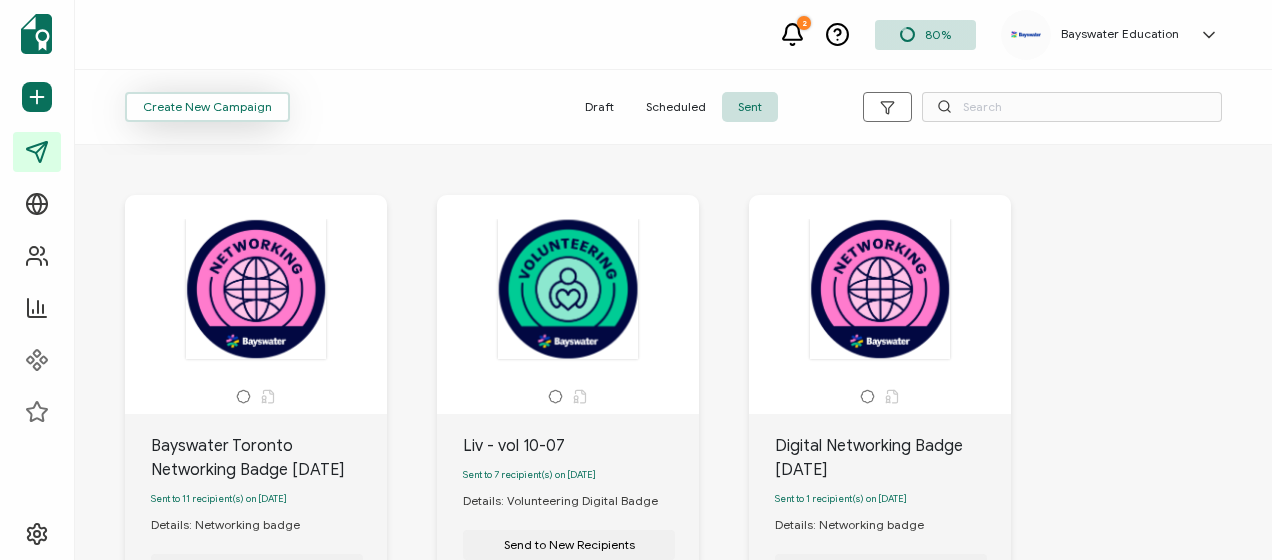 click on "Create New Campaign" at bounding box center [207, 107] 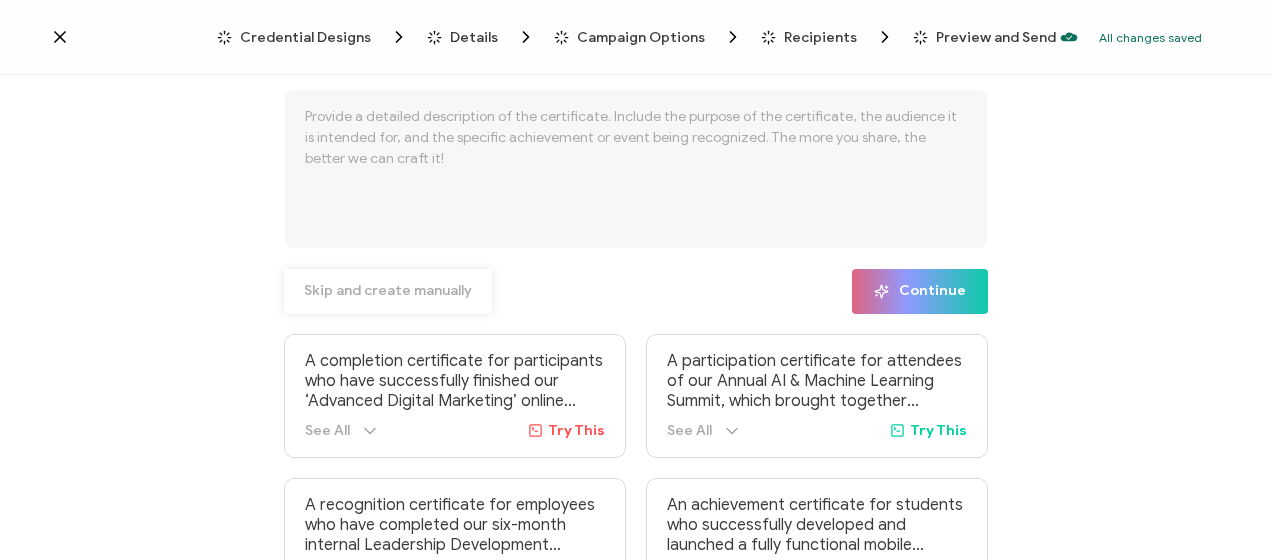 click on "Skip and create manually" at bounding box center [388, 291] 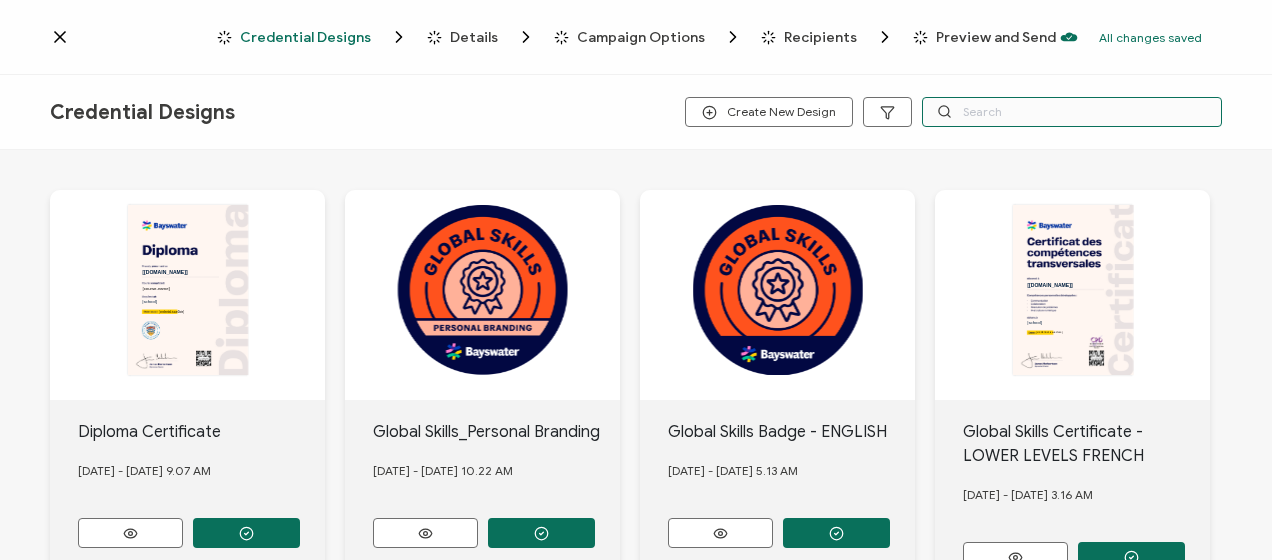 click at bounding box center [1072, 112] 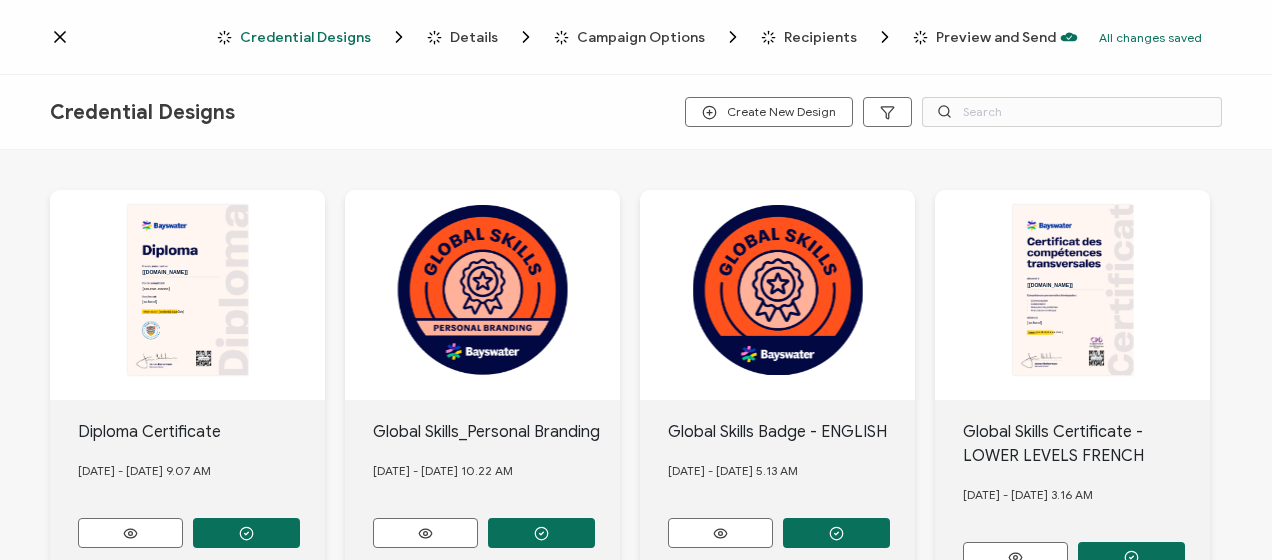 click on "Credential Designs
Create New Design" at bounding box center [636, 112] 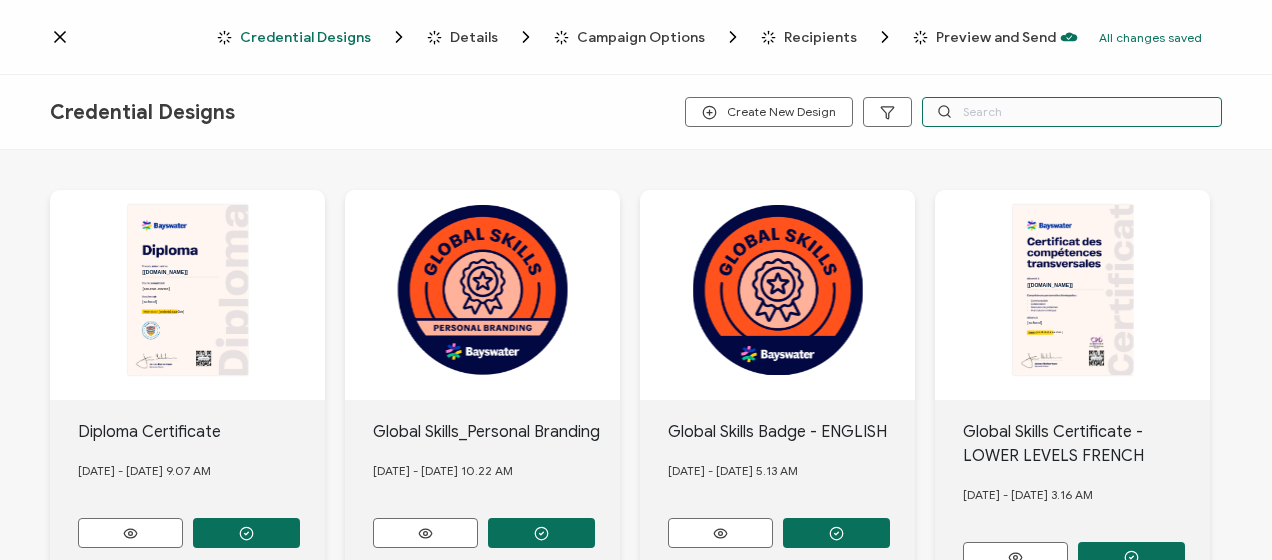 click at bounding box center (1072, 112) 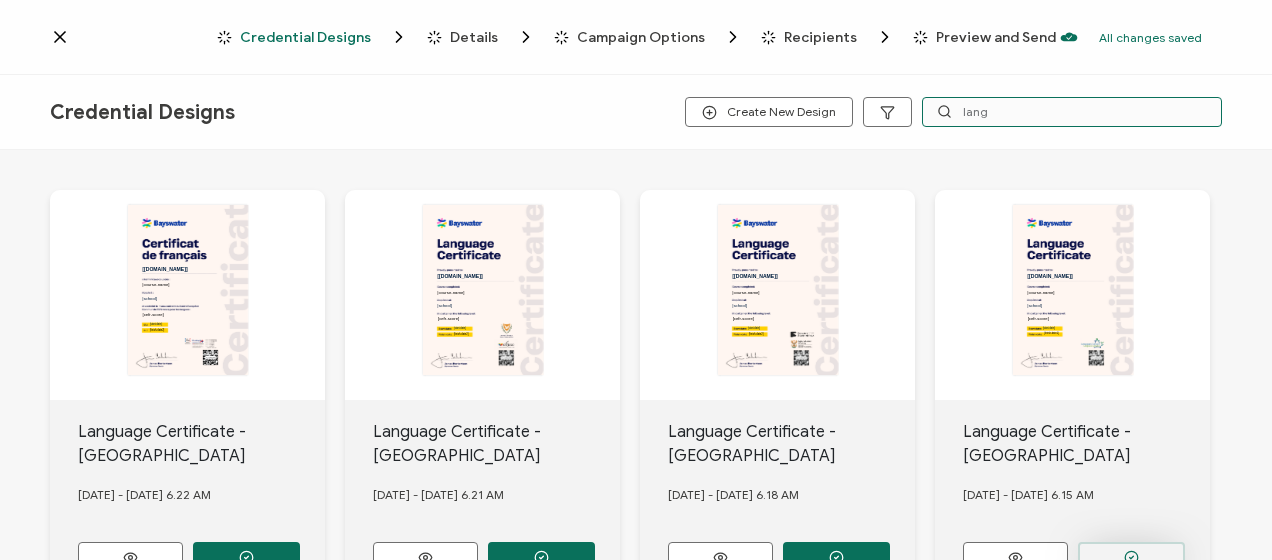 type on "lang" 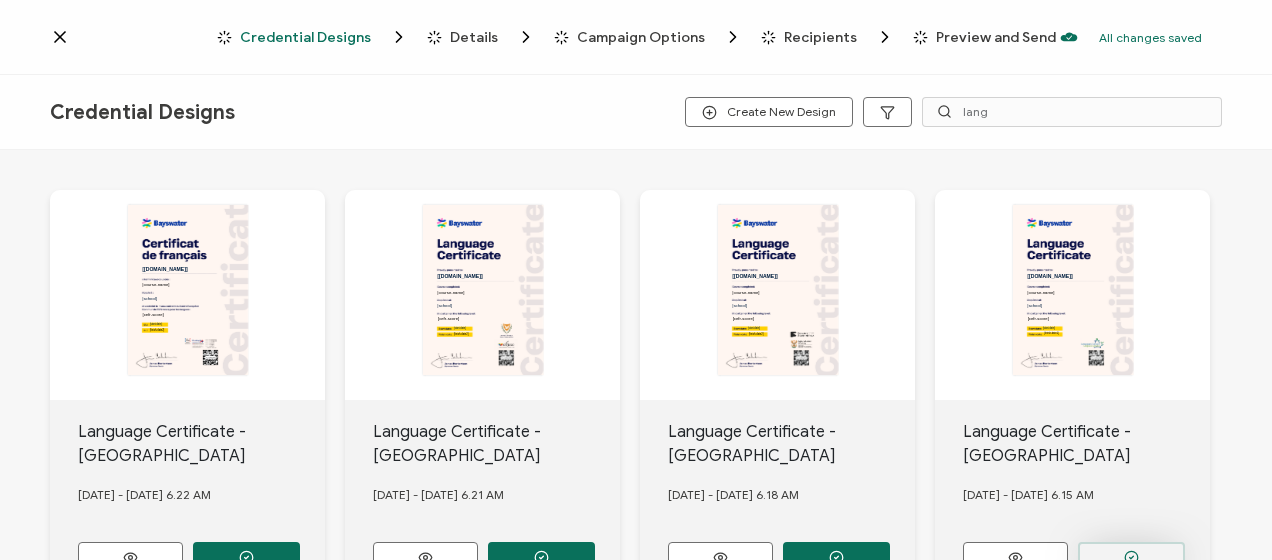 click at bounding box center [246, 557] 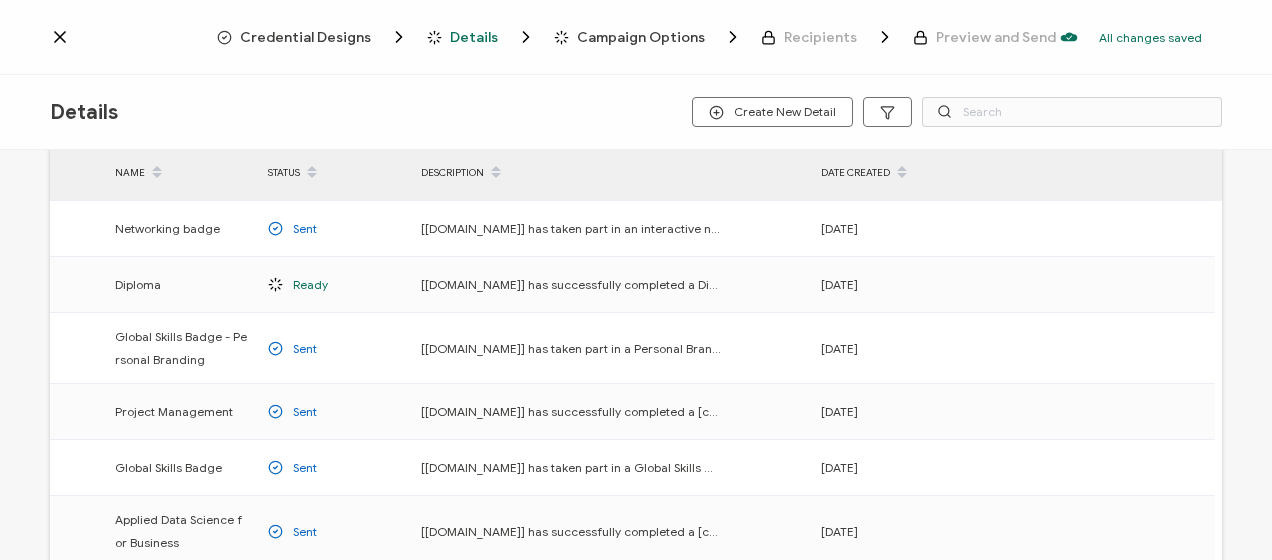 scroll, scrollTop: 0, scrollLeft: 0, axis: both 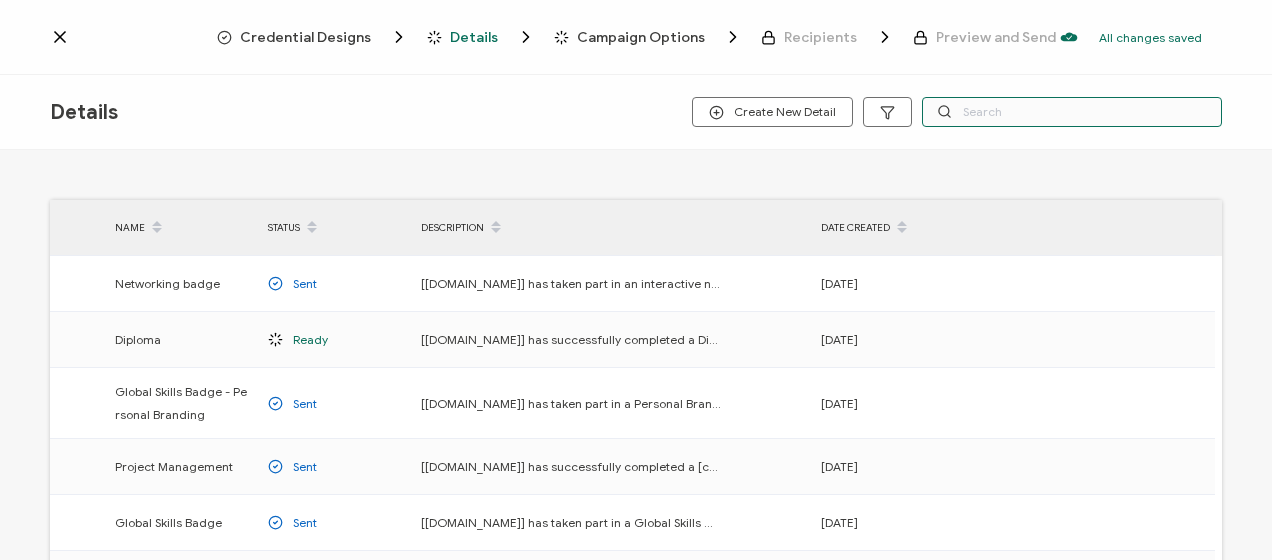 click at bounding box center [1072, 112] 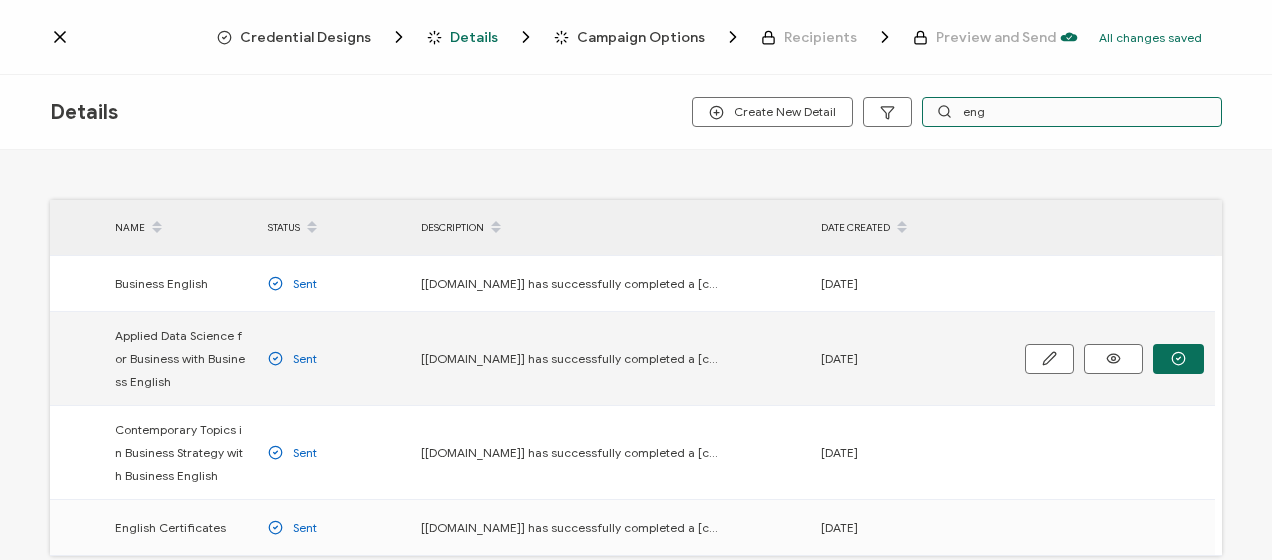 scroll, scrollTop: 100, scrollLeft: 0, axis: vertical 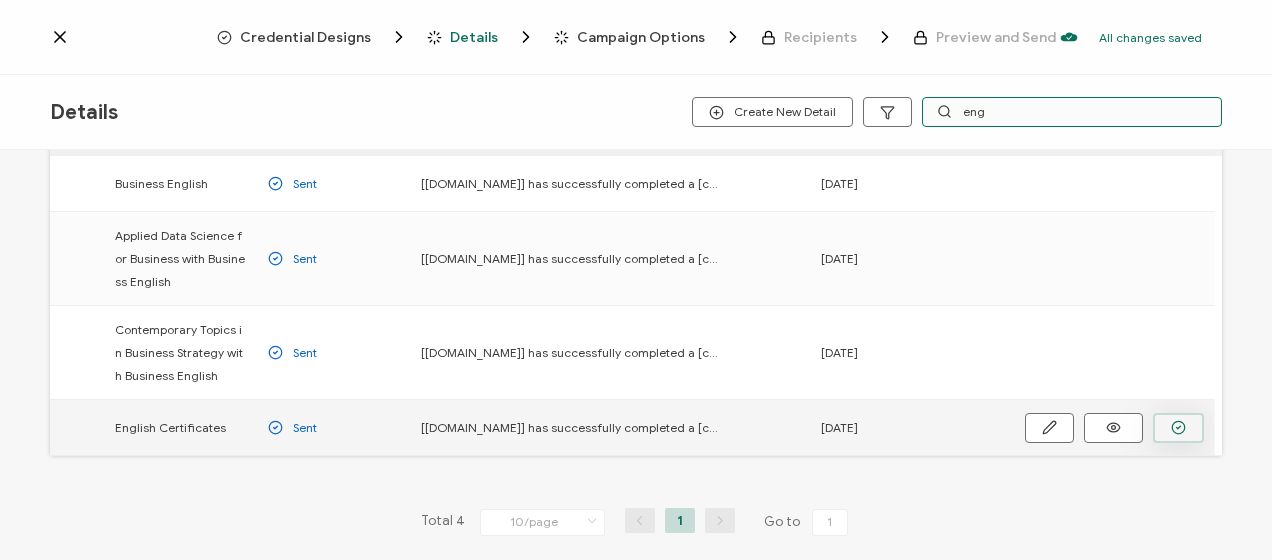 type on "eng" 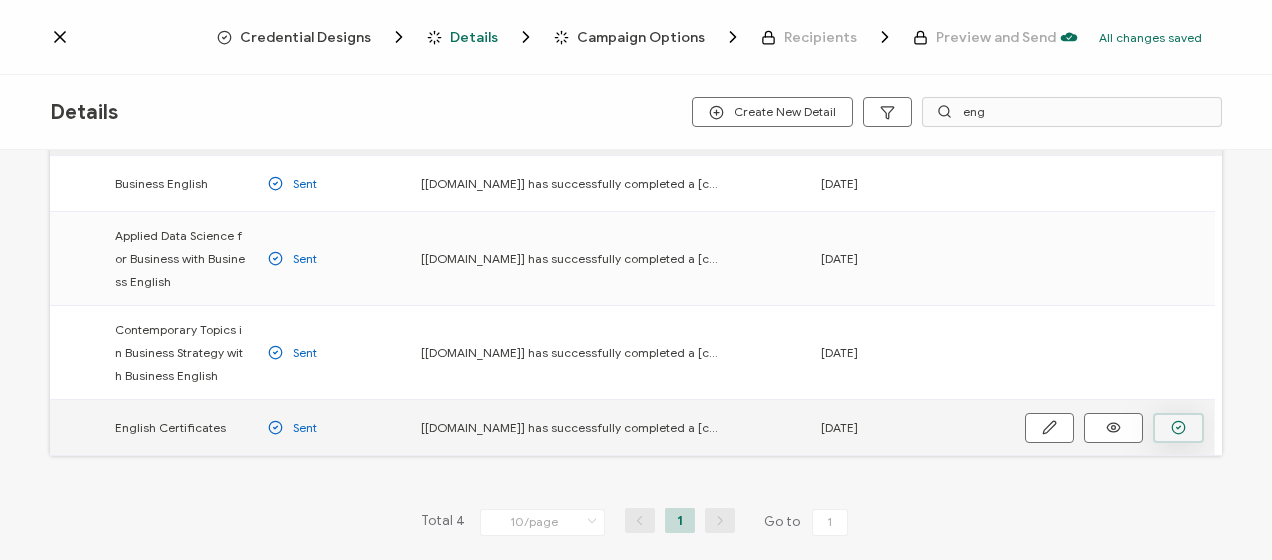 click 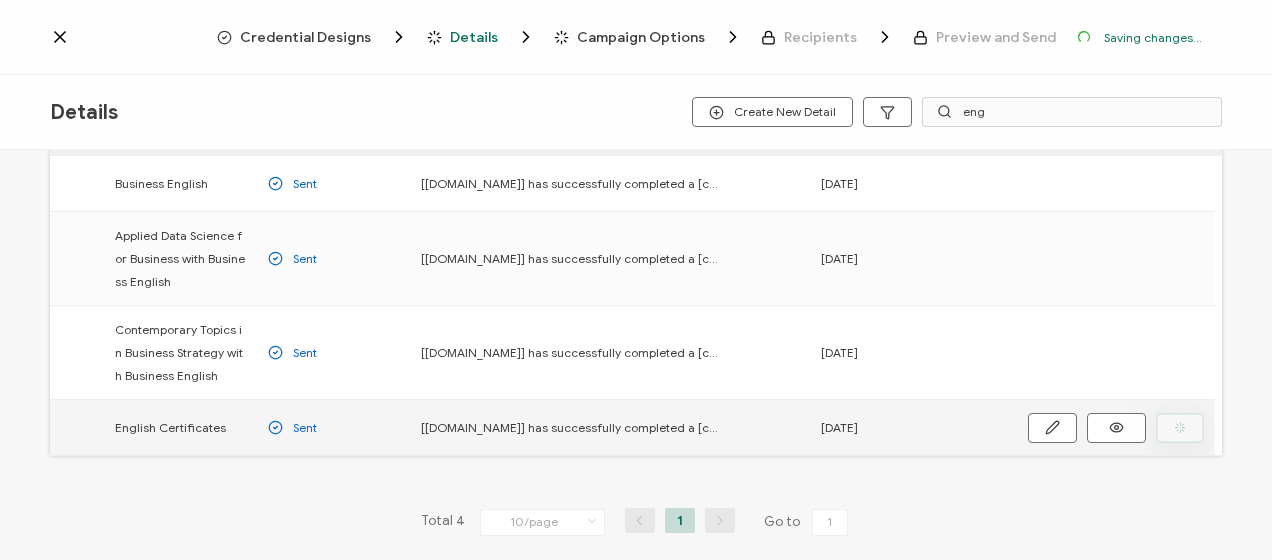 scroll, scrollTop: 166, scrollLeft: 0, axis: vertical 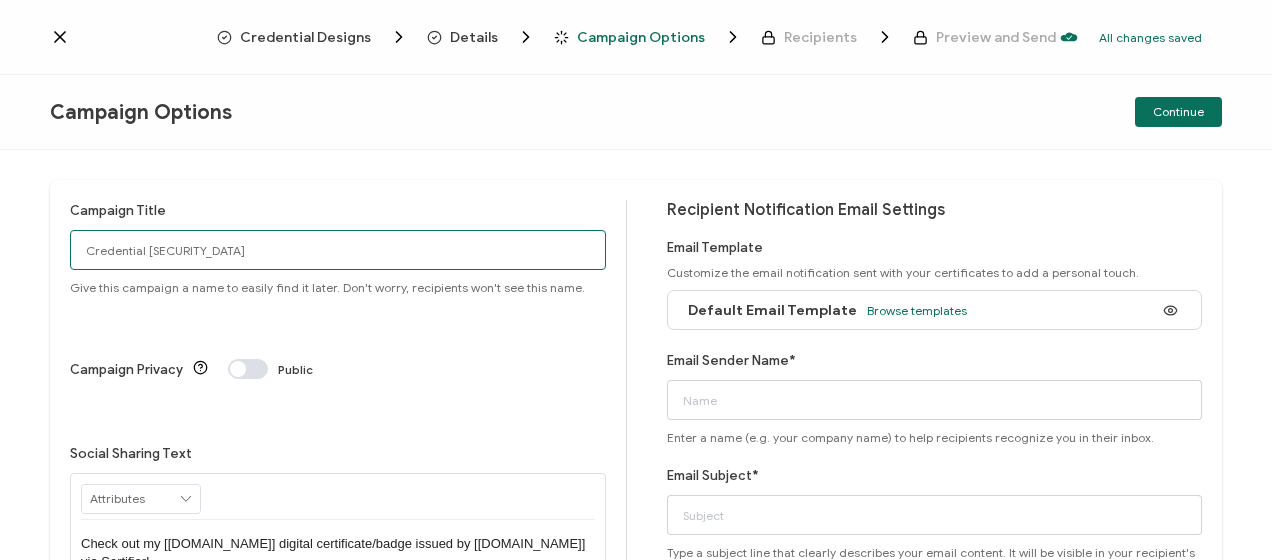 click on "Credential 1101" at bounding box center (338, 250) 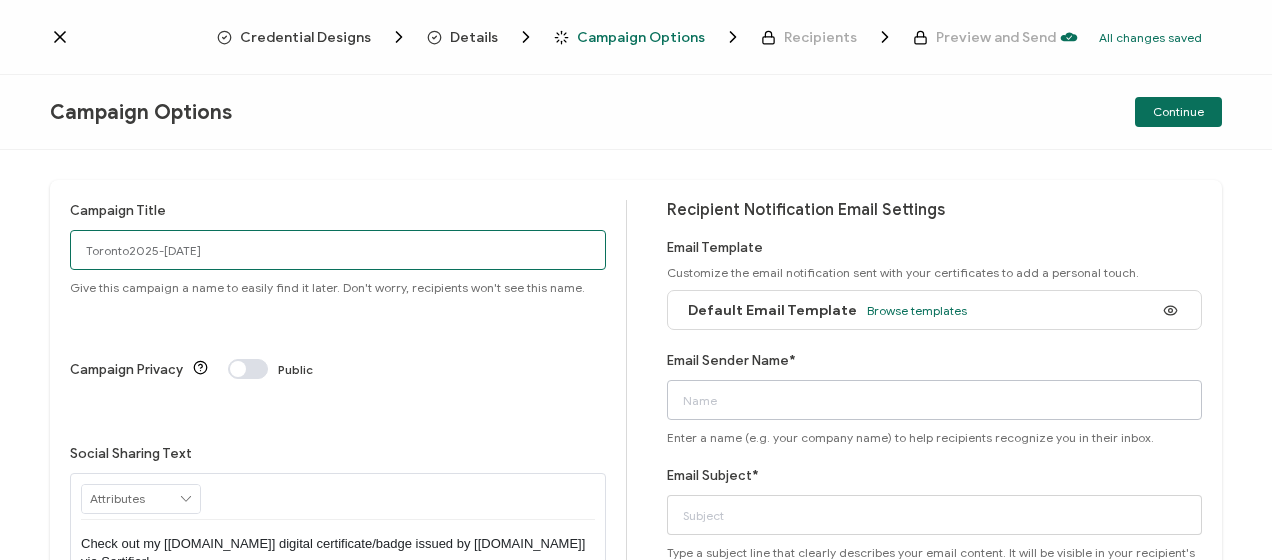 type on "Toronto2025-Jul11" 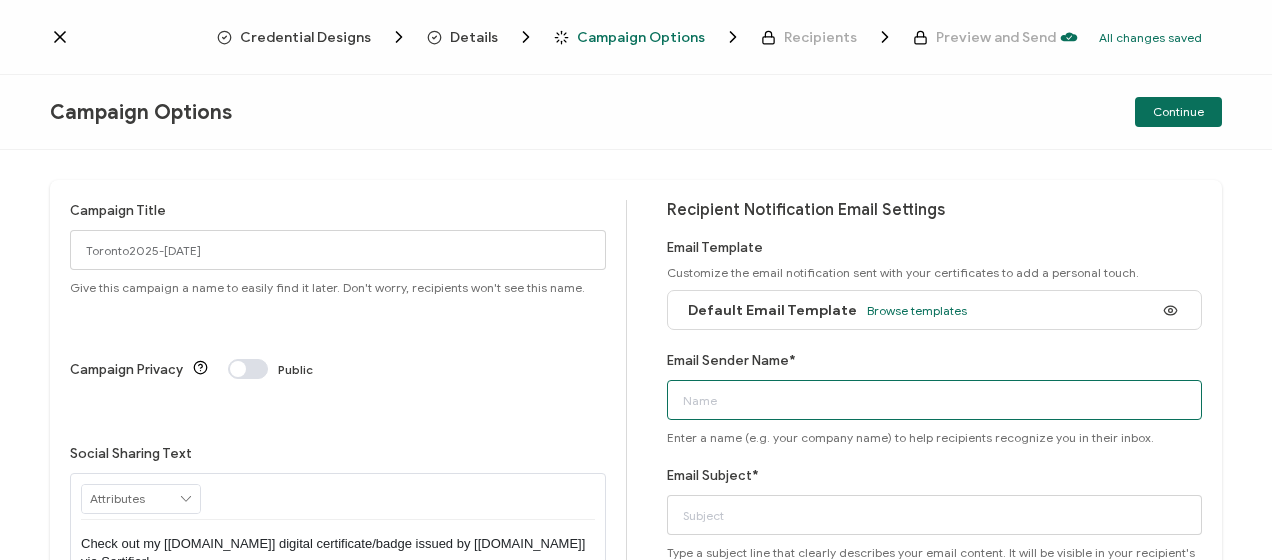 click on "Email Sender Name*" at bounding box center [935, 400] 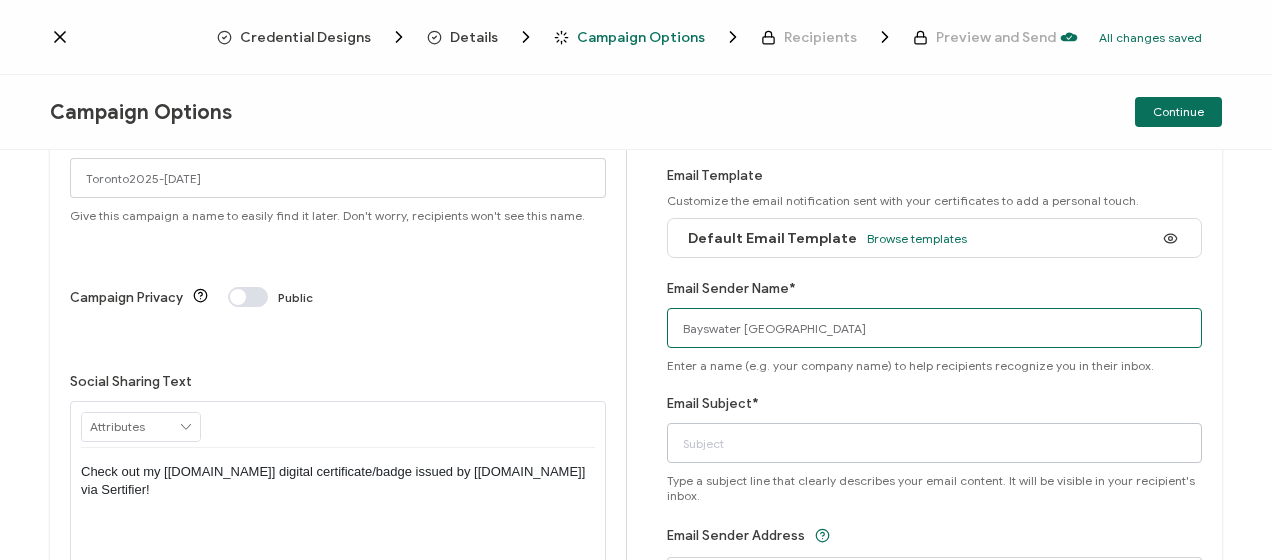 scroll, scrollTop: 100, scrollLeft: 0, axis: vertical 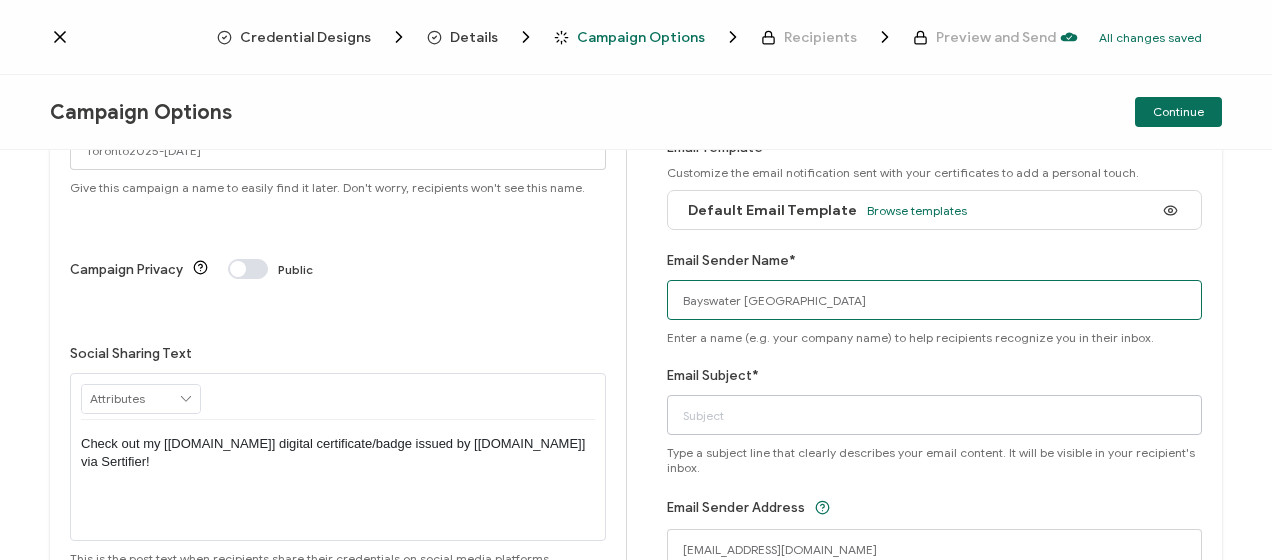 type on "Bayswater [GEOGRAPHIC_DATA]" 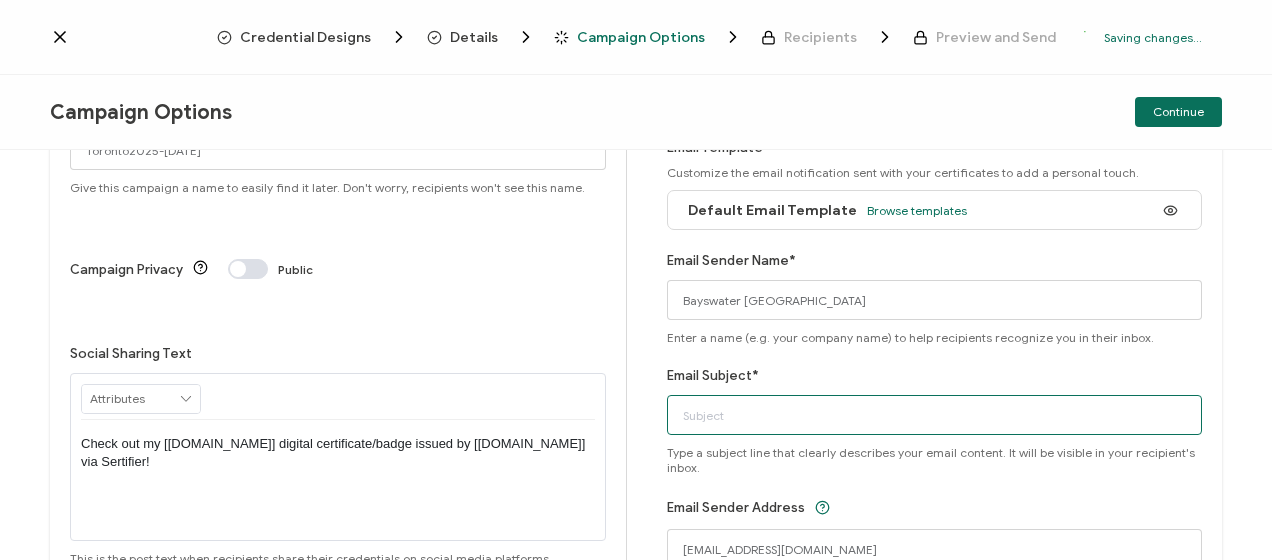 click on "Email Subject*" at bounding box center (935, 415) 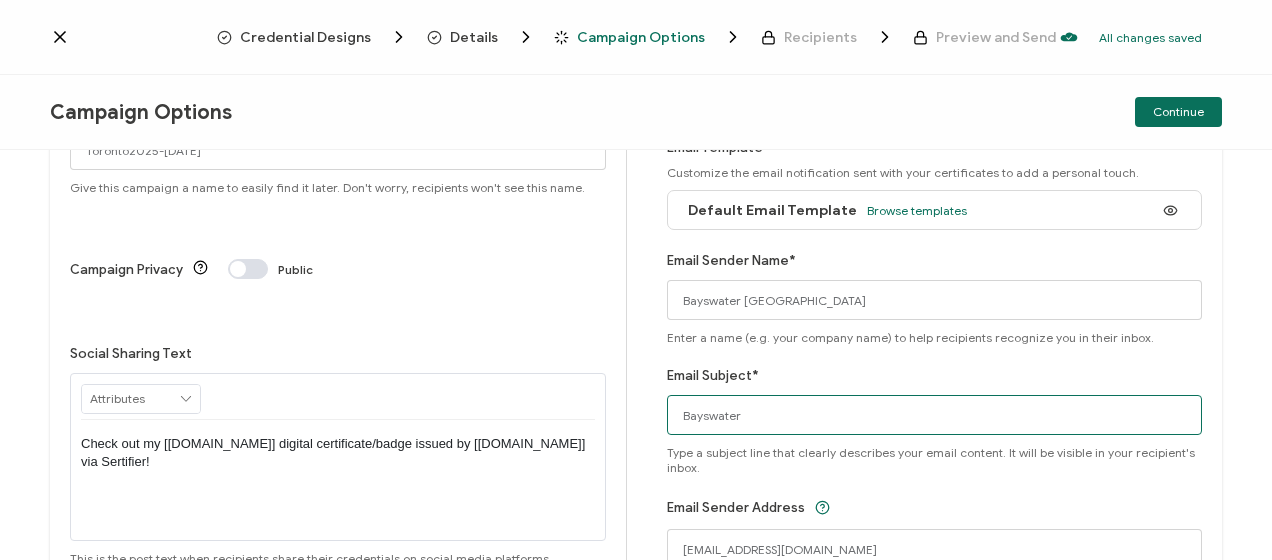 click on "Bayswater" at bounding box center [935, 415] 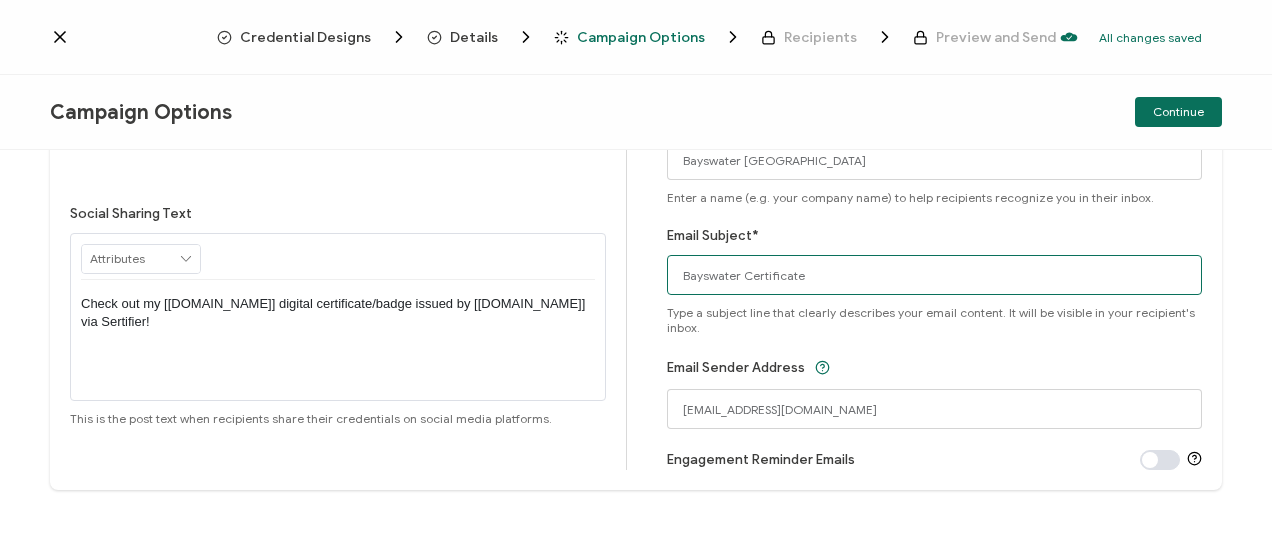 scroll, scrollTop: 0, scrollLeft: 0, axis: both 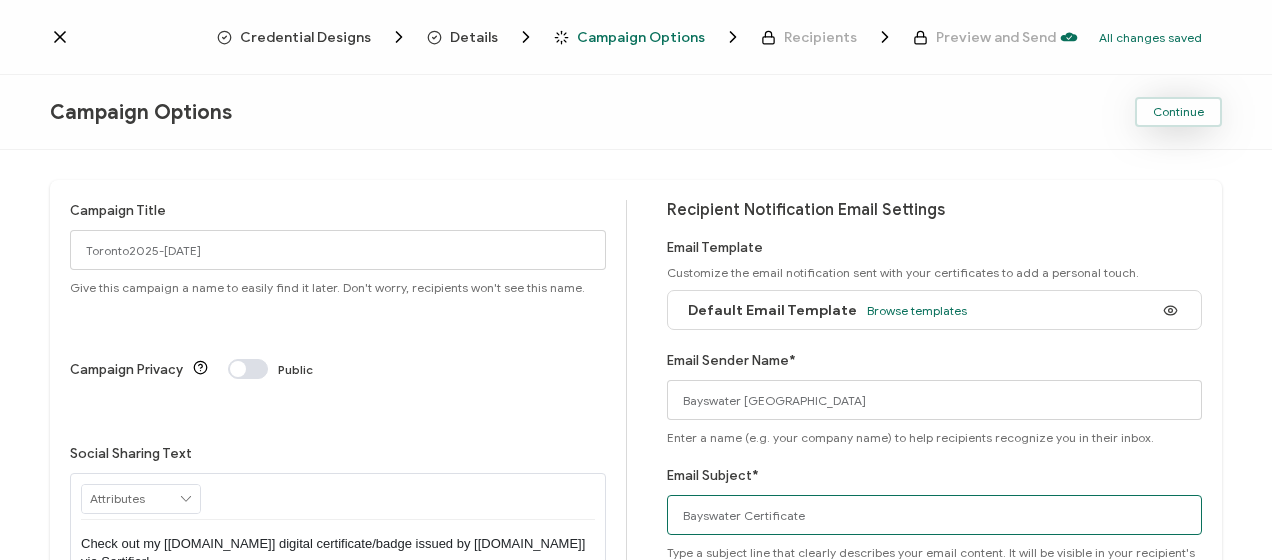 type on "Bayswater Certificate" 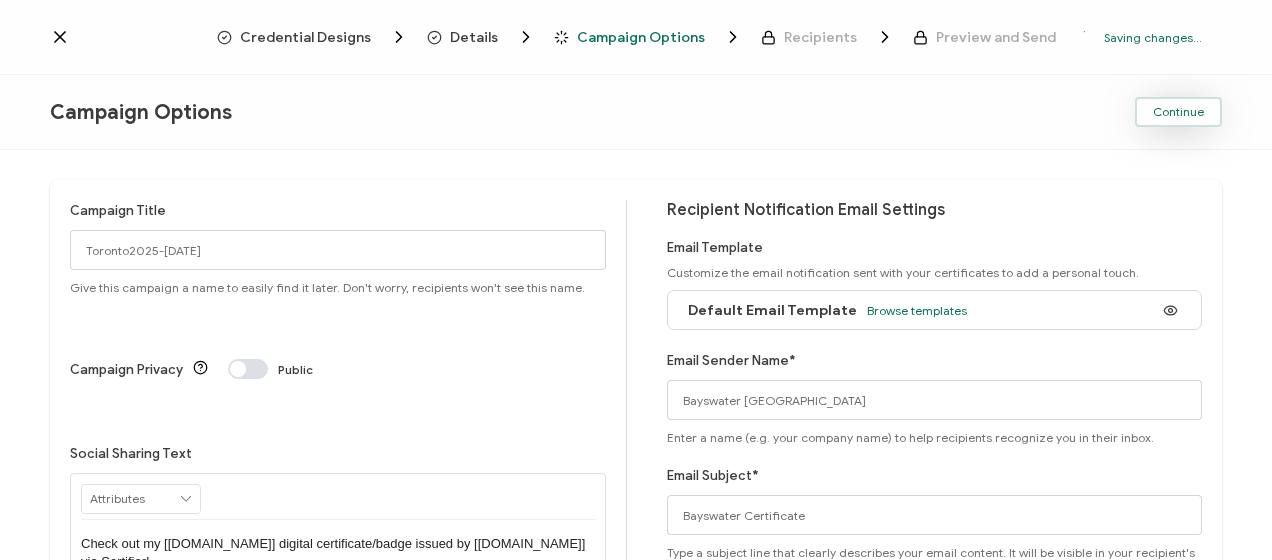 click on "Continue" at bounding box center (1178, 112) 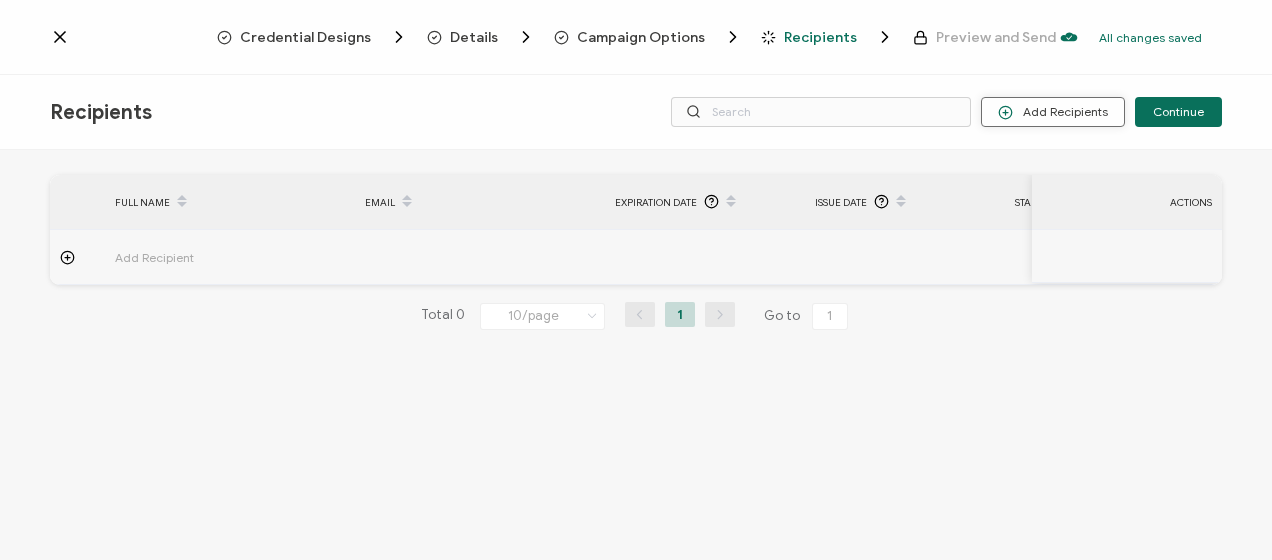 click on "Add Recipients" at bounding box center [1053, 112] 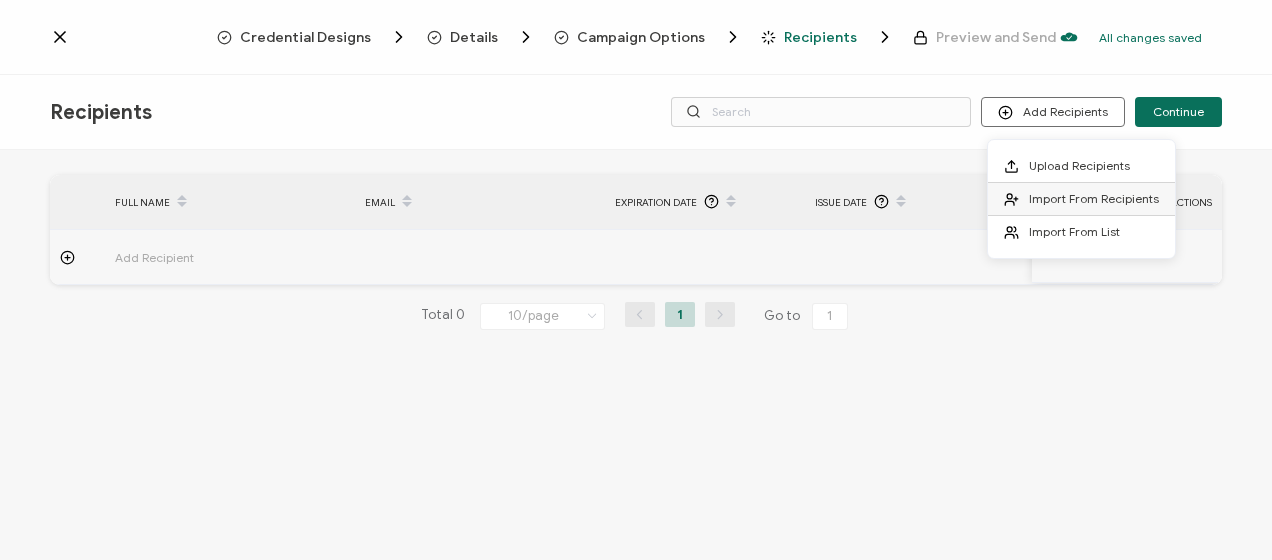click on "Import From Recipients" at bounding box center (1094, 198) 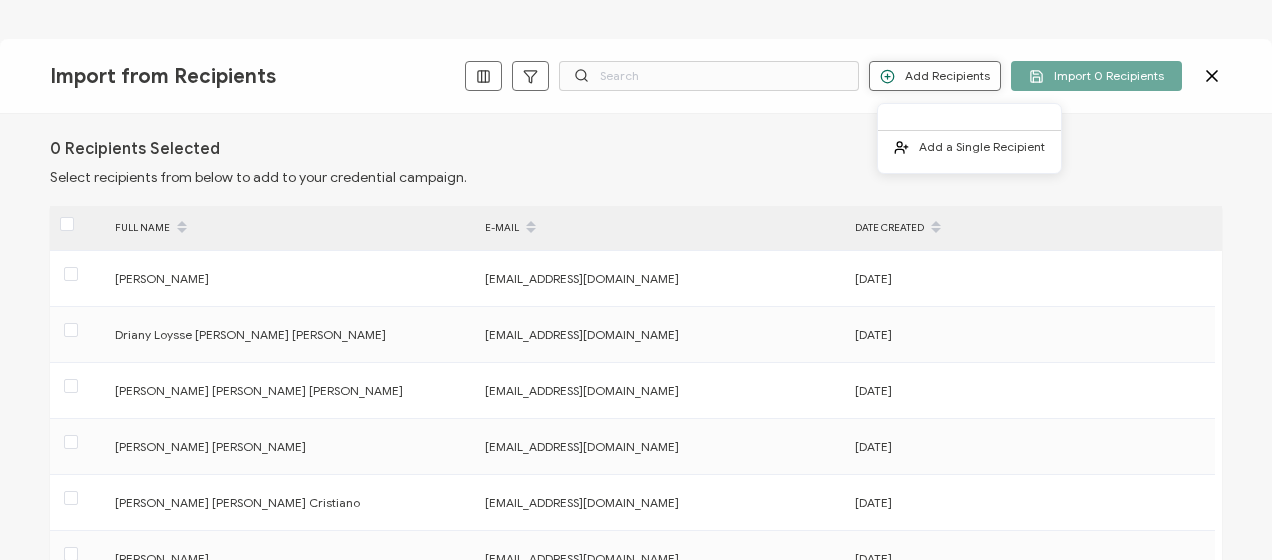 click on "Add Recipients" at bounding box center [935, 76] 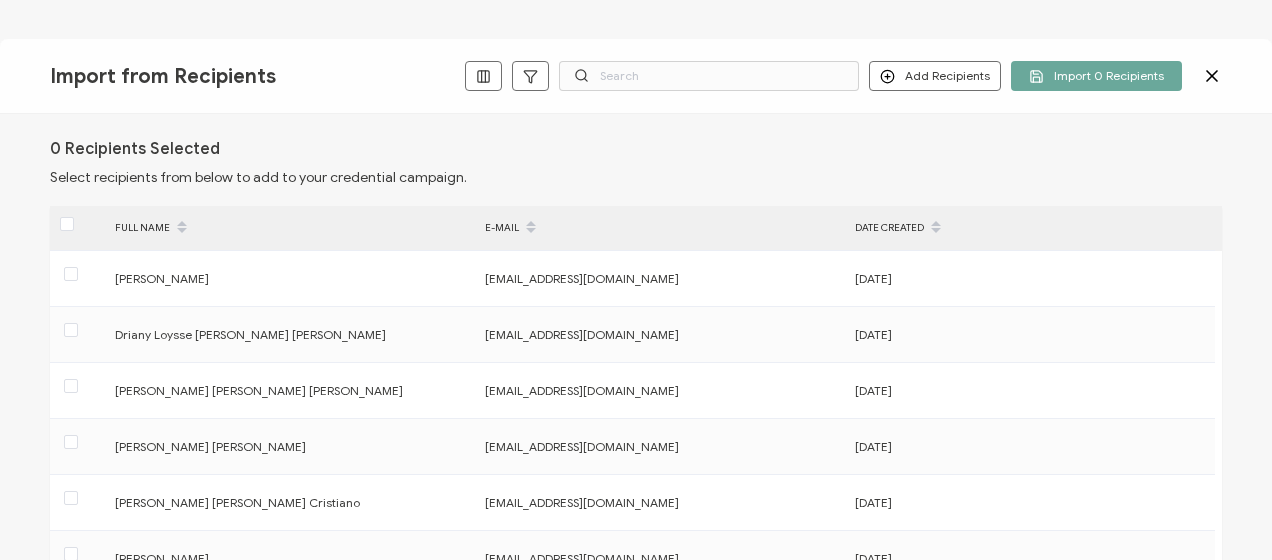 click 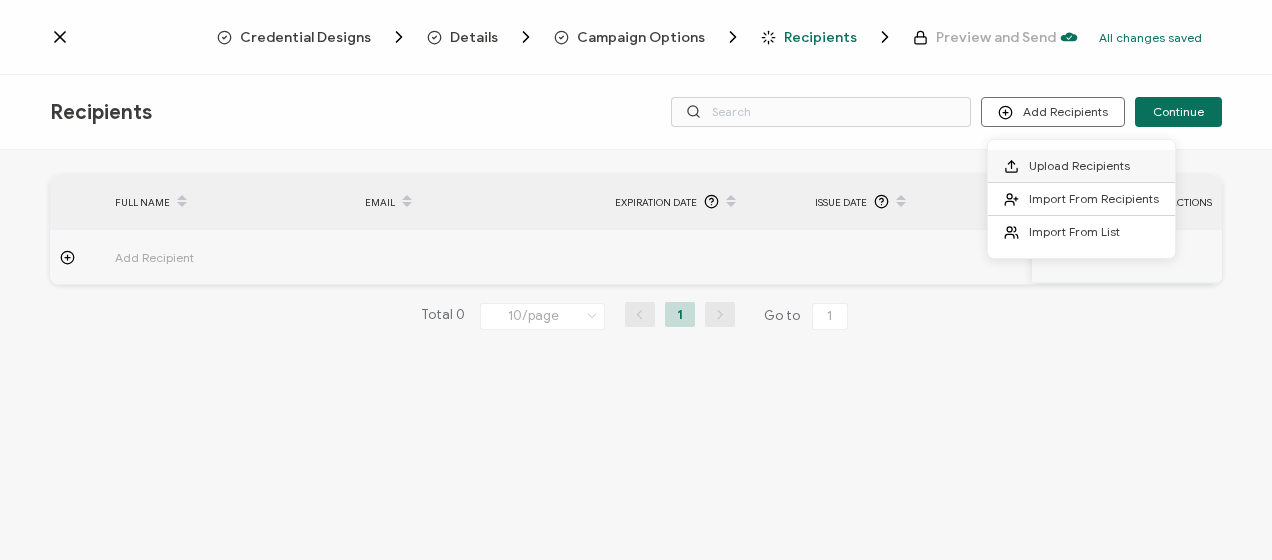 click on "Upload Recipients" at bounding box center (1079, 165) 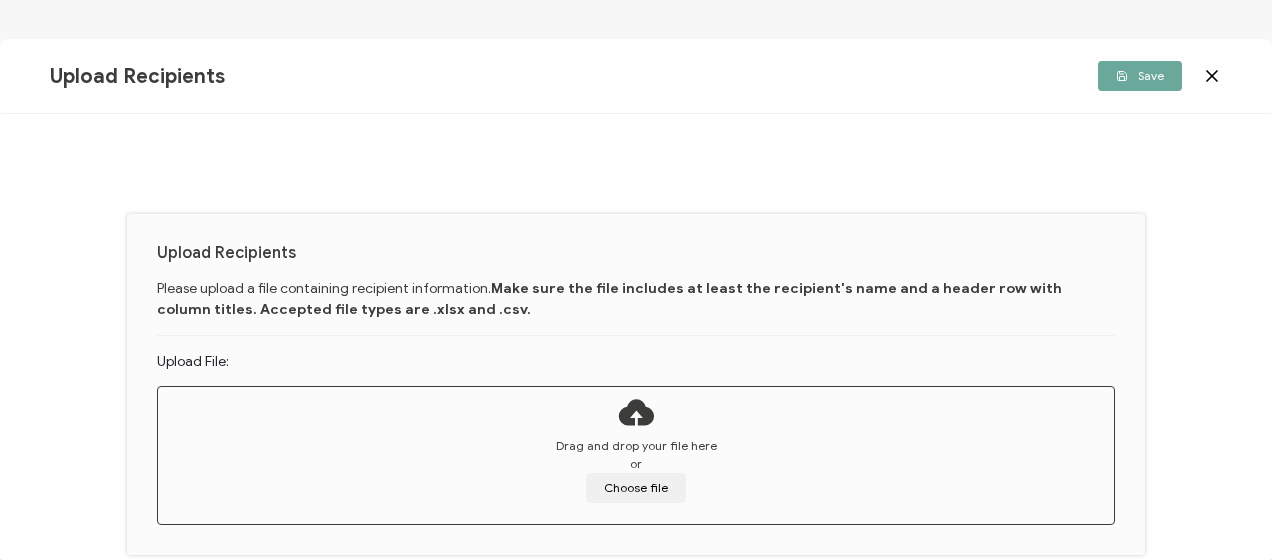 click on "Drag and drop your file here   or
Choose file" at bounding box center [636, 470] 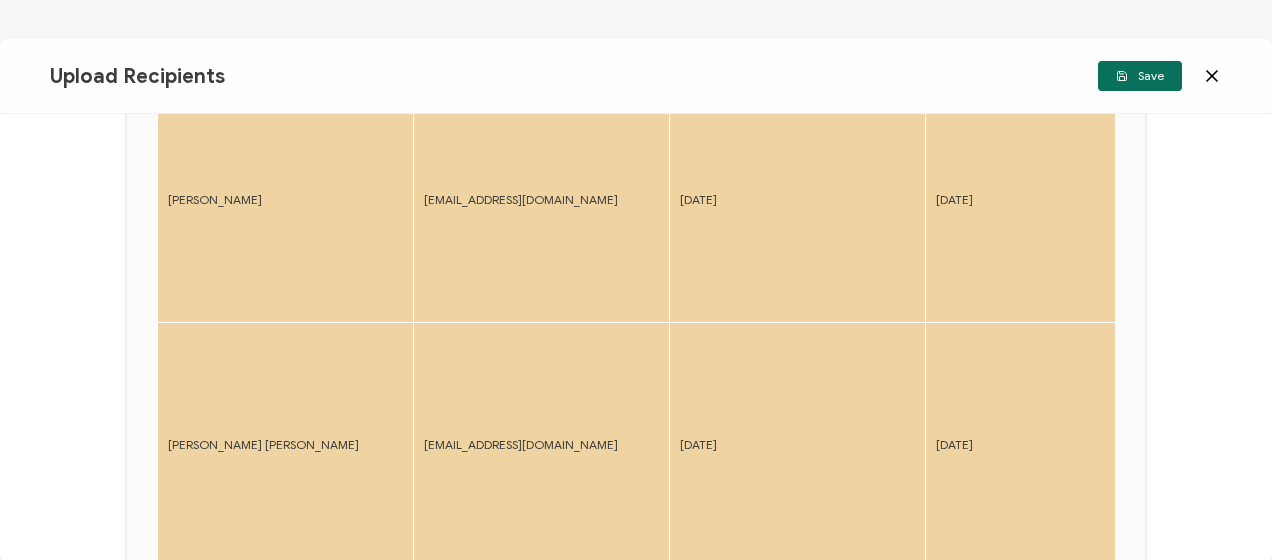 scroll, scrollTop: 114, scrollLeft: 0, axis: vertical 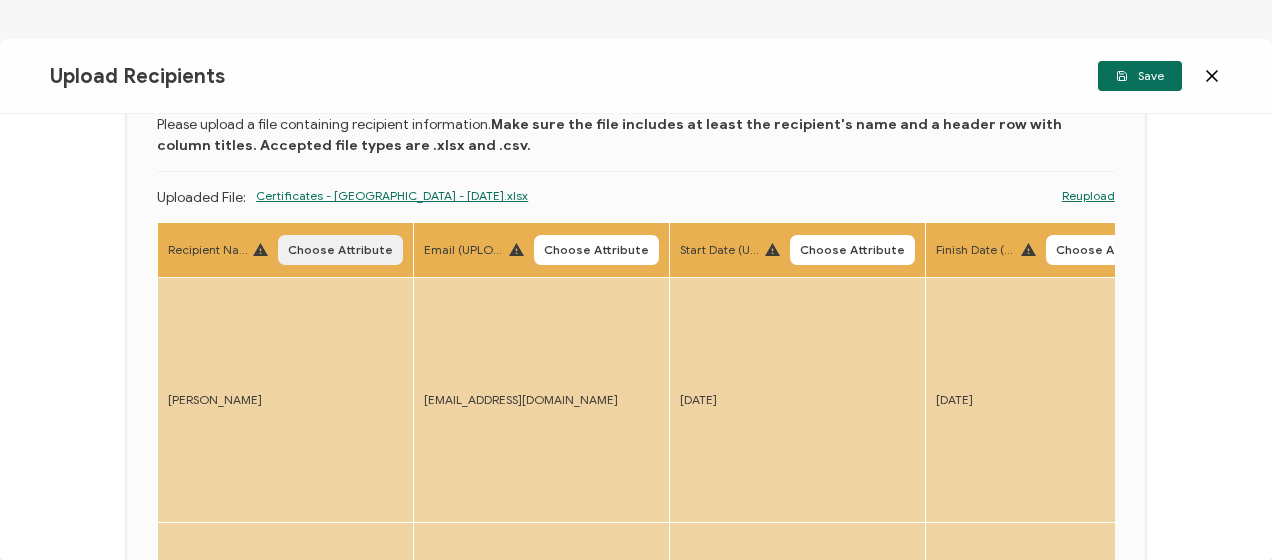 click on "Choose Attribute" at bounding box center [340, 250] 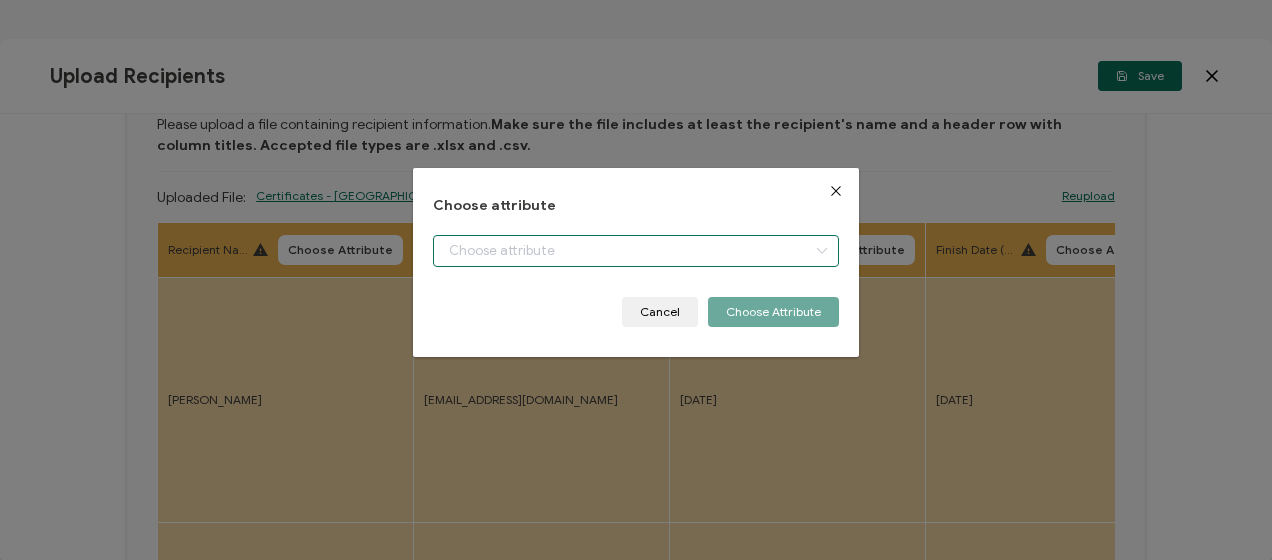 click at bounding box center (635, 251) 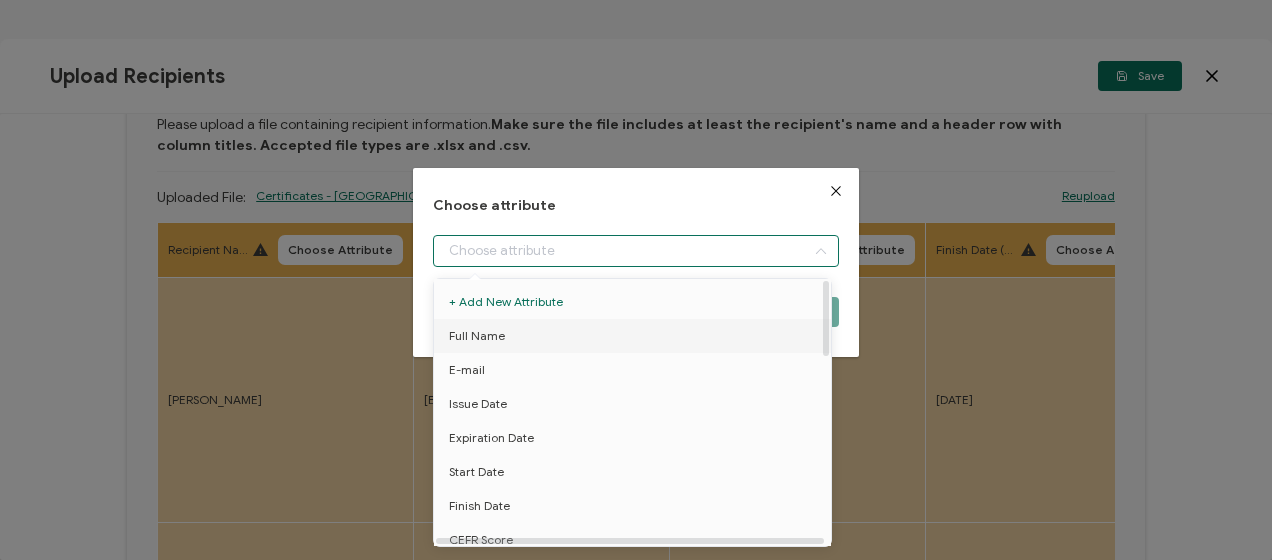 click on "Full Name" at bounding box center (636, 336) 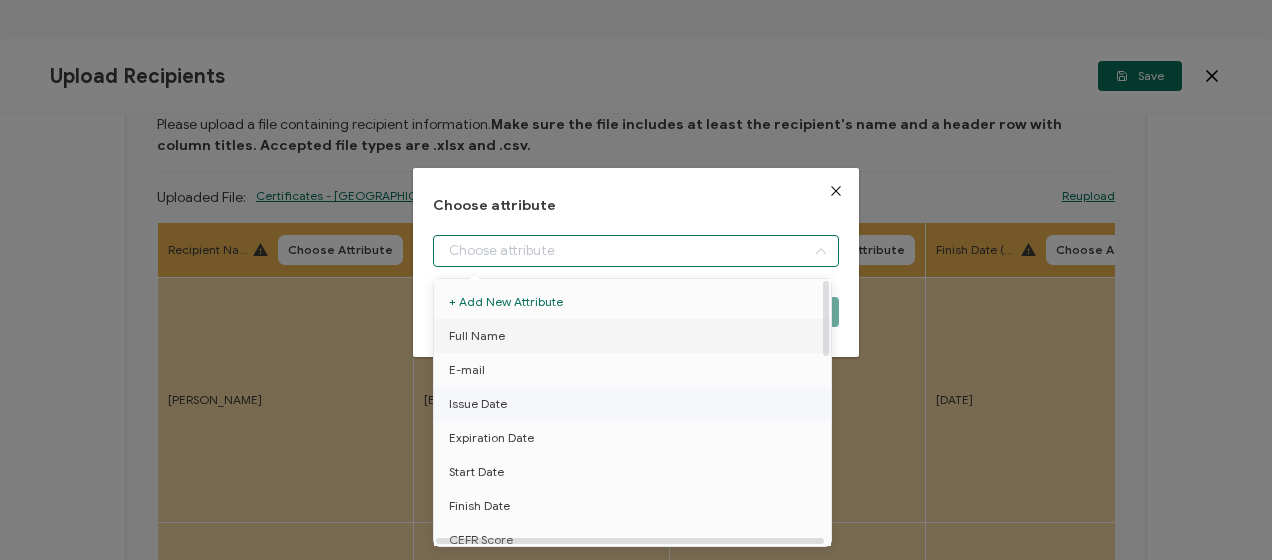 type on "Full Name" 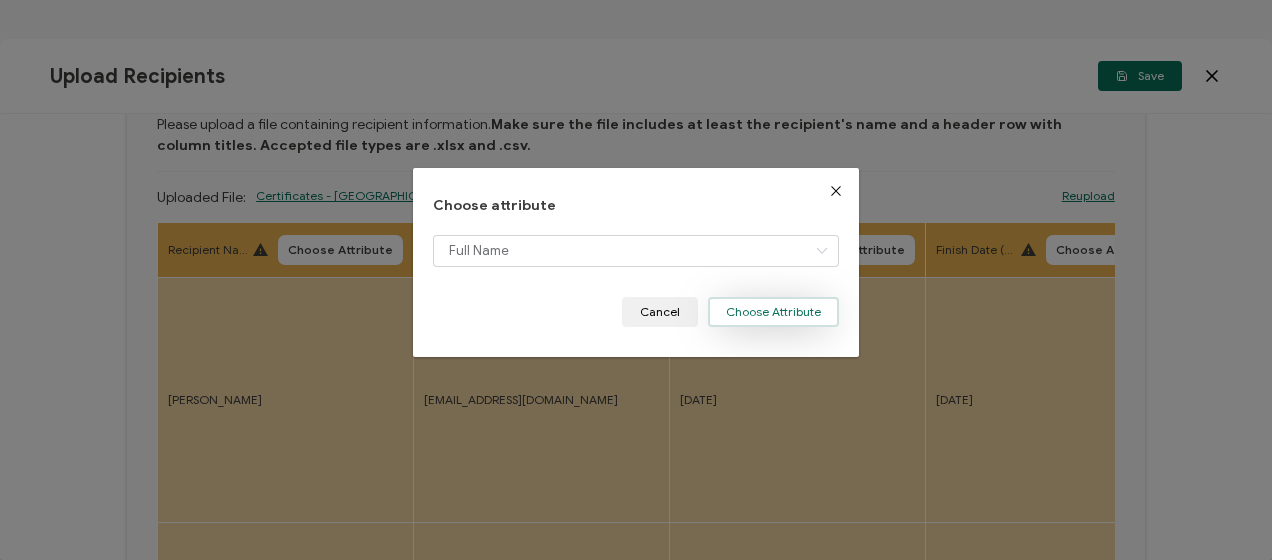 click on "Choose Attribute" at bounding box center [773, 312] 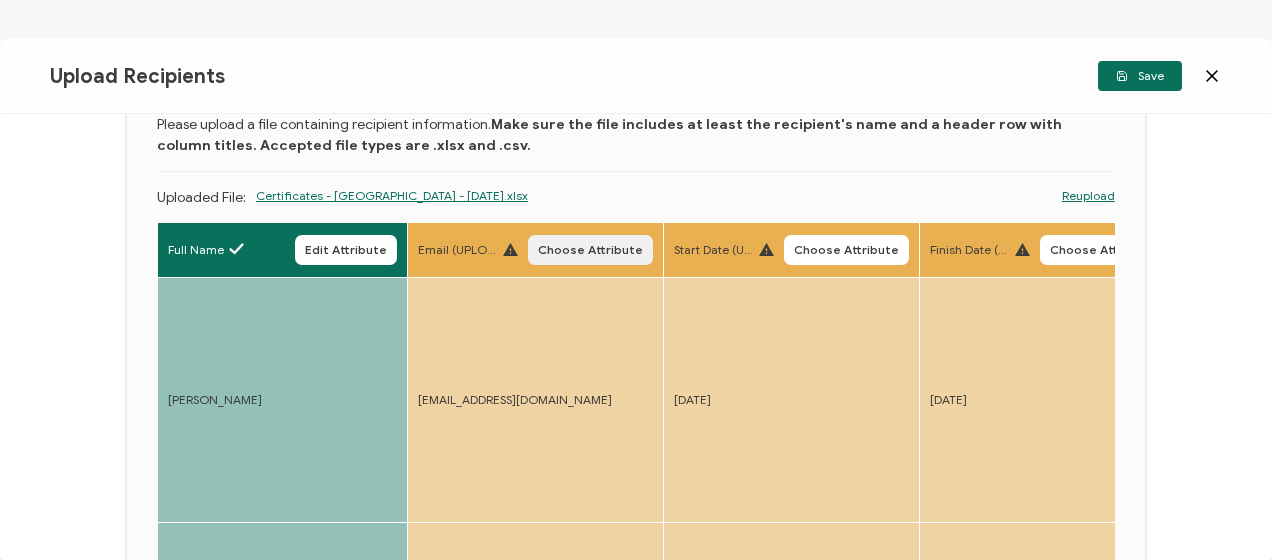click on "Choose Attribute" at bounding box center (590, 250) 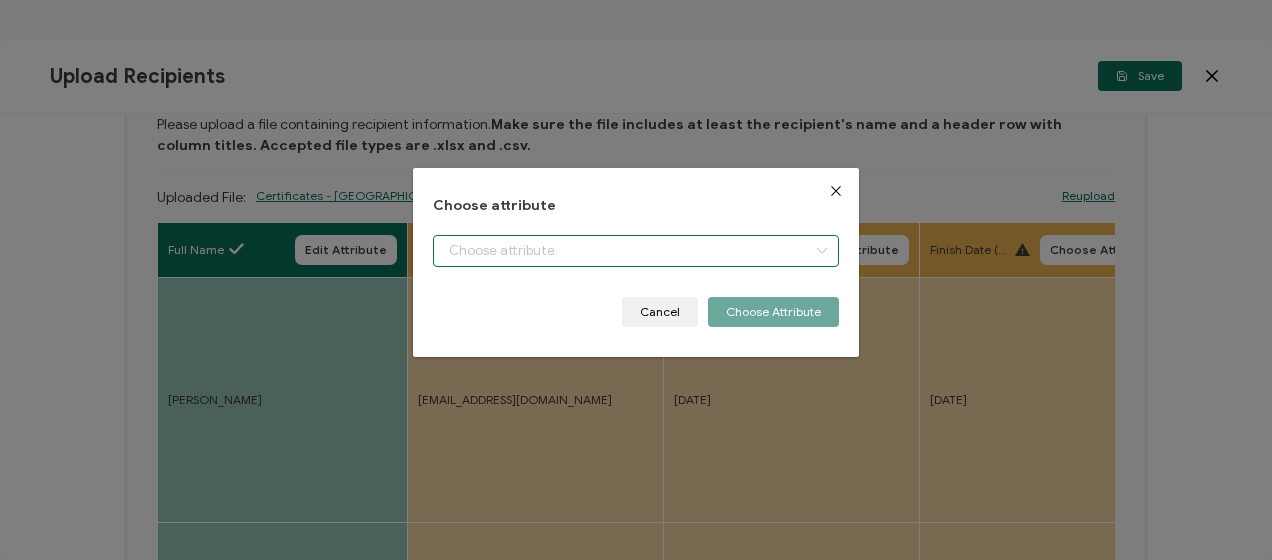 click at bounding box center (635, 251) 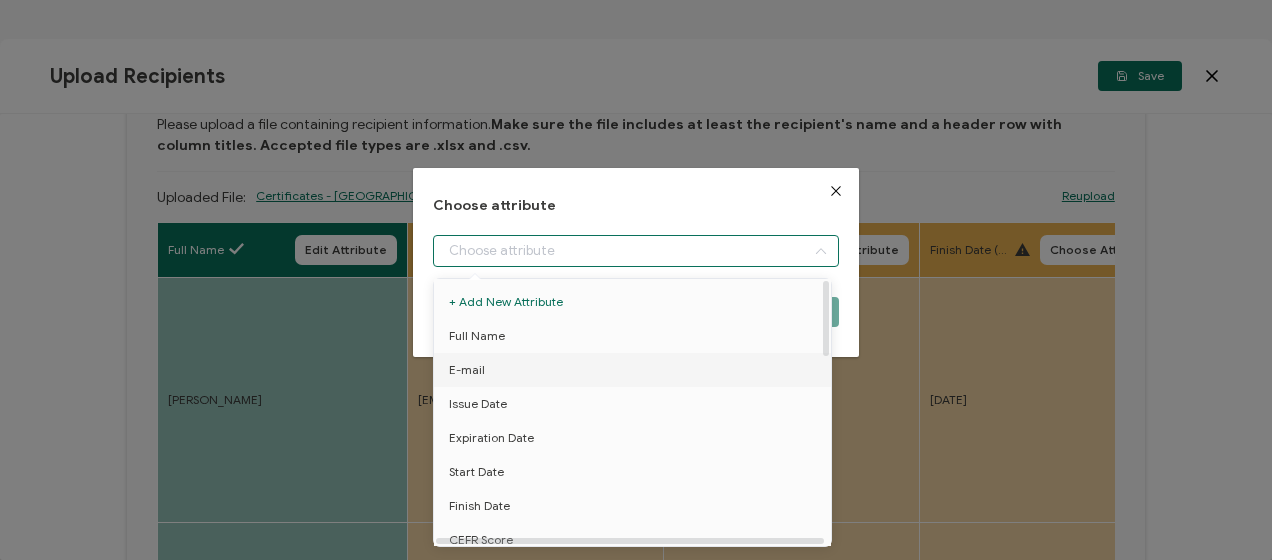 click on "E-mail" at bounding box center (636, 370) 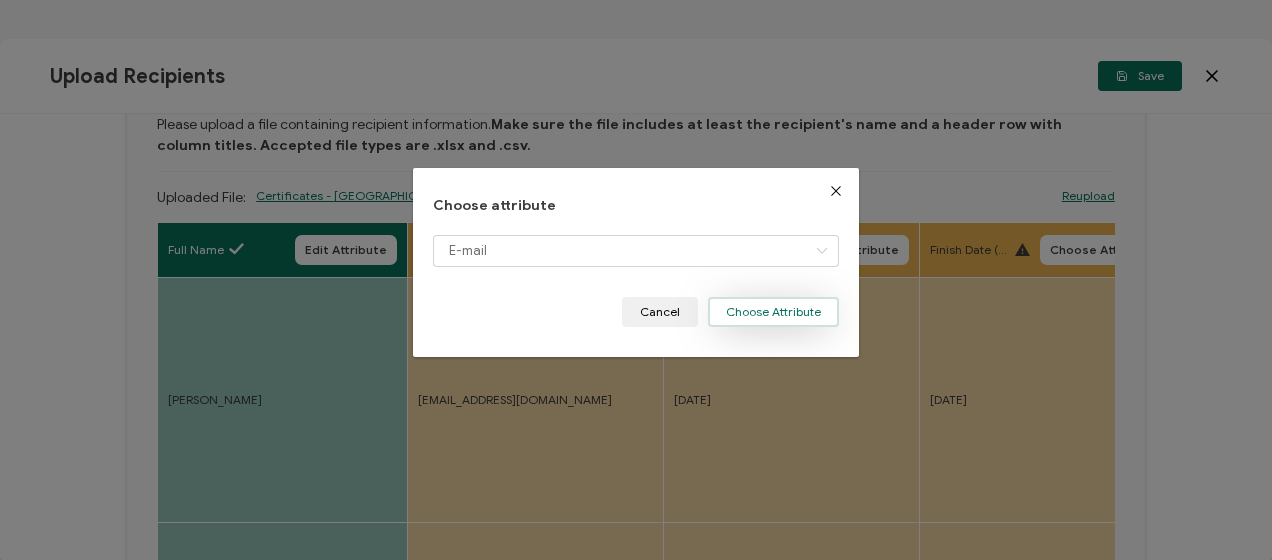 click on "Choose Attribute" at bounding box center (773, 312) 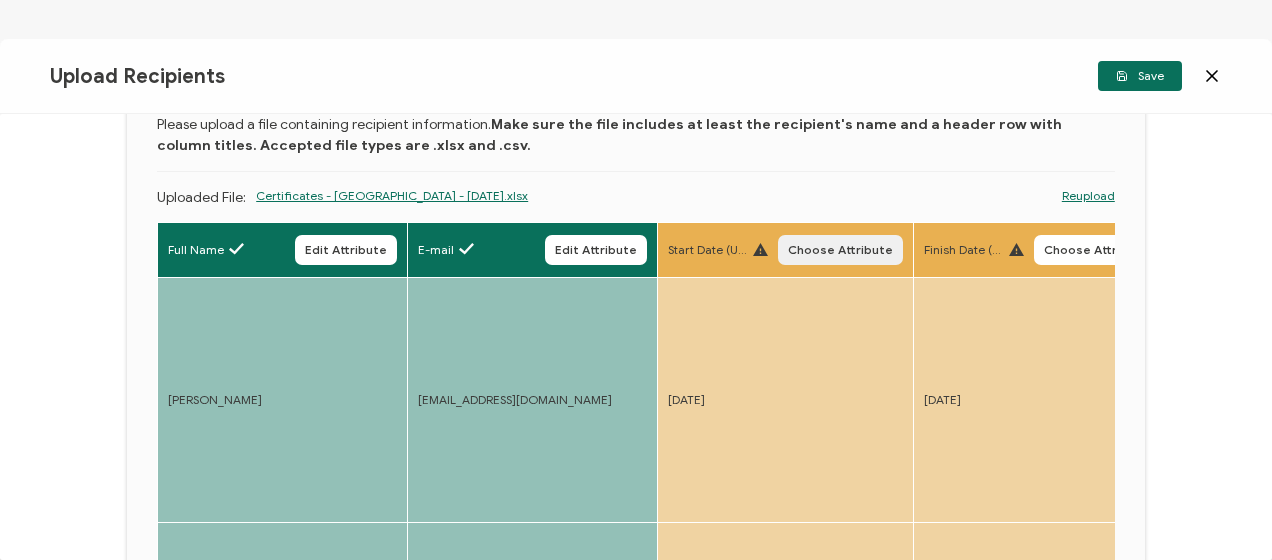 click on "Choose Attribute" at bounding box center (840, 250) 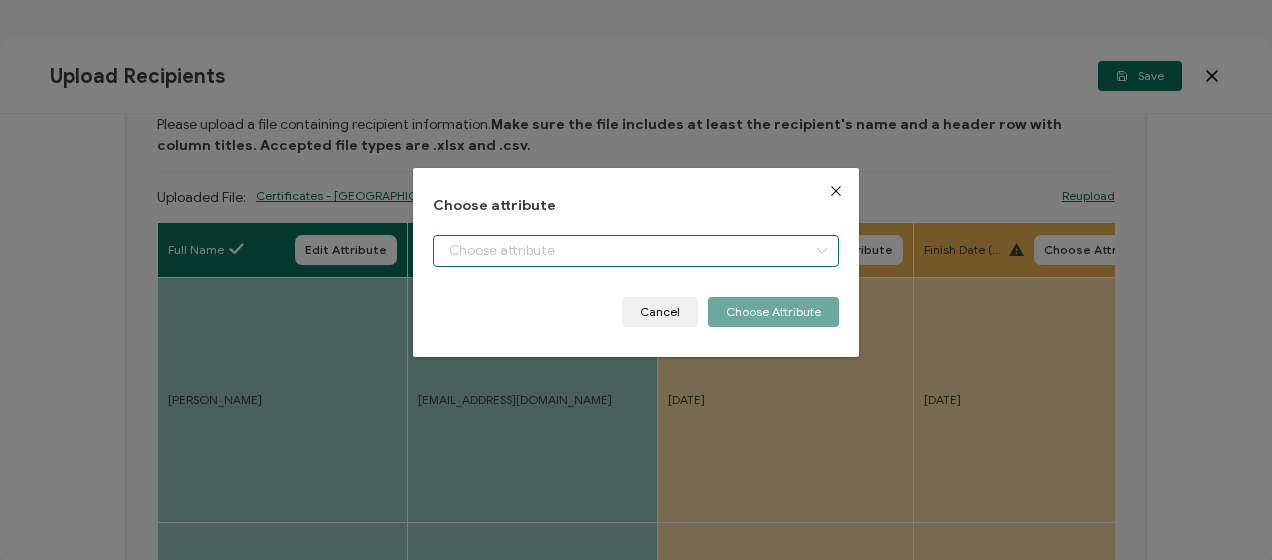 click at bounding box center (635, 251) 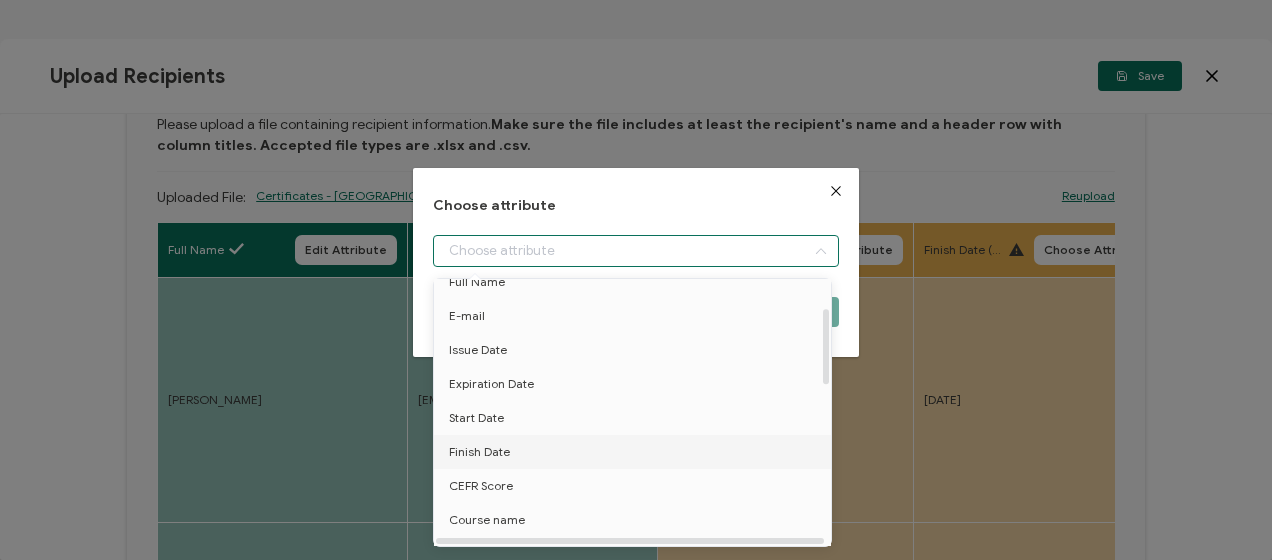 scroll, scrollTop: 100, scrollLeft: 0, axis: vertical 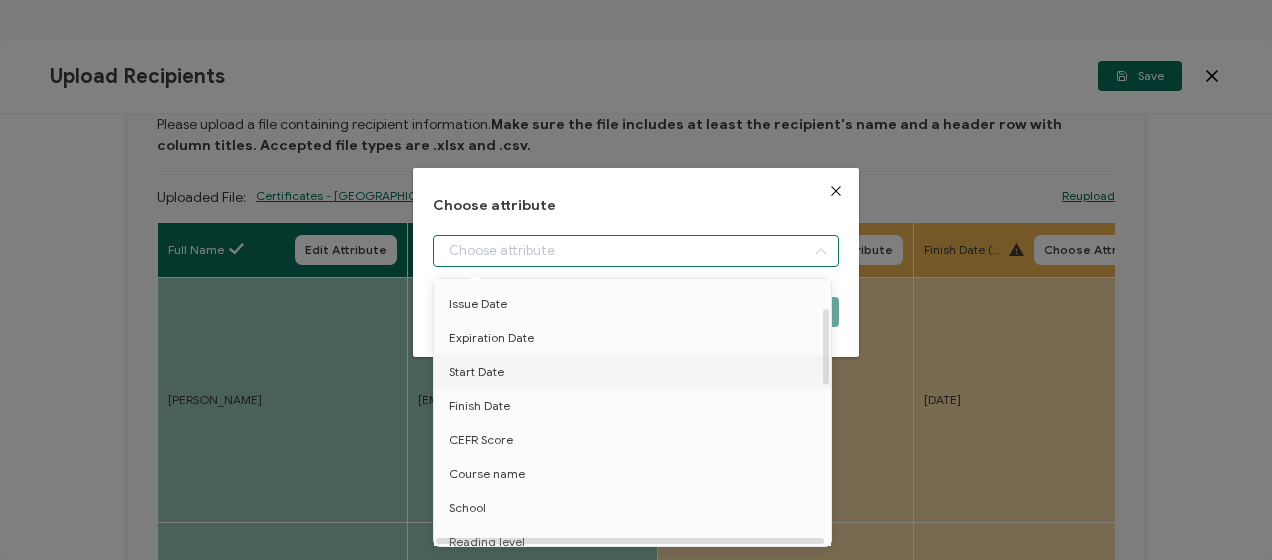 click on "Start Date" at bounding box center (476, 372) 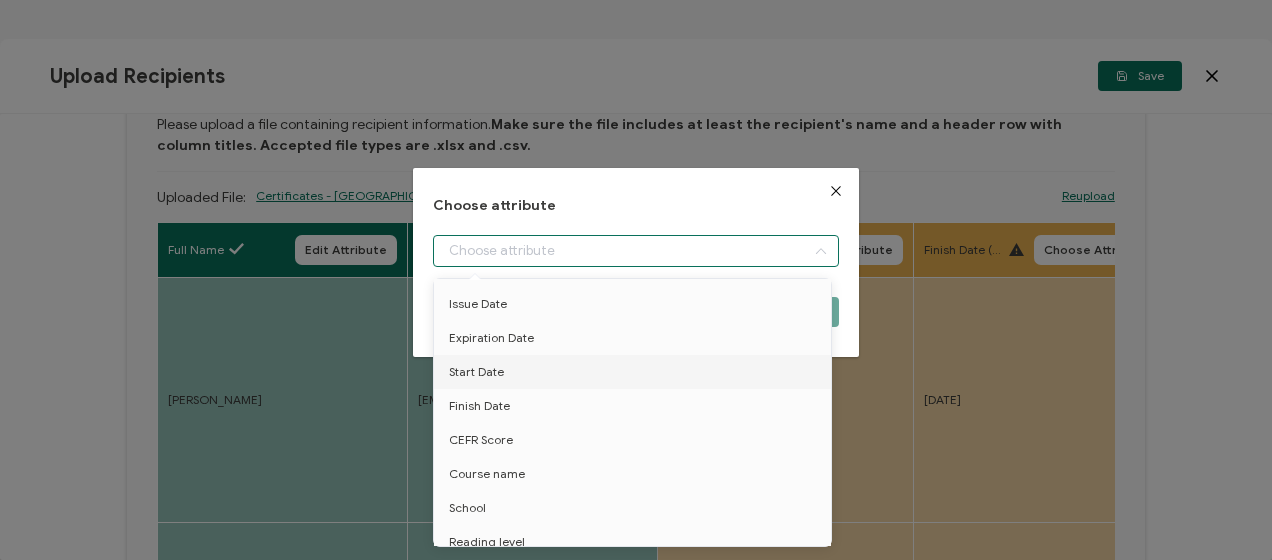 type on "Start Date" 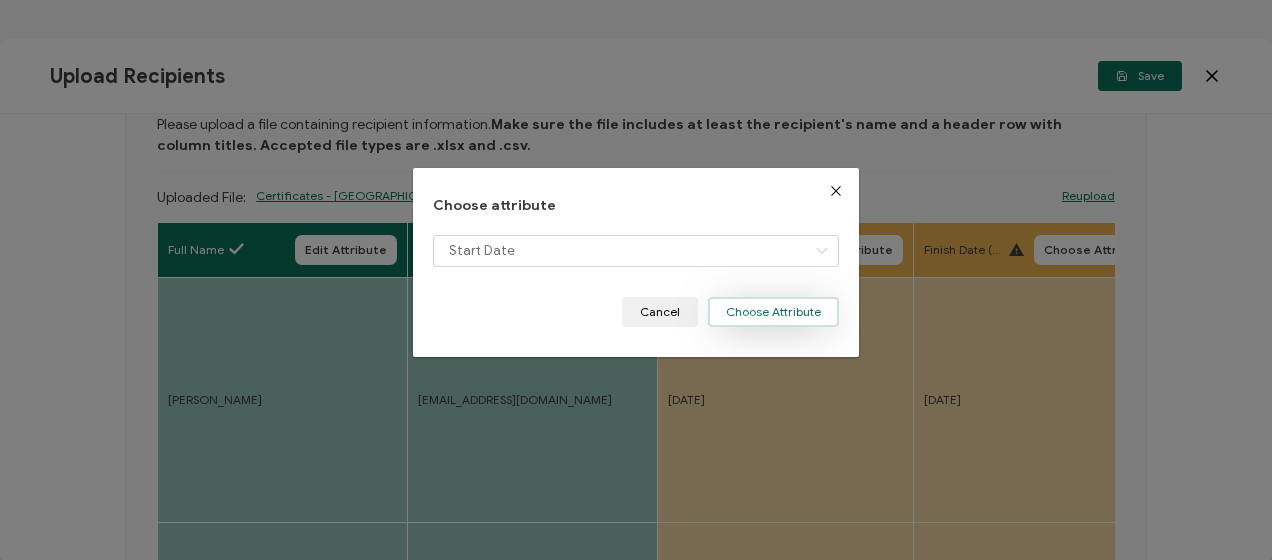 click on "Choose Attribute" at bounding box center (773, 312) 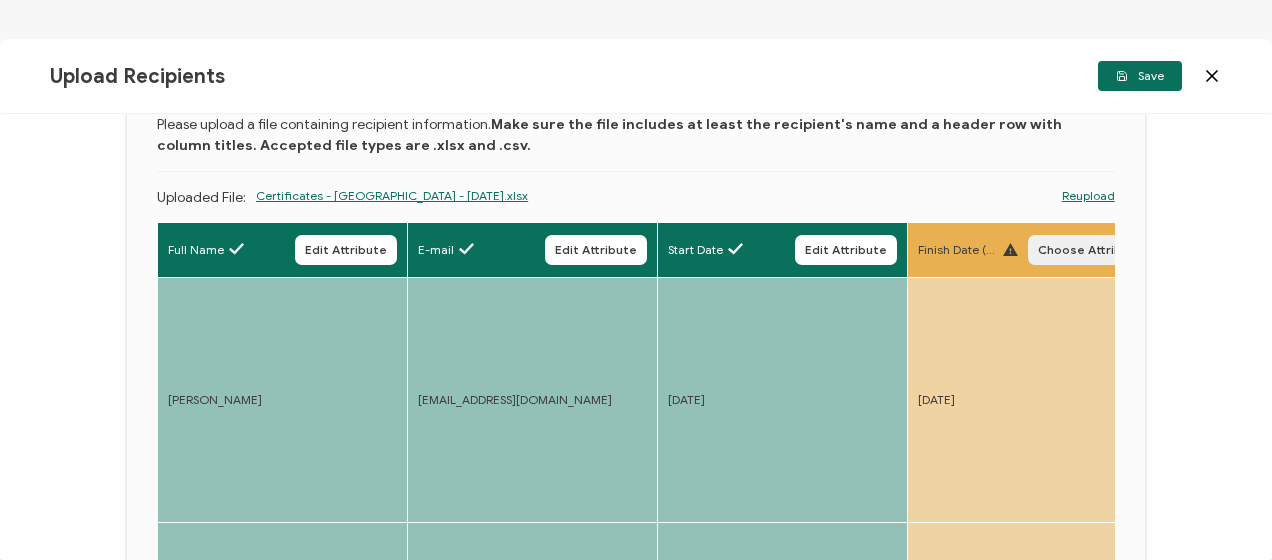 click on "Choose Attribute" at bounding box center (1090, 250) 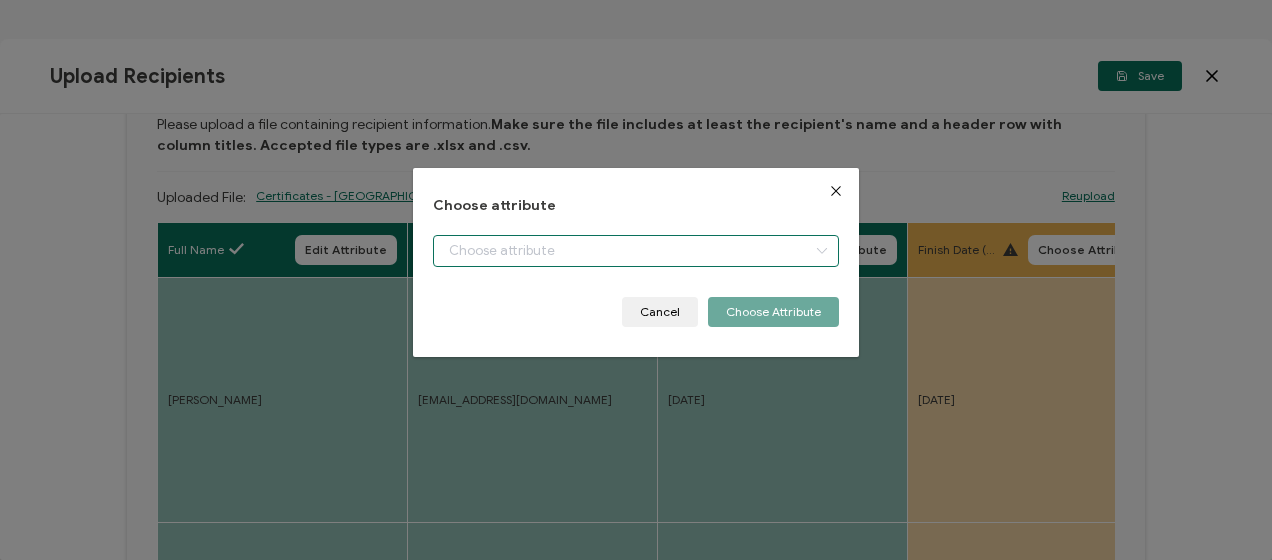click at bounding box center (635, 251) 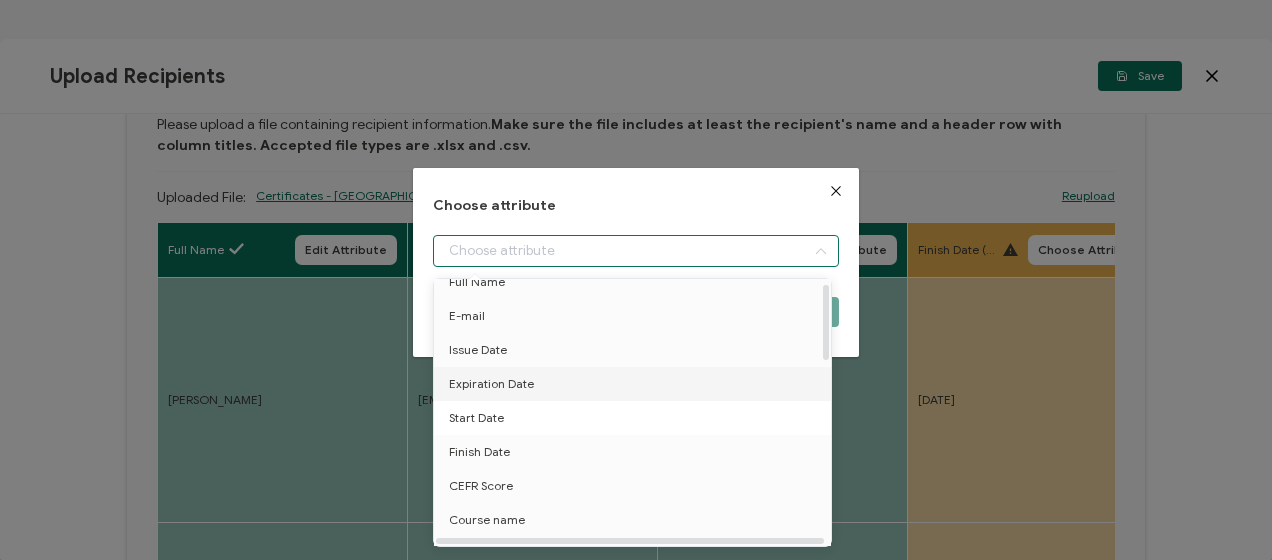 scroll, scrollTop: 100, scrollLeft: 0, axis: vertical 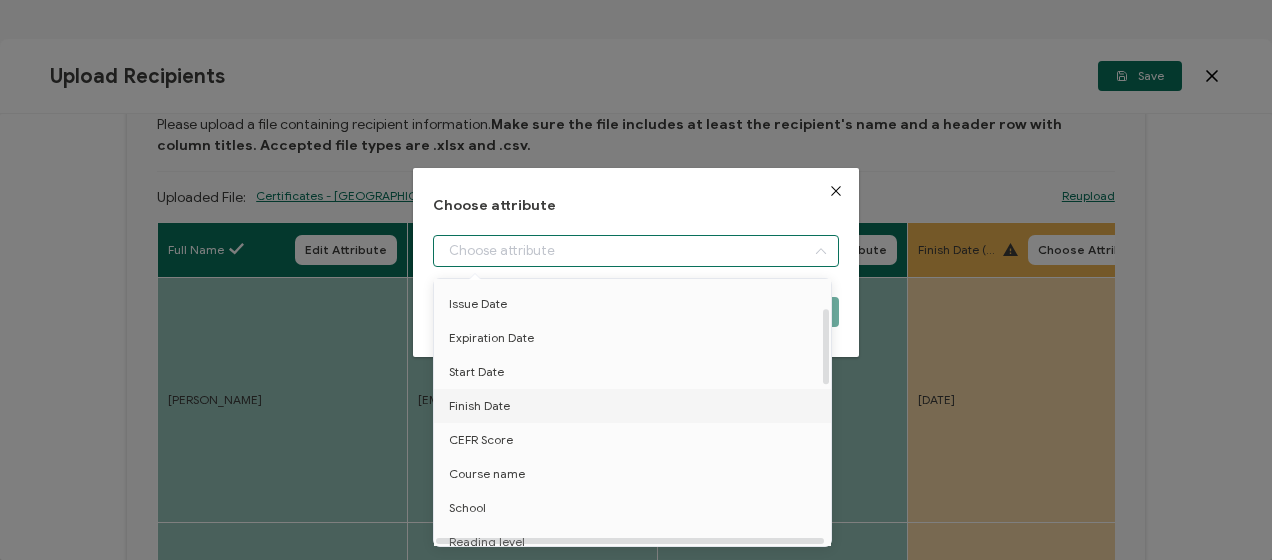 click on "Finish Date" at bounding box center (479, 406) 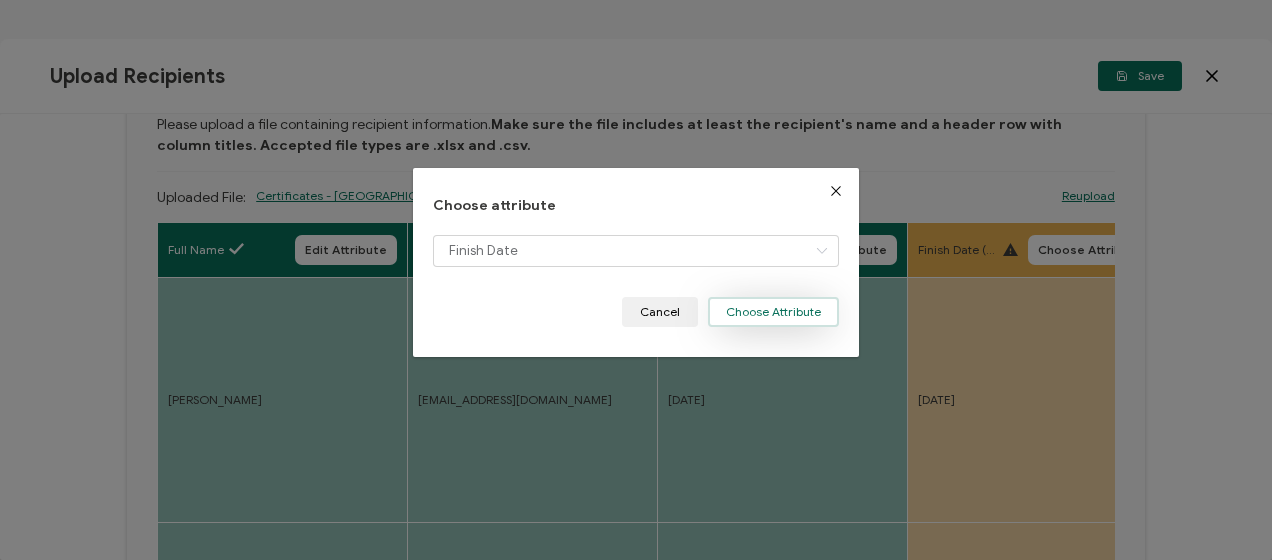 click on "Choose Attribute" at bounding box center [773, 312] 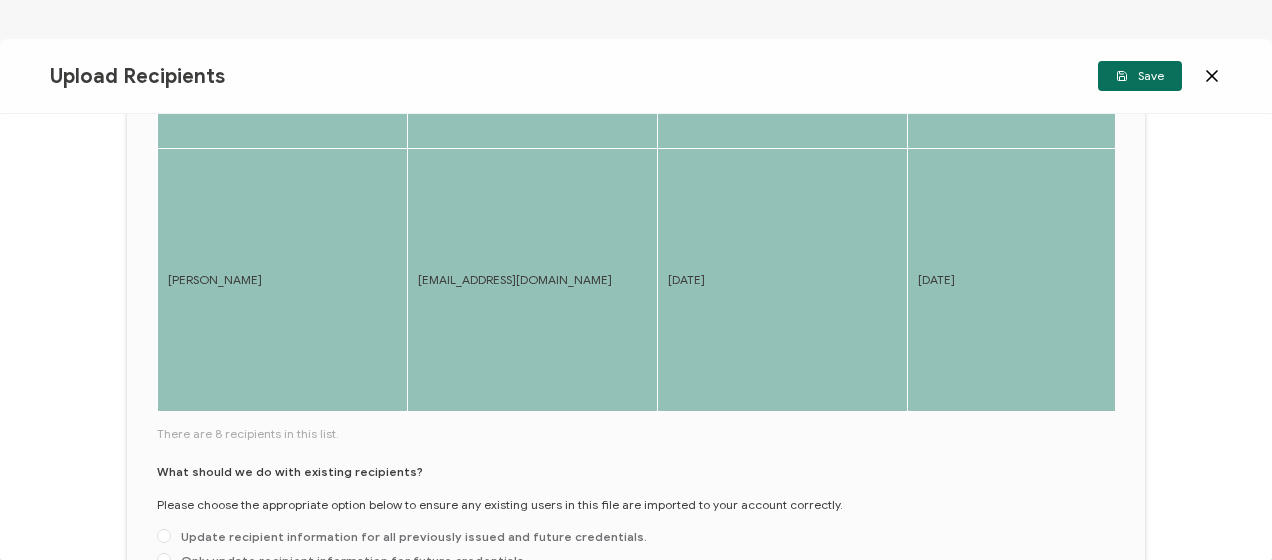 scroll, scrollTop: 1114, scrollLeft: 0, axis: vertical 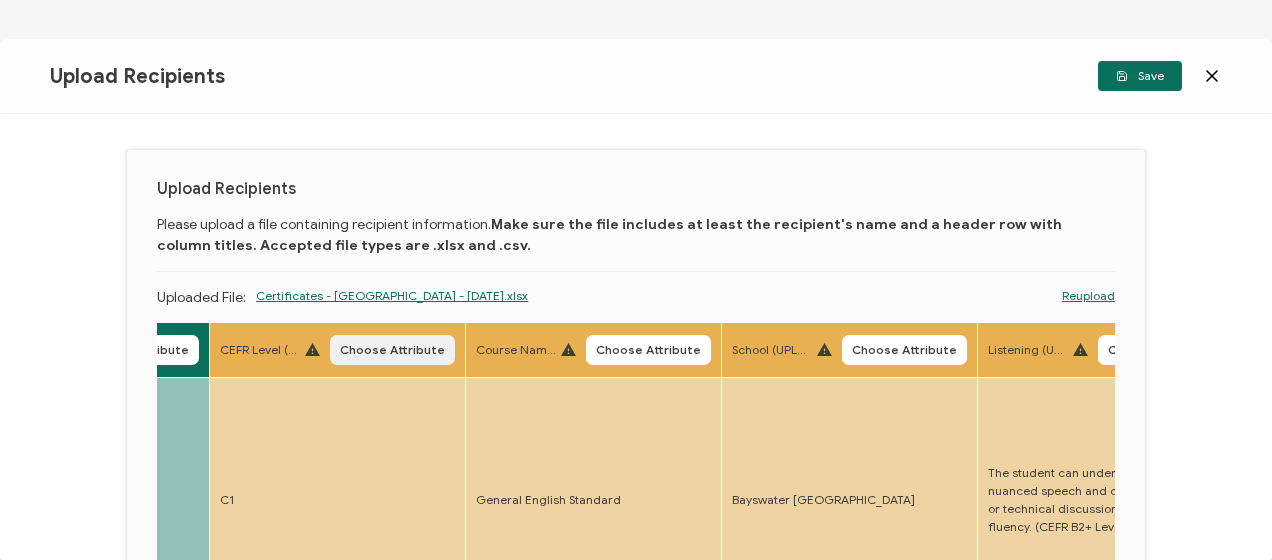 click on "Choose Attribute" at bounding box center [392, 350] 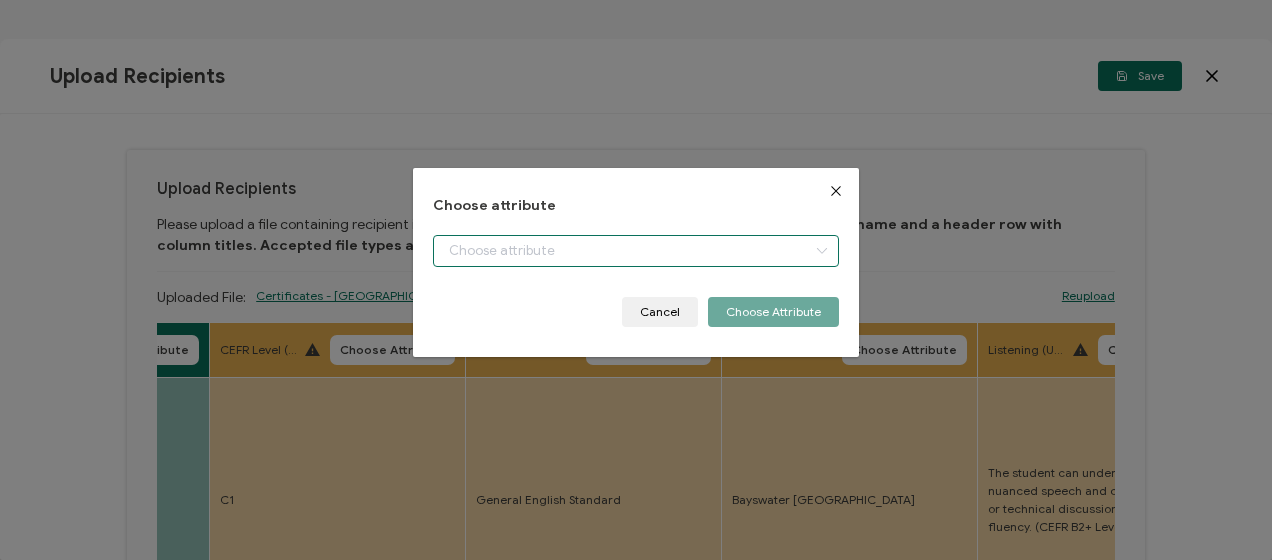 click at bounding box center [635, 251] 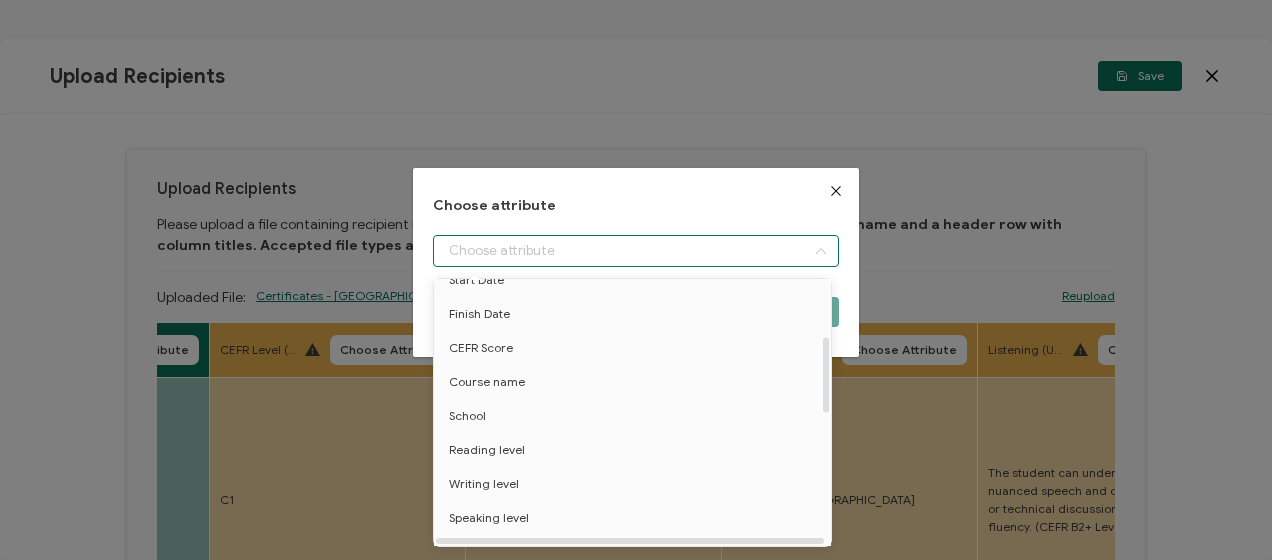 scroll, scrollTop: 200, scrollLeft: 0, axis: vertical 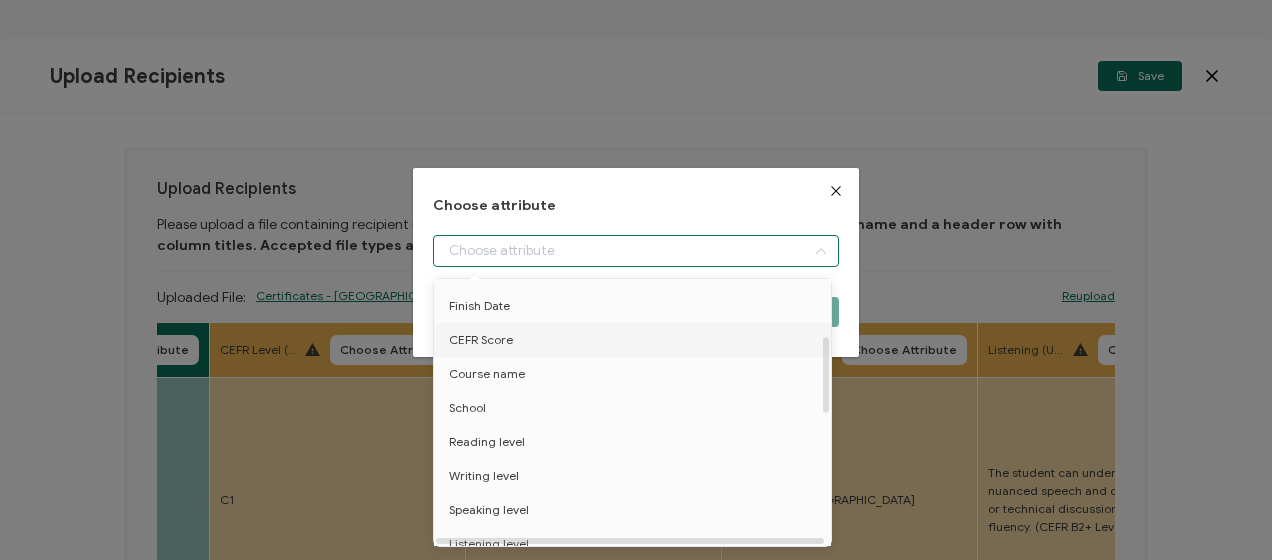 click on "CEFR Score" at bounding box center (481, 340) 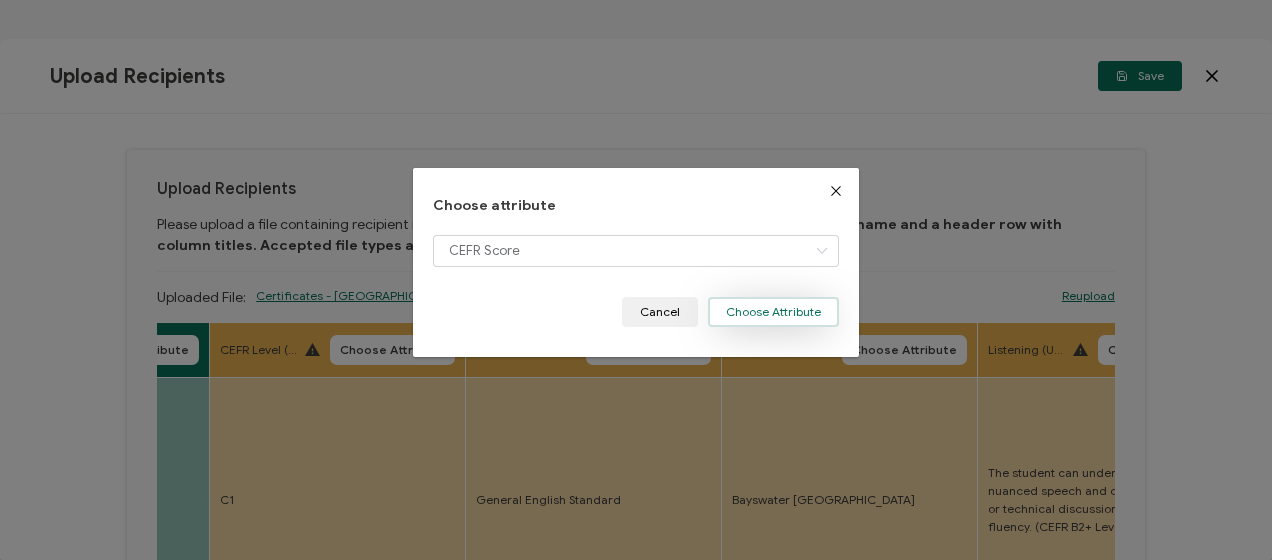 click on "Choose Attribute" at bounding box center [773, 312] 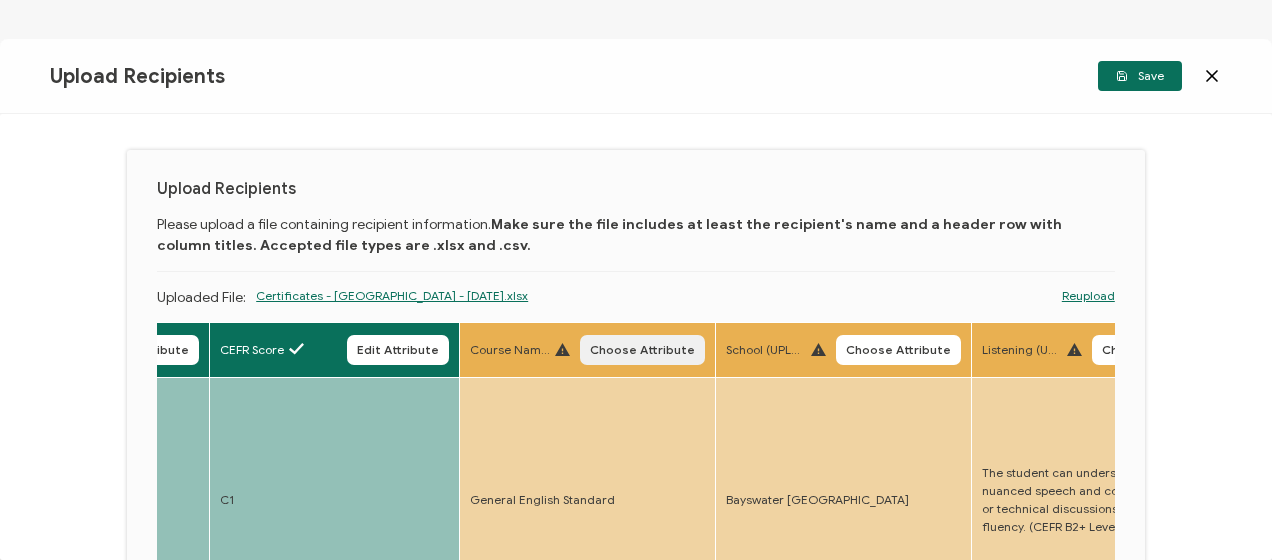click on "Choose Attribute" at bounding box center [642, 350] 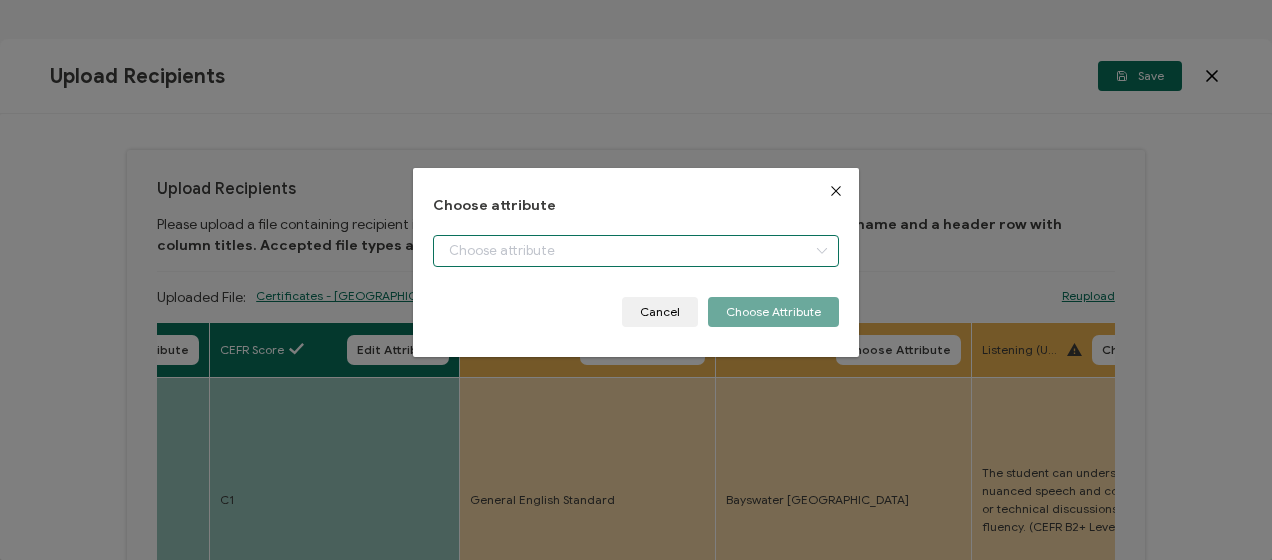 click at bounding box center (635, 251) 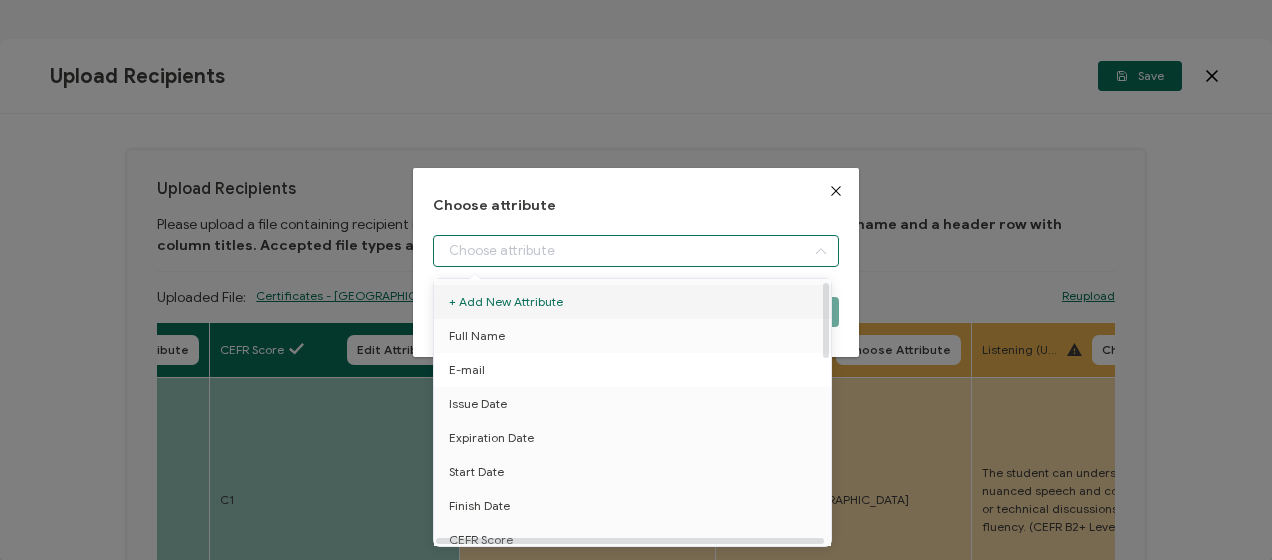 scroll, scrollTop: 200, scrollLeft: 0, axis: vertical 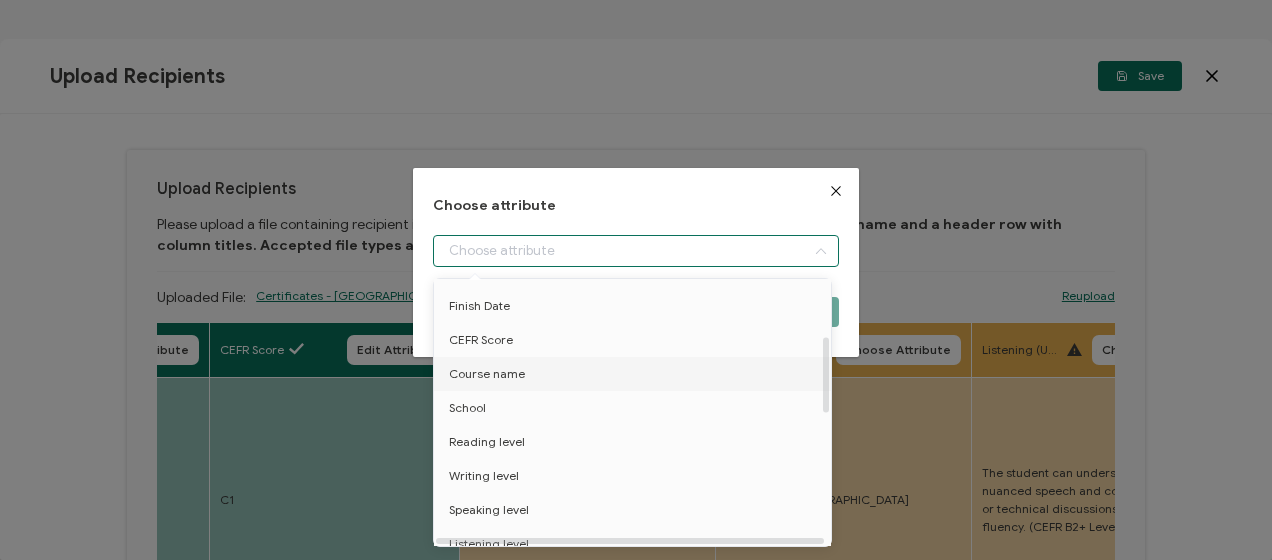 click on "Course name" at bounding box center [487, 374] 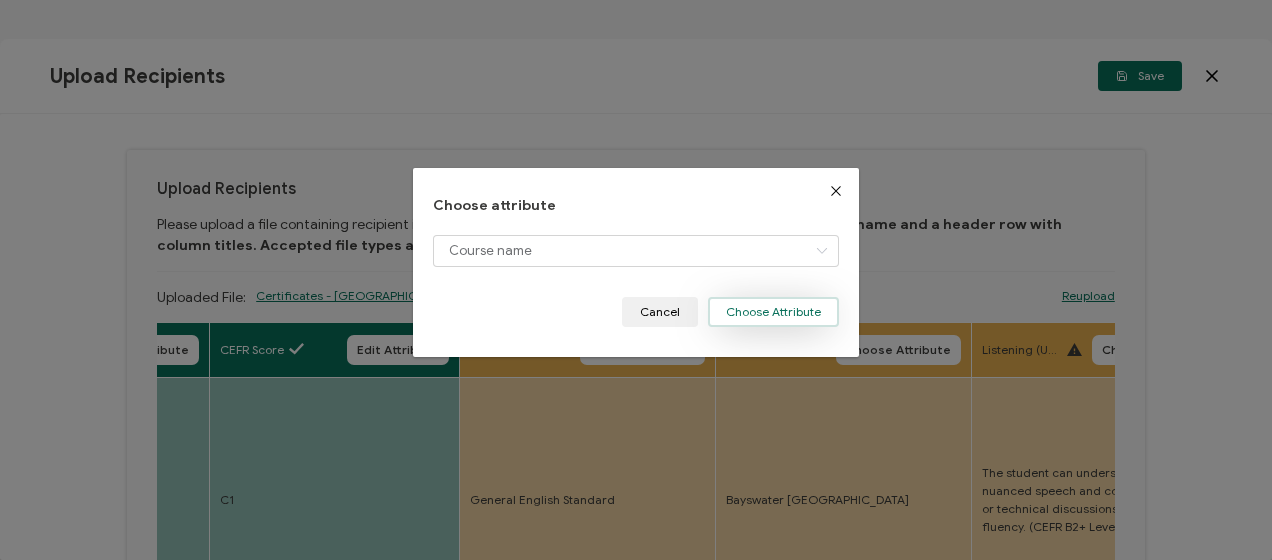 click on "Choose Attribute" at bounding box center [773, 312] 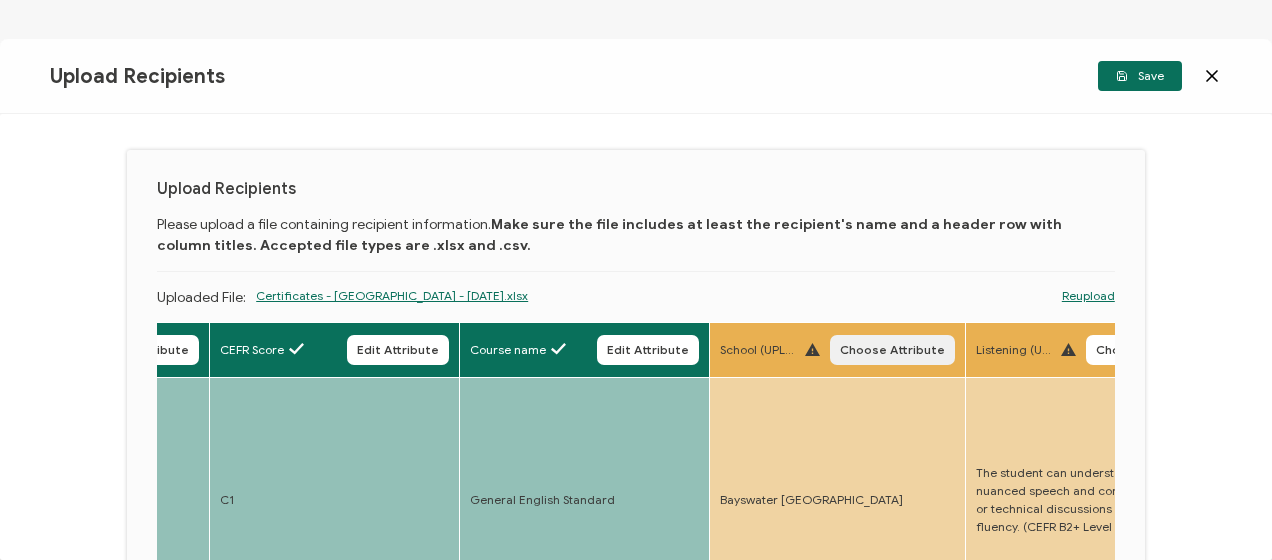 click on "Choose Attribute" at bounding box center (892, 350) 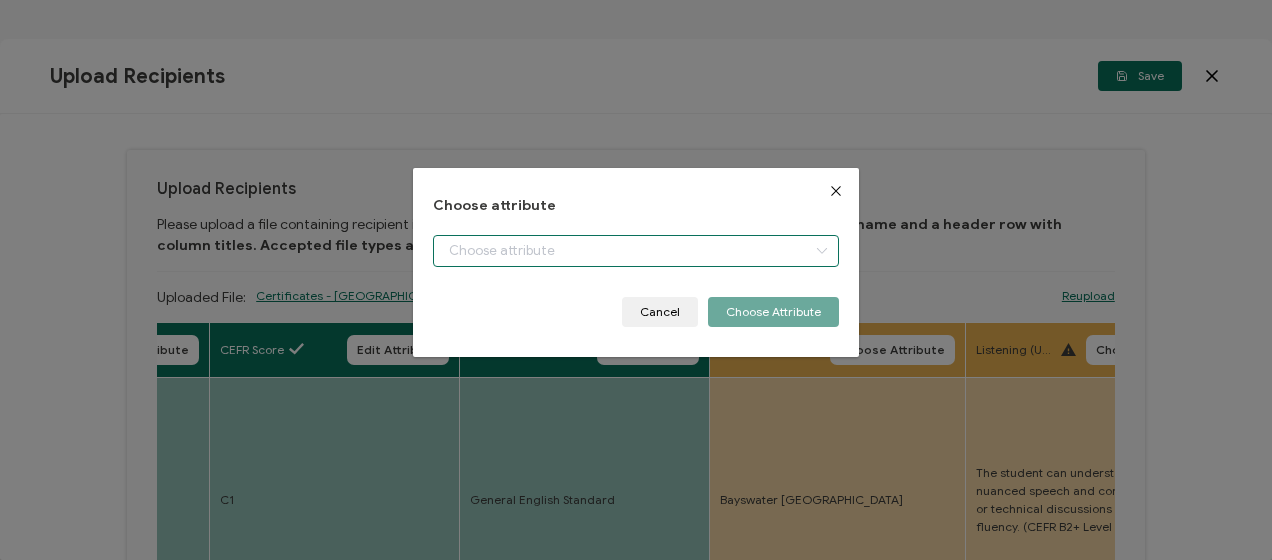 click at bounding box center (635, 251) 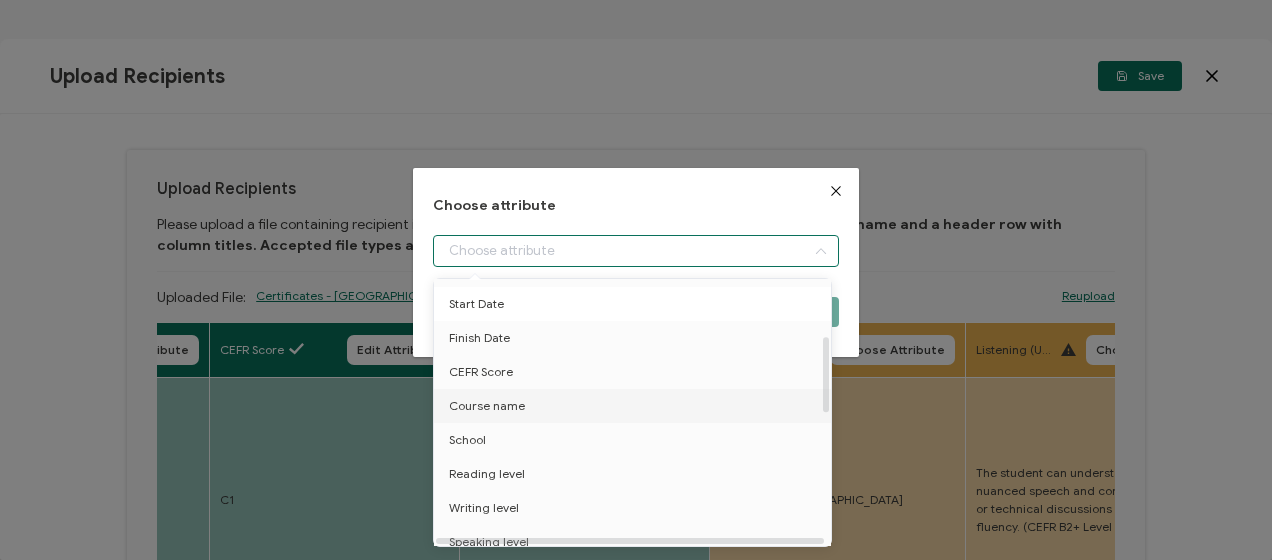scroll, scrollTop: 200, scrollLeft: 0, axis: vertical 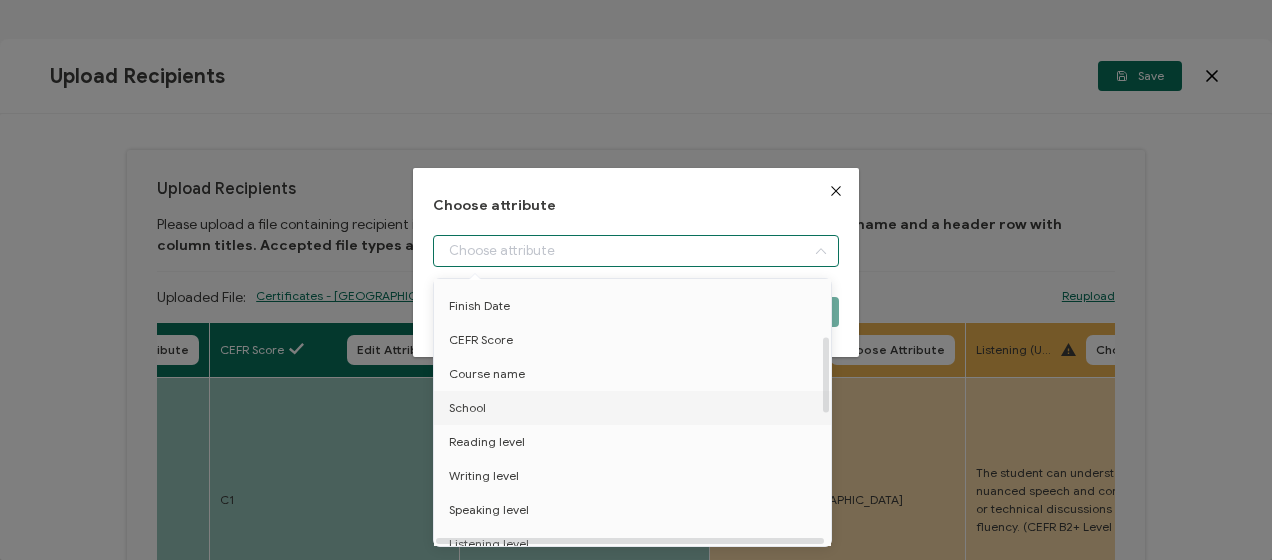 click on "School" at bounding box center (467, 408) 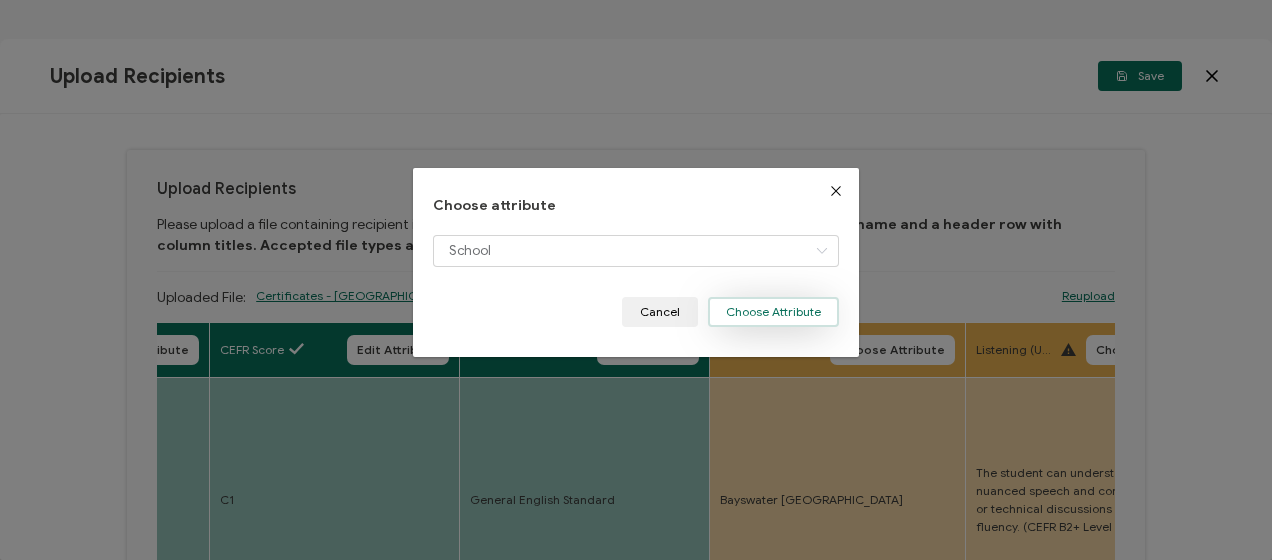 click on "Choose Attribute" at bounding box center (773, 312) 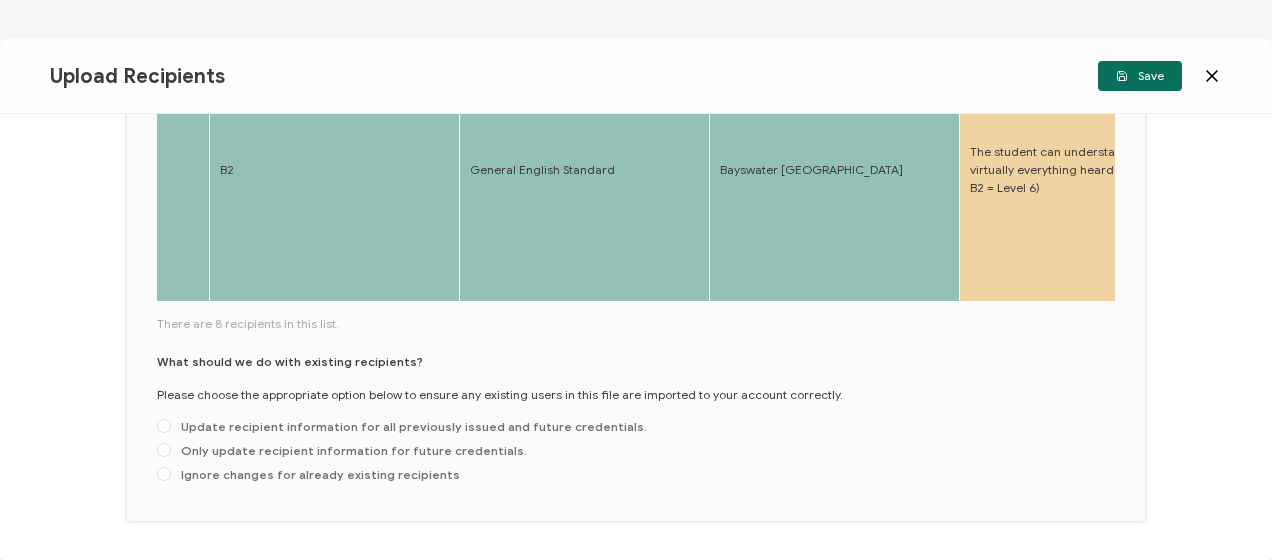 scroll, scrollTop: 1114, scrollLeft: 0, axis: vertical 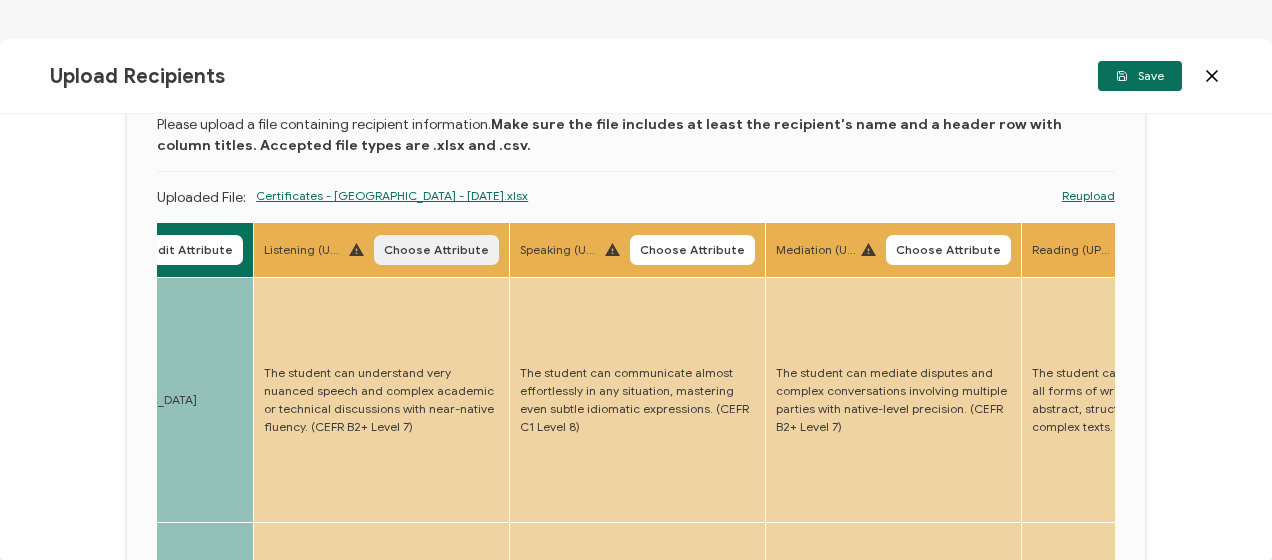 click on "Choose Attribute" at bounding box center [436, 250] 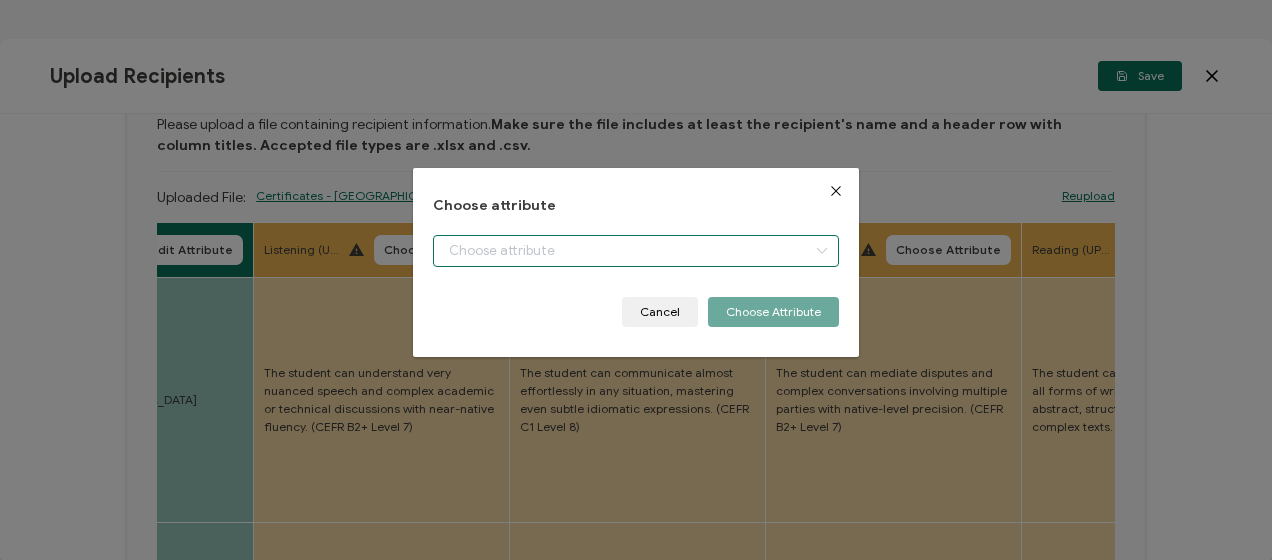 click at bounding box center [635, 251] 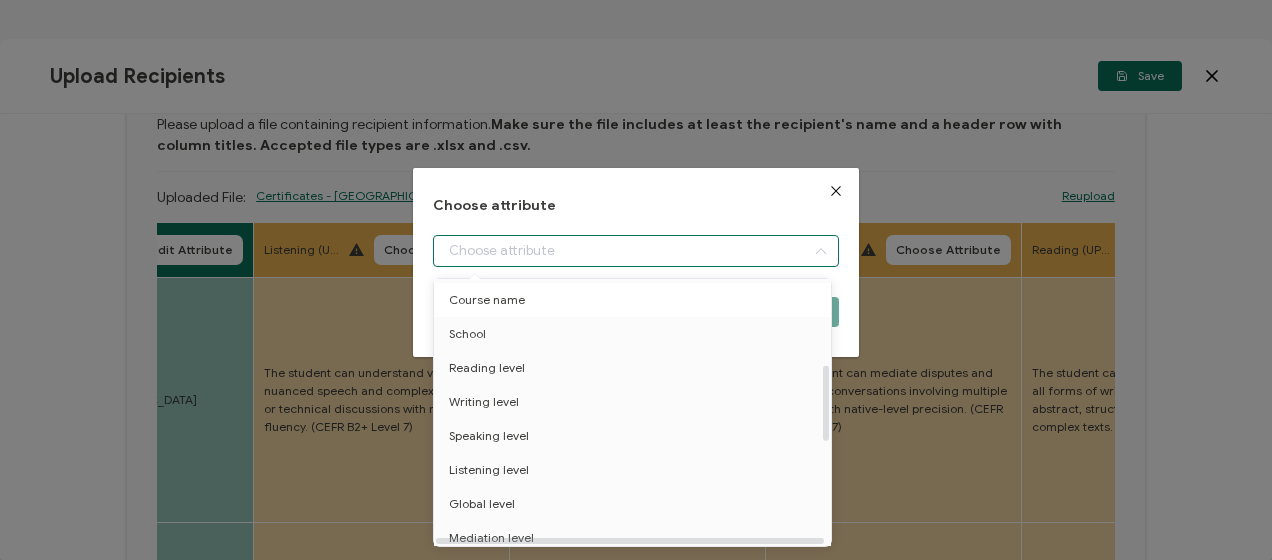 scroll, scrollTop: 300, scrollLeft: 0, axis: vertical 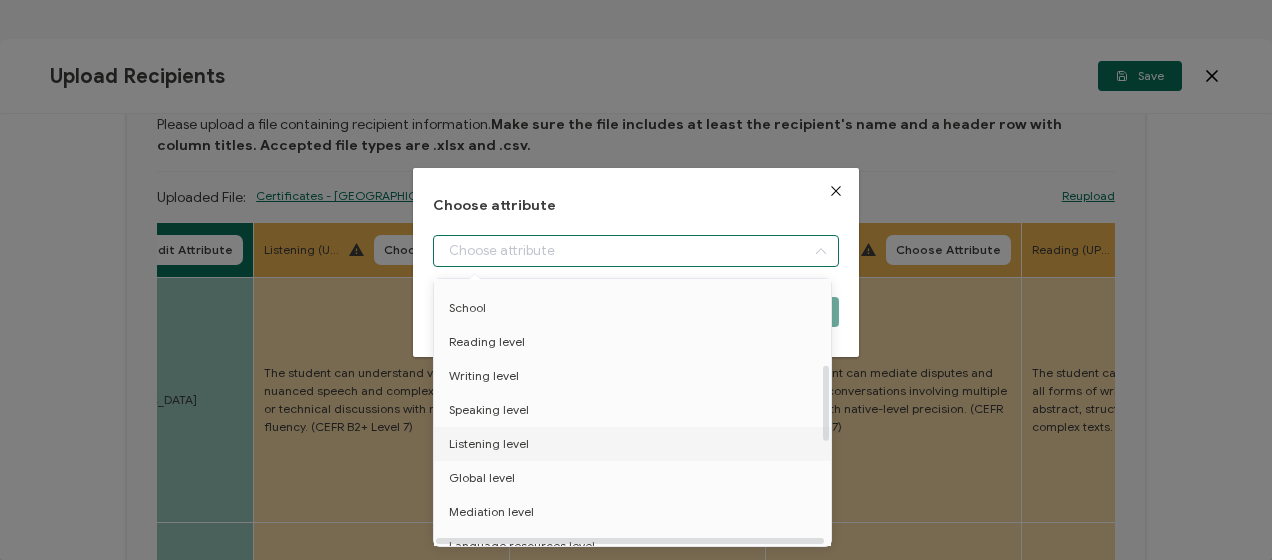 click on "Listening level" at bounding box center (489, 444) 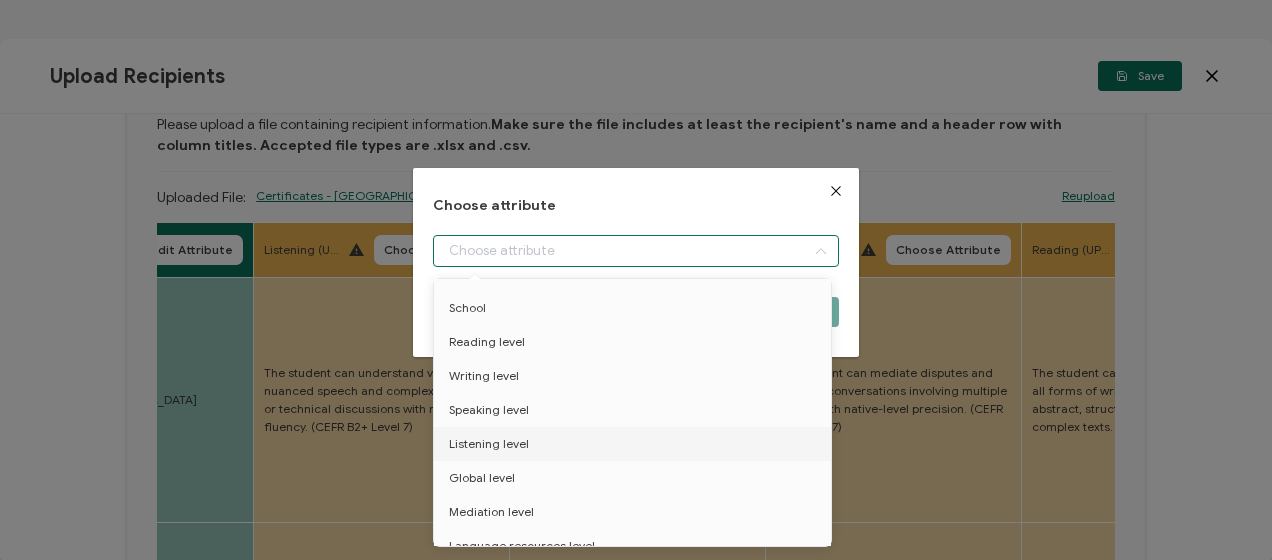 type on "Listening level" 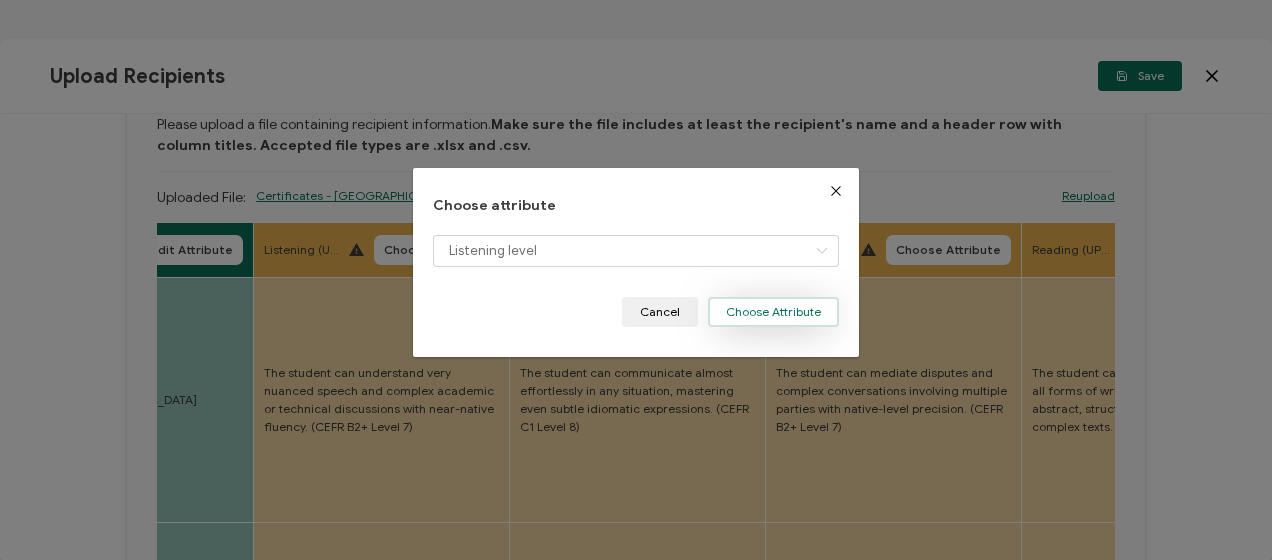 drag, startPoint x: 732, startPoint y: 310, endPoint x: 715, endPoint y: 297, distance: 21.400934 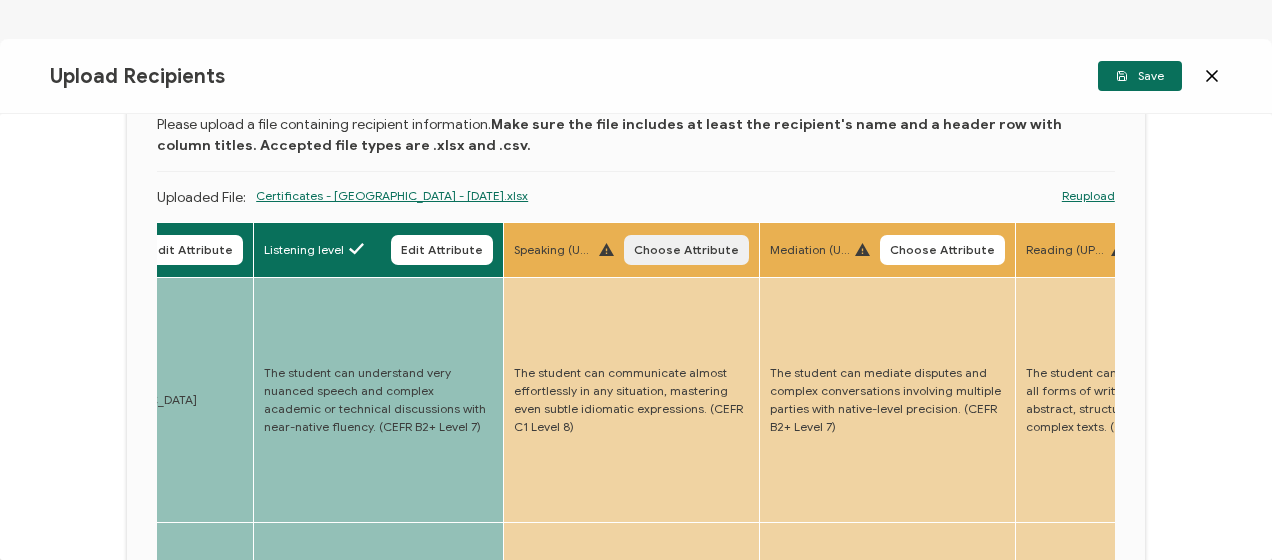 click on "Choose Attribute" at bounding box center [686, 250] 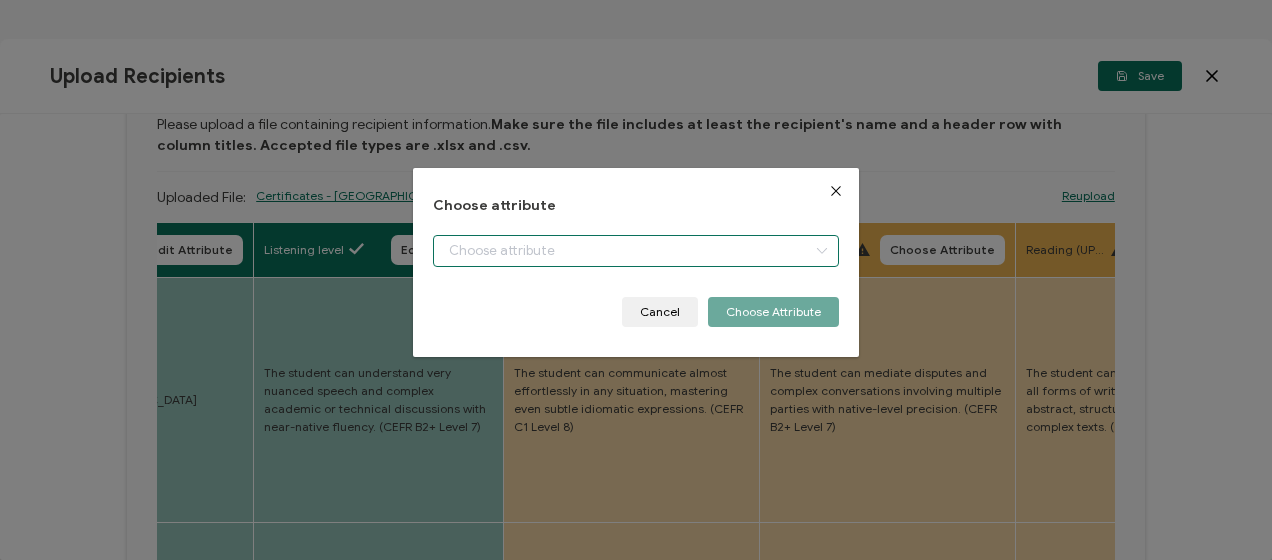 click at bounding box center [635, 251] 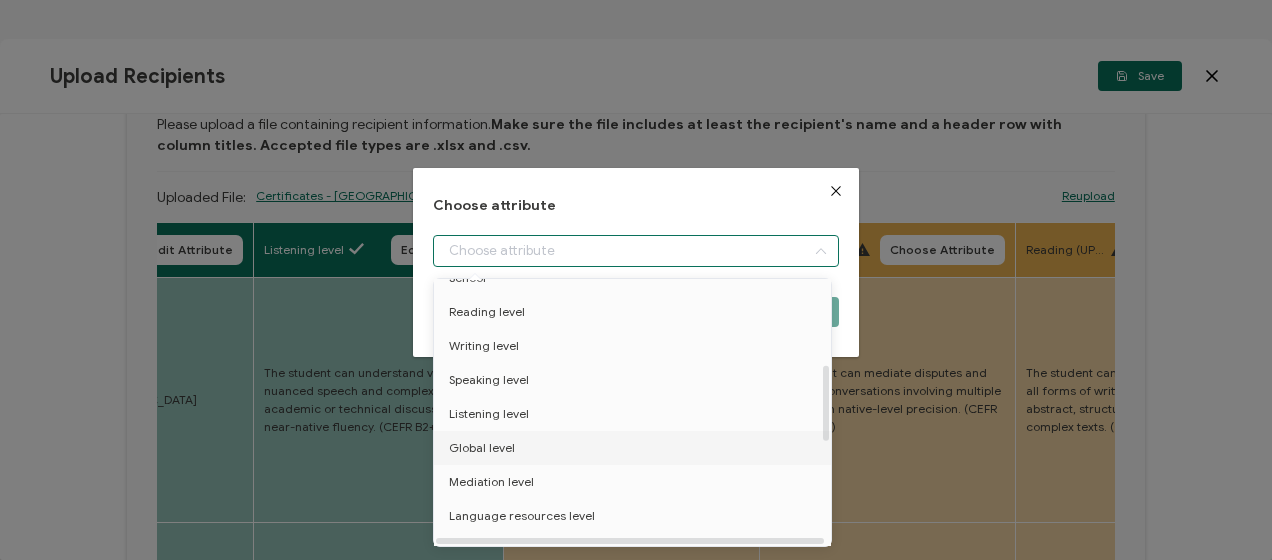 scroll, scrollTop: 300, scrollLeft: 0, axis: vertical 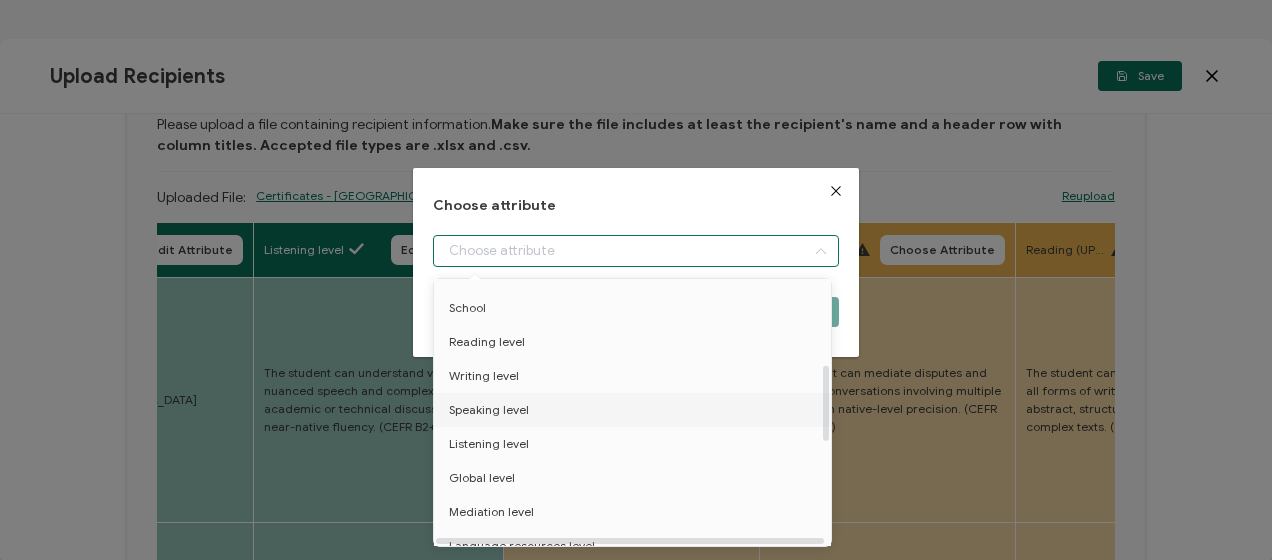 click on "Speaking level" at bounding box center [636, 410] 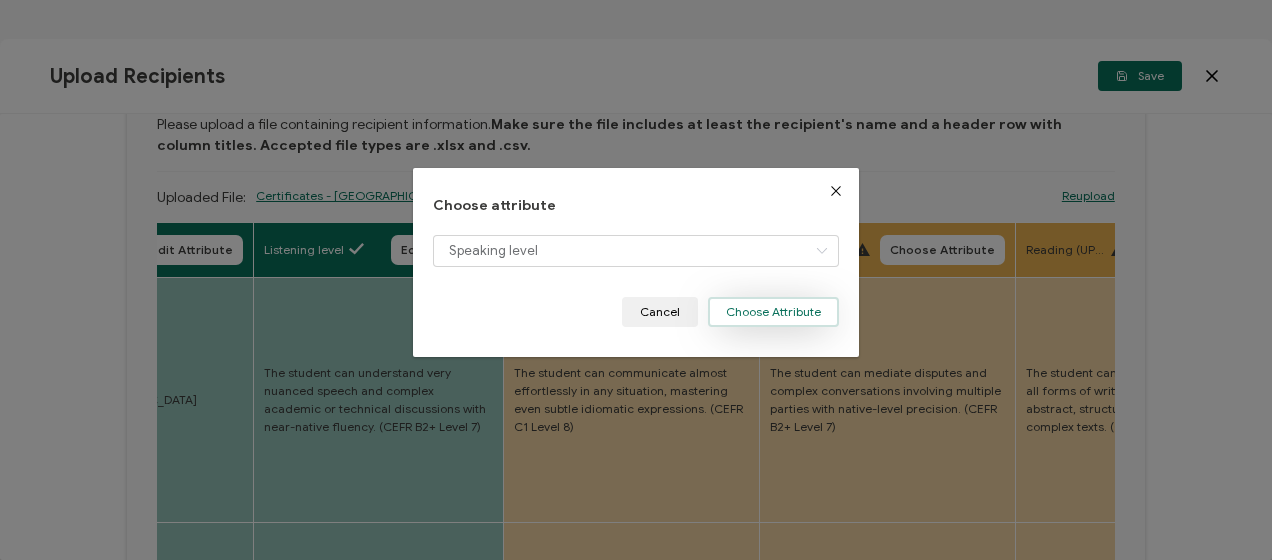 click on "Choose Attribute" at bounding box center [773, 312] 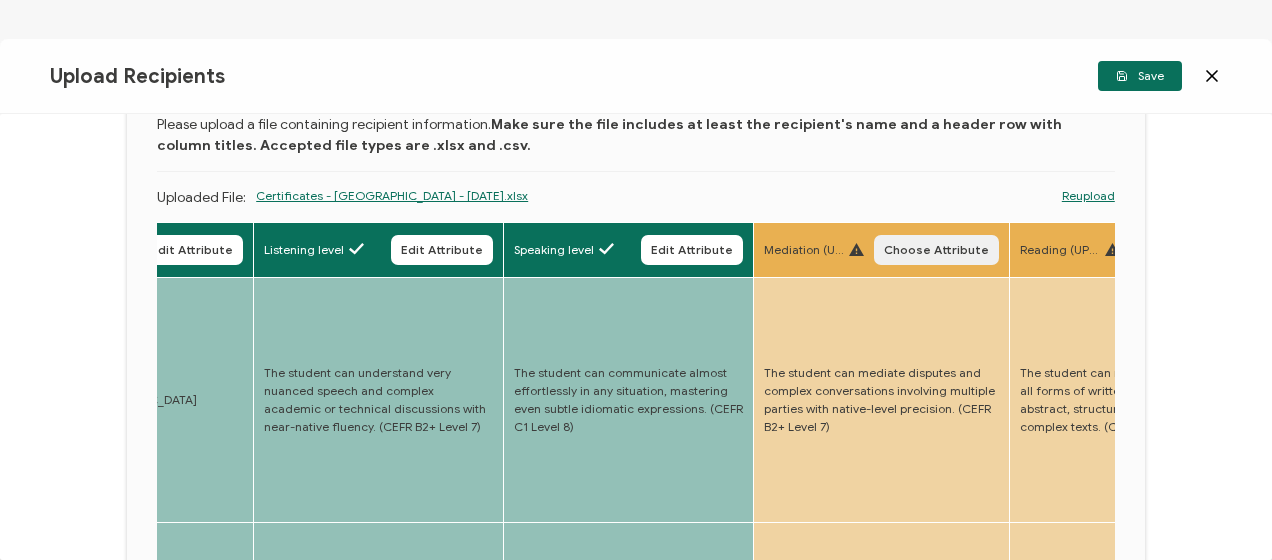 click on "Choose Attribute" at bounding box center (936, 250) 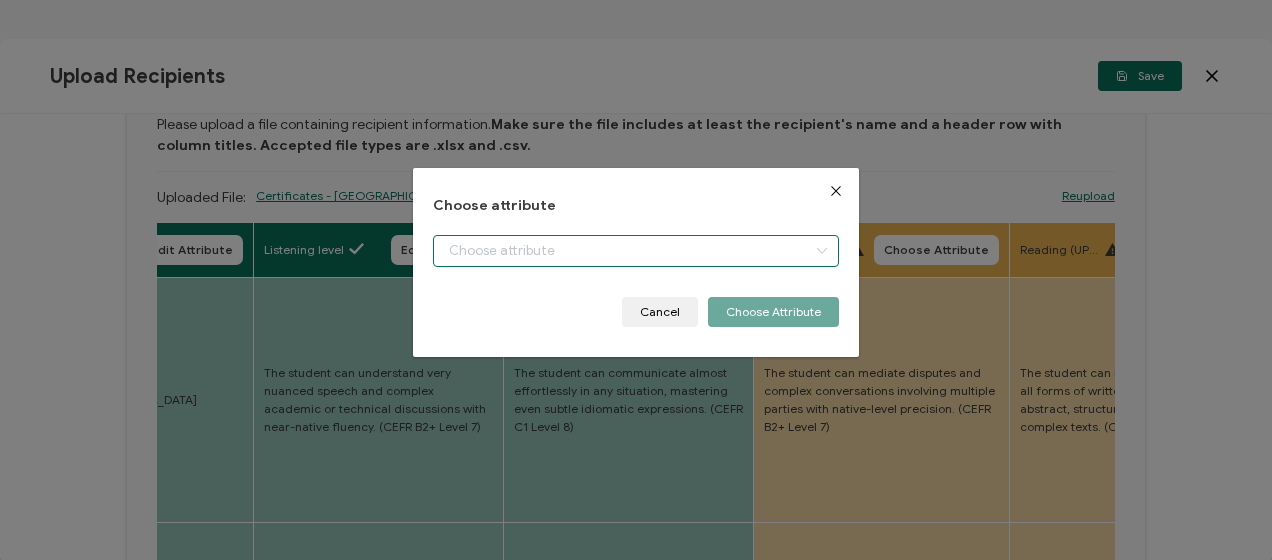 click at bounding box center (635, 251) 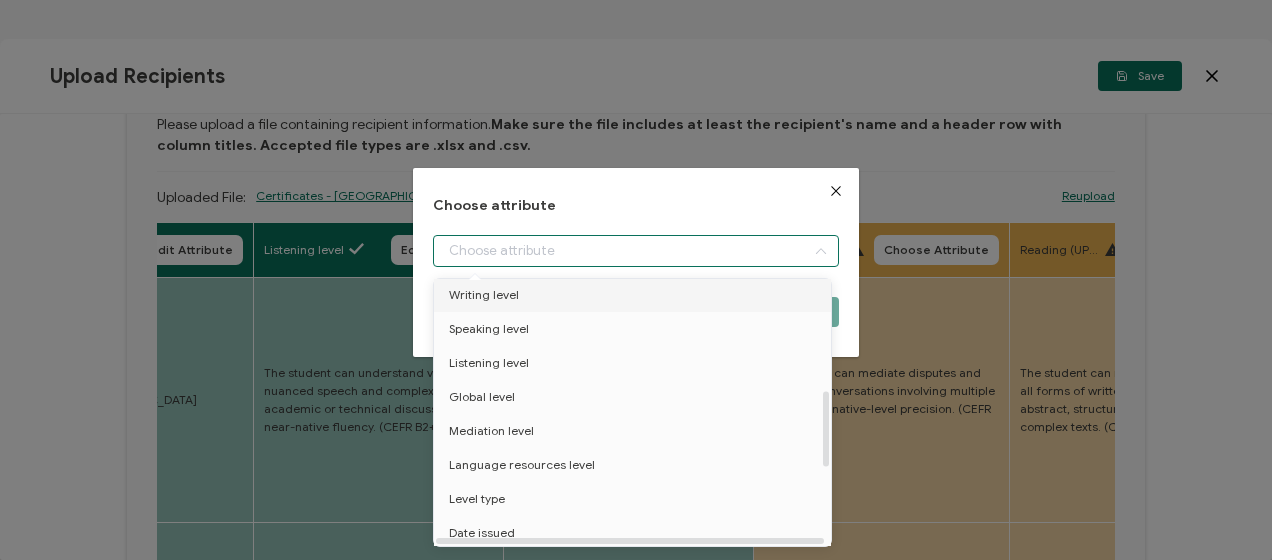 scroll, scrollTop: 400, scrollLeft: 0, axis: vertical 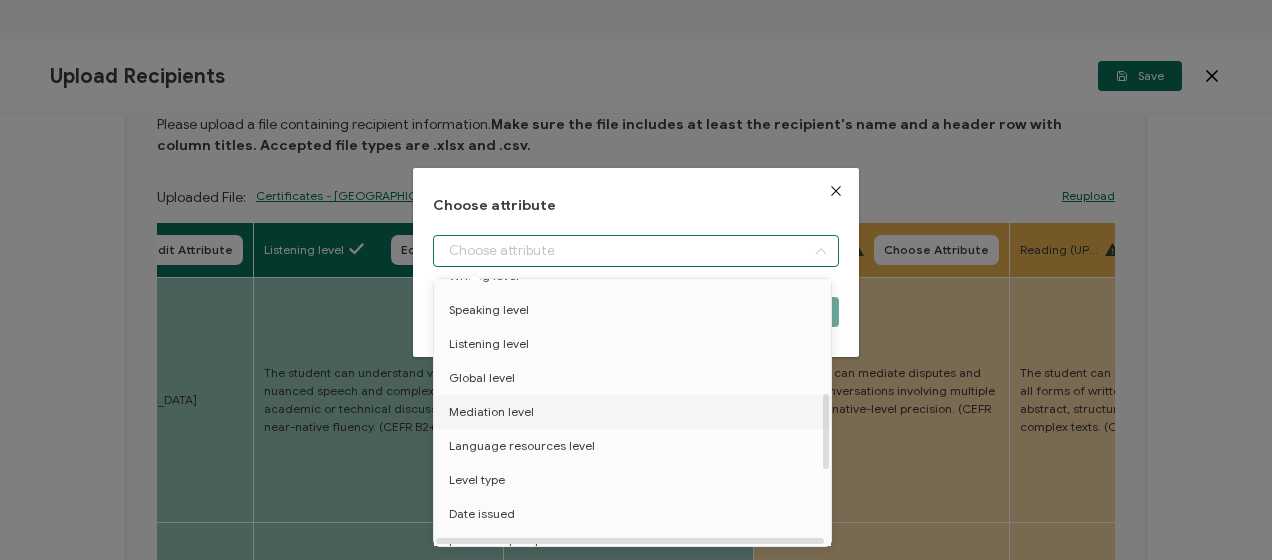 click on "Mediation level" at bounding box center [491, 412] 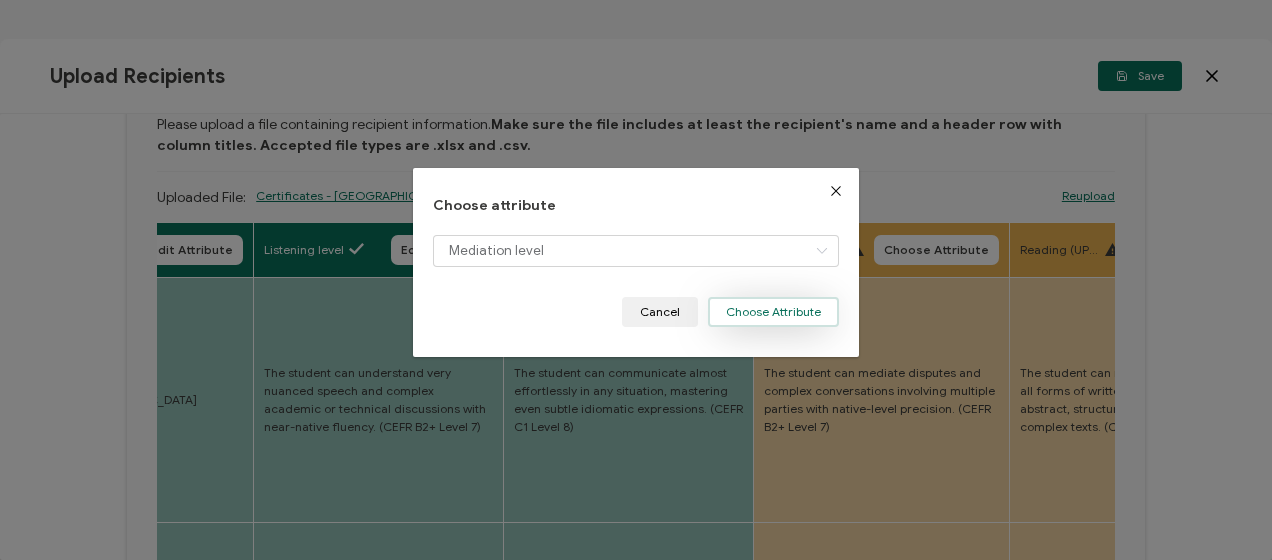 click on "Choose Attribute" at bounding box center (773, 312) 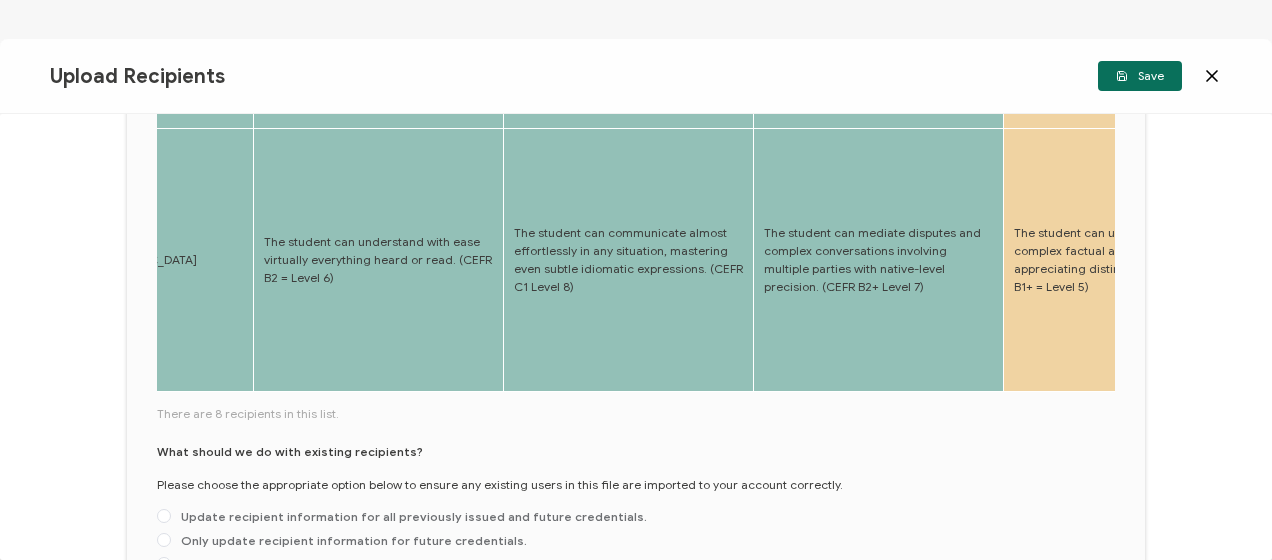 scroll, scrollTop: 1014, scrollLeft: 0, axis: vertical 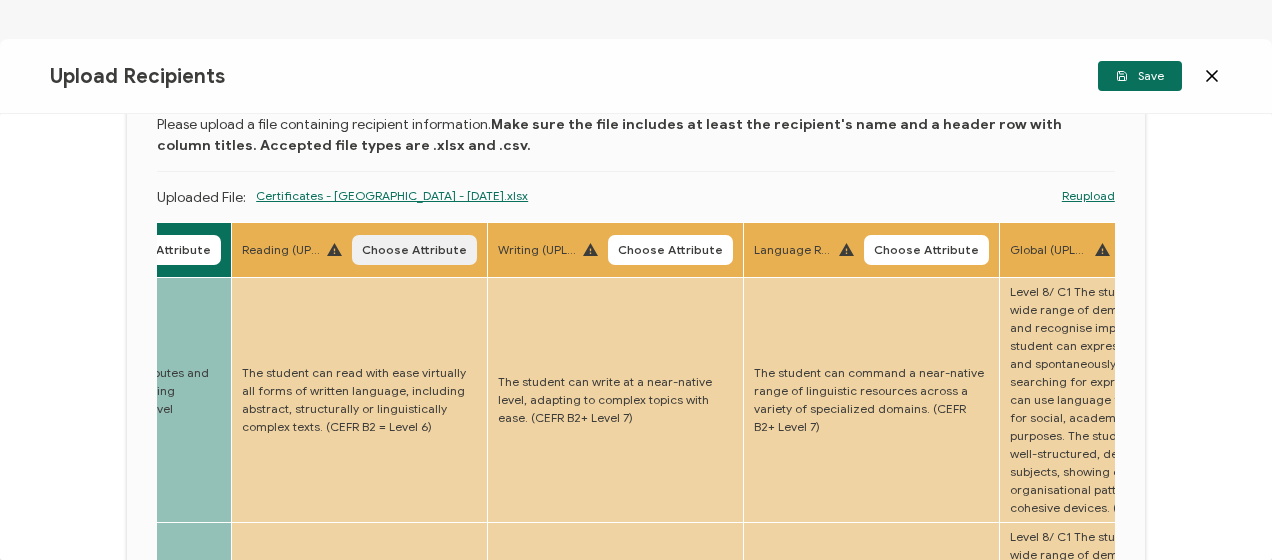 click on "Choose Attribute" at bounding box center (414, 250) 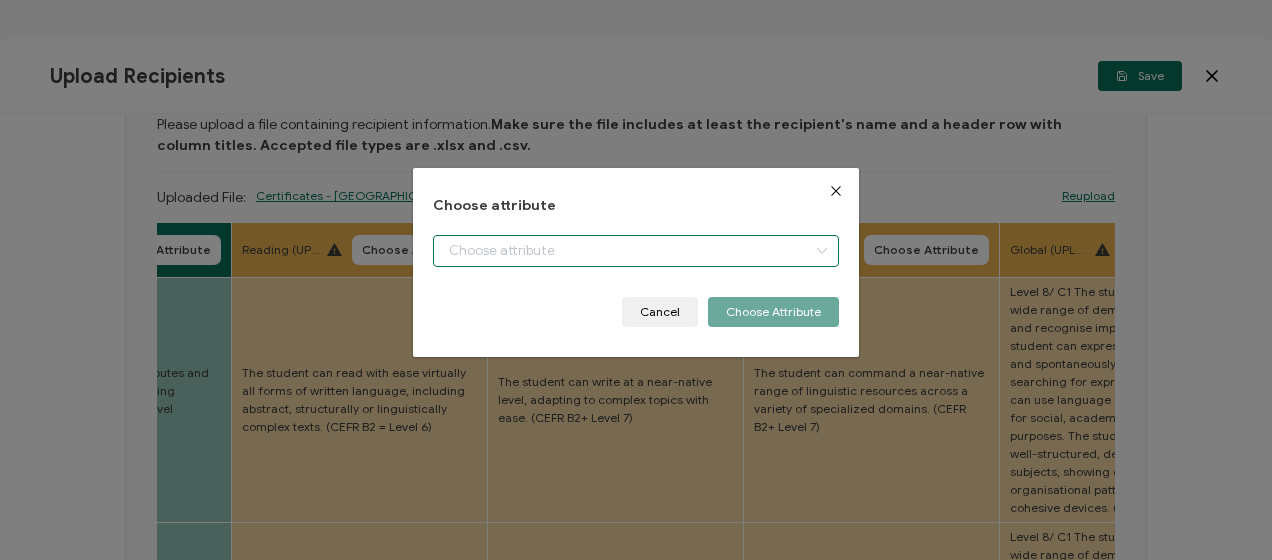 click at bounding box center (635, 251) 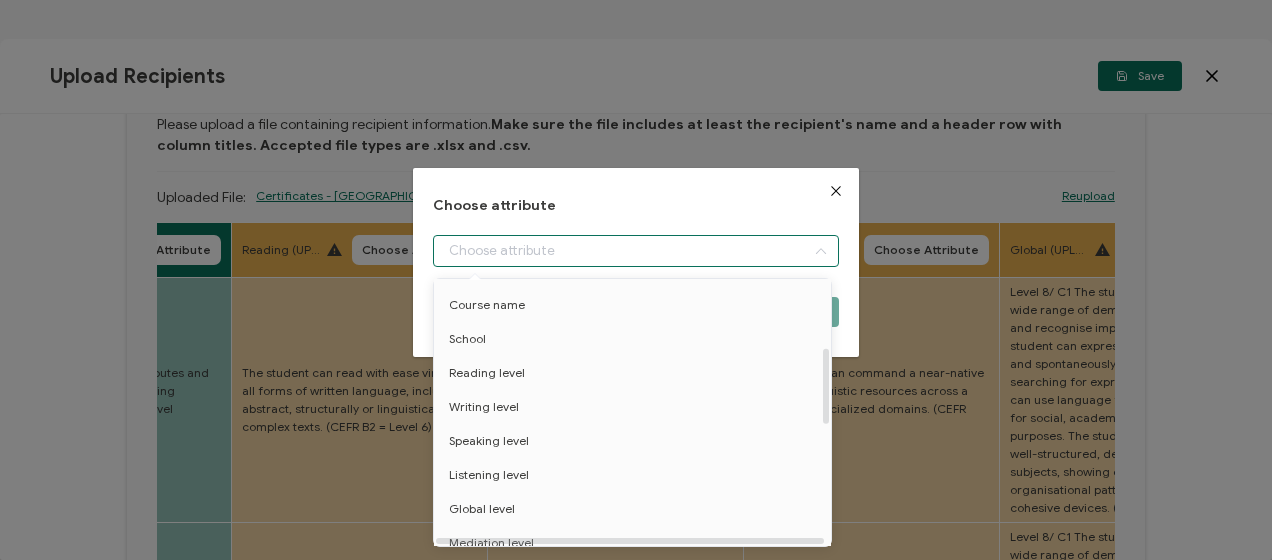 scroll, scrollTop: 300, scrollLeft: 0, axis: vertical 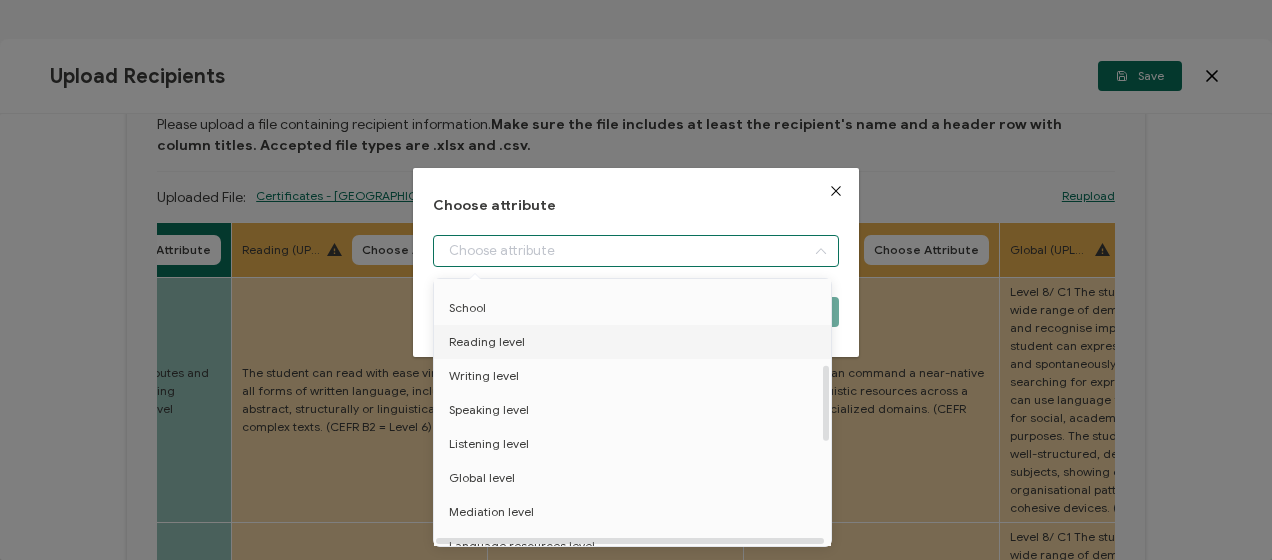 click on "Reading level" at bounding box center (487, 342) 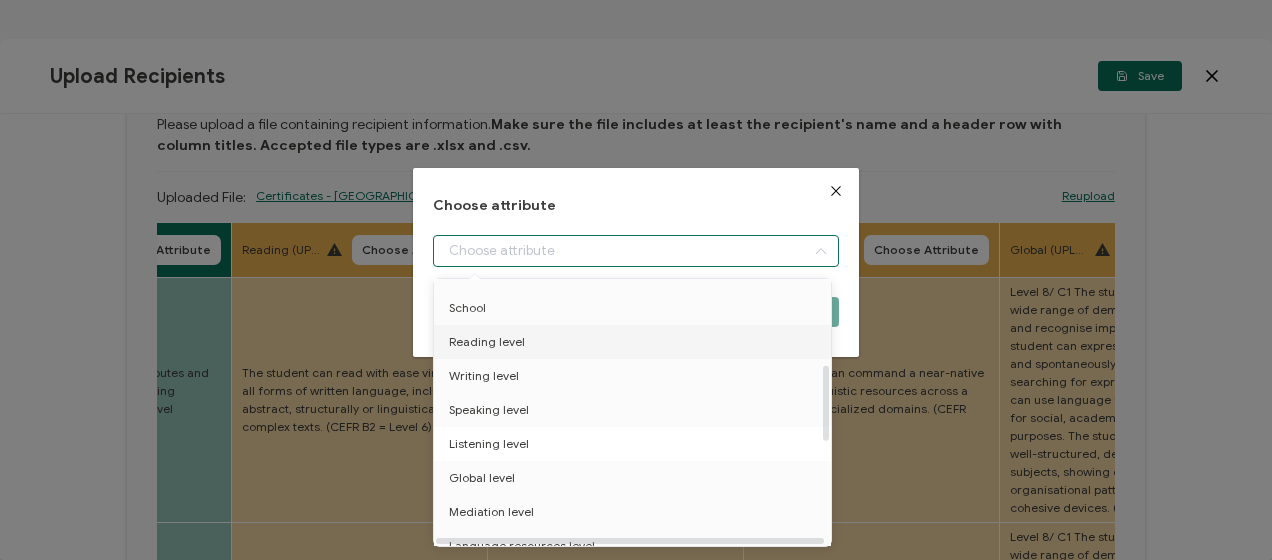 type on "Reading level" 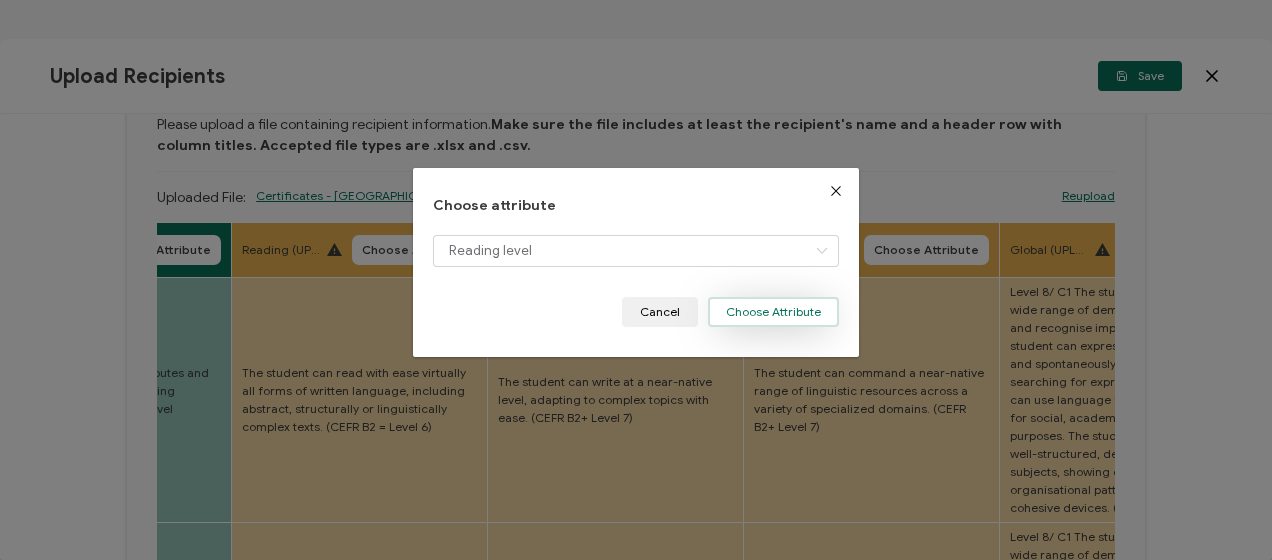 drag, startPoint x: 771, startPoint y: 306, endPoint x: 729, endPoint y: 297, distance: 42.953465 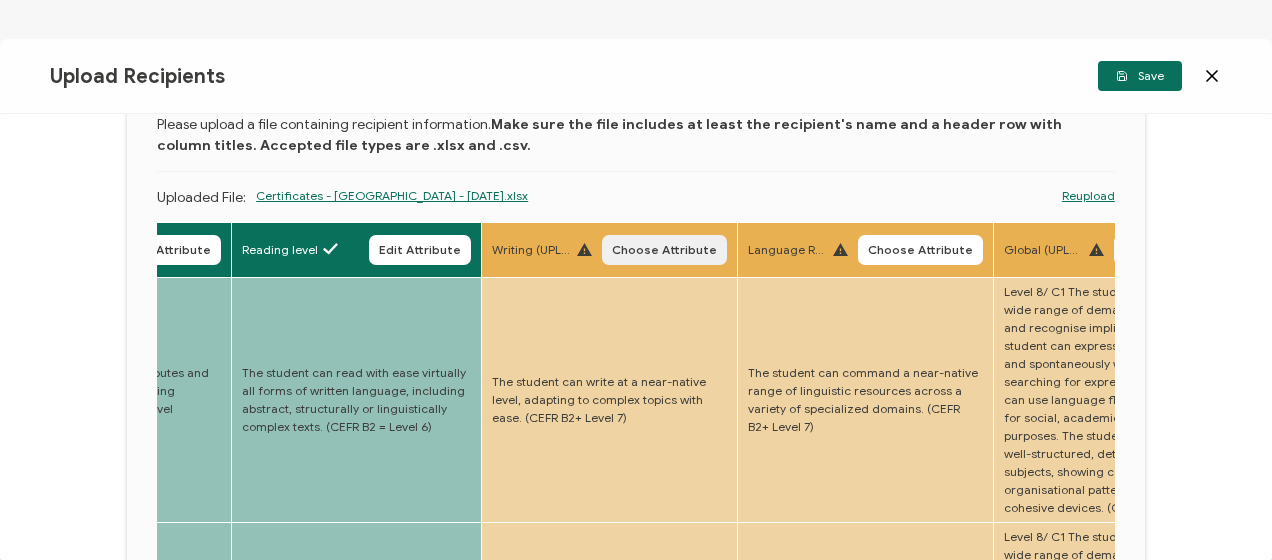 click on "Choose Attribute" at bounding box center (664, 250) 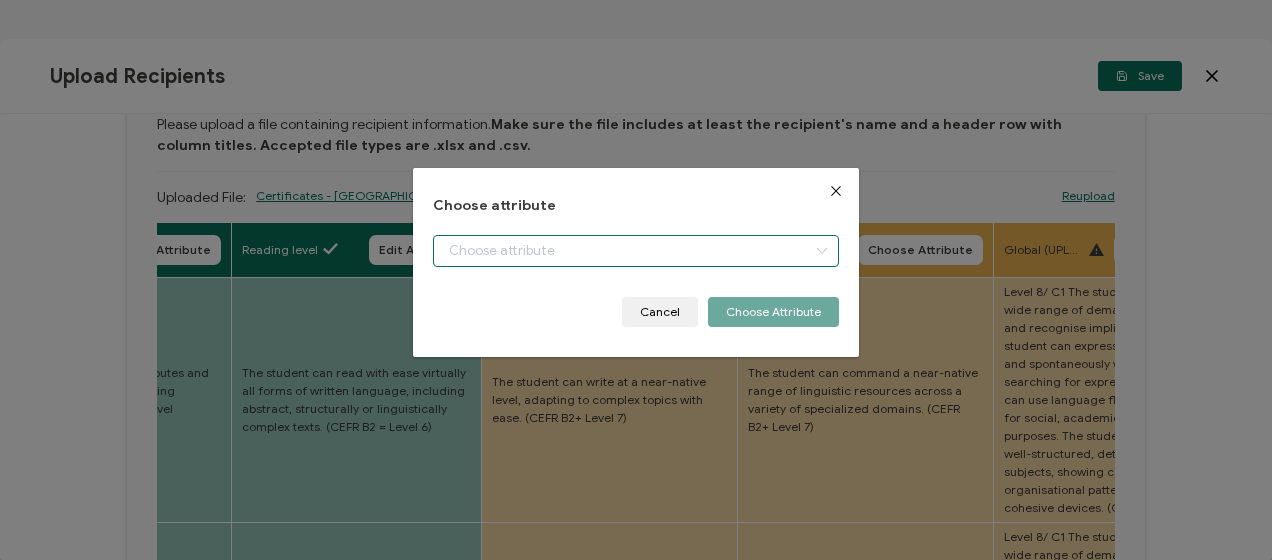 click at bounding box center (635, 251) 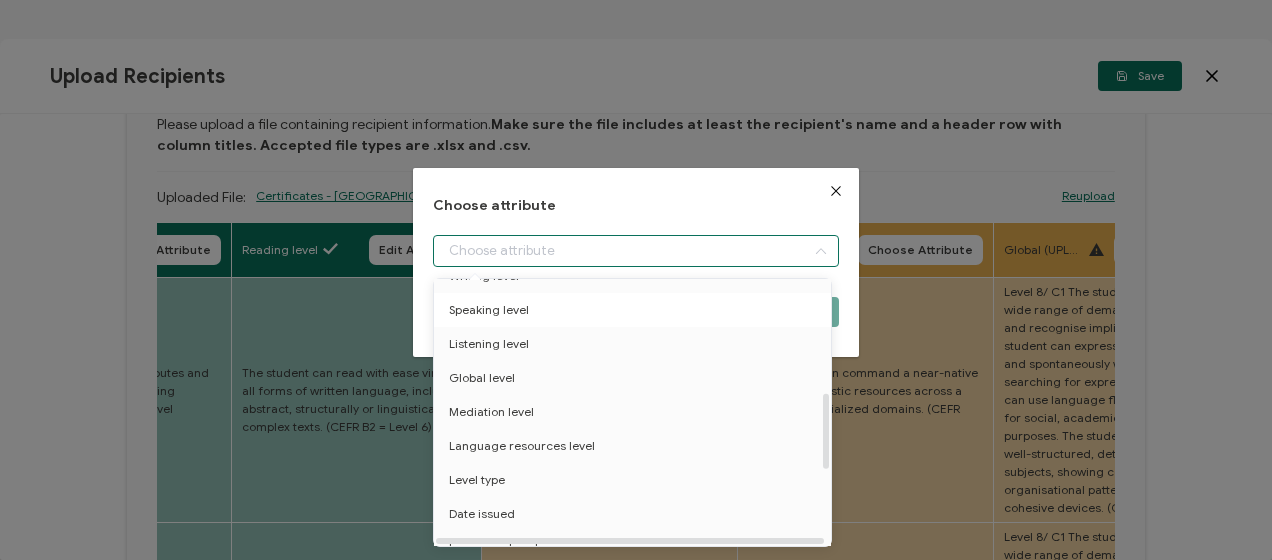 scroll, scrollTop: 300, scrollLeft: 0, axis: vertical 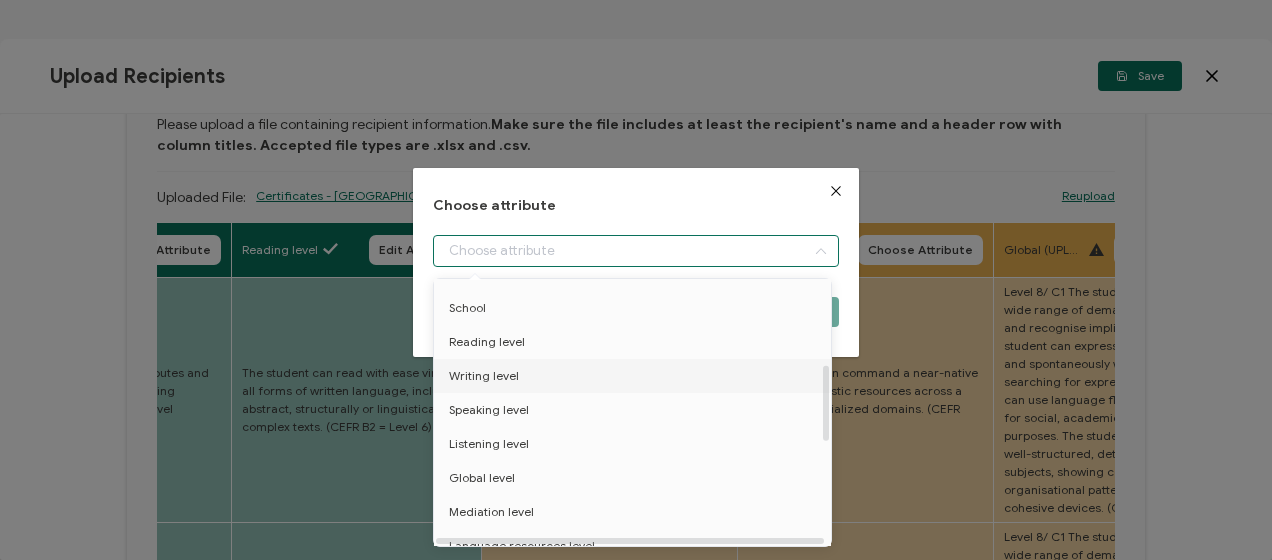 click on "Writing level" at bounding box center [484, 376] 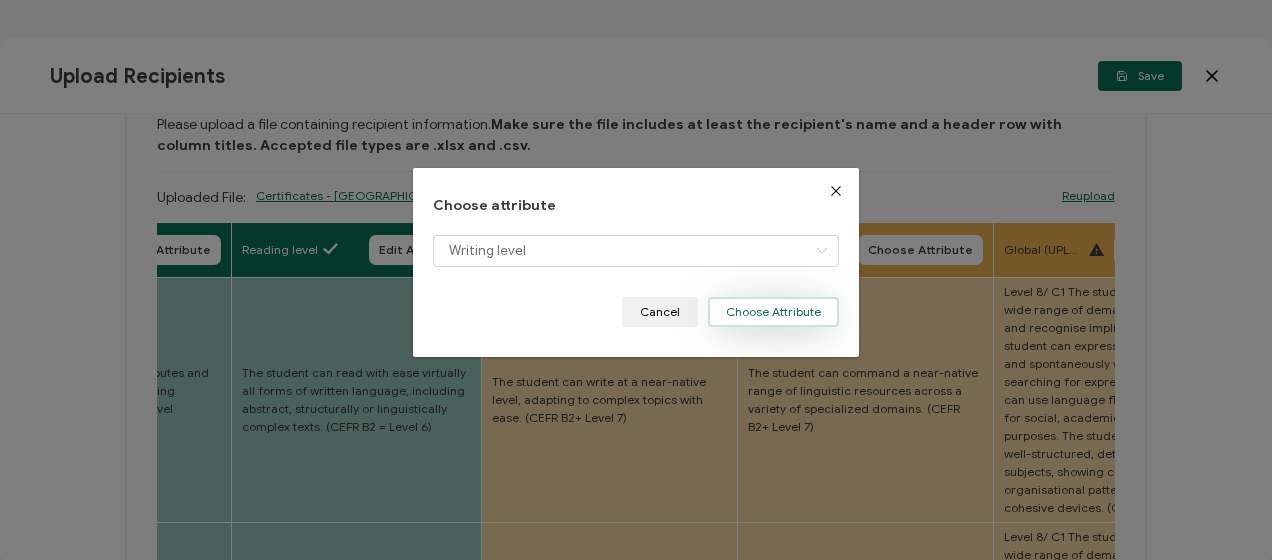click on "Choose Attribute" at bounding box center (773, 312) 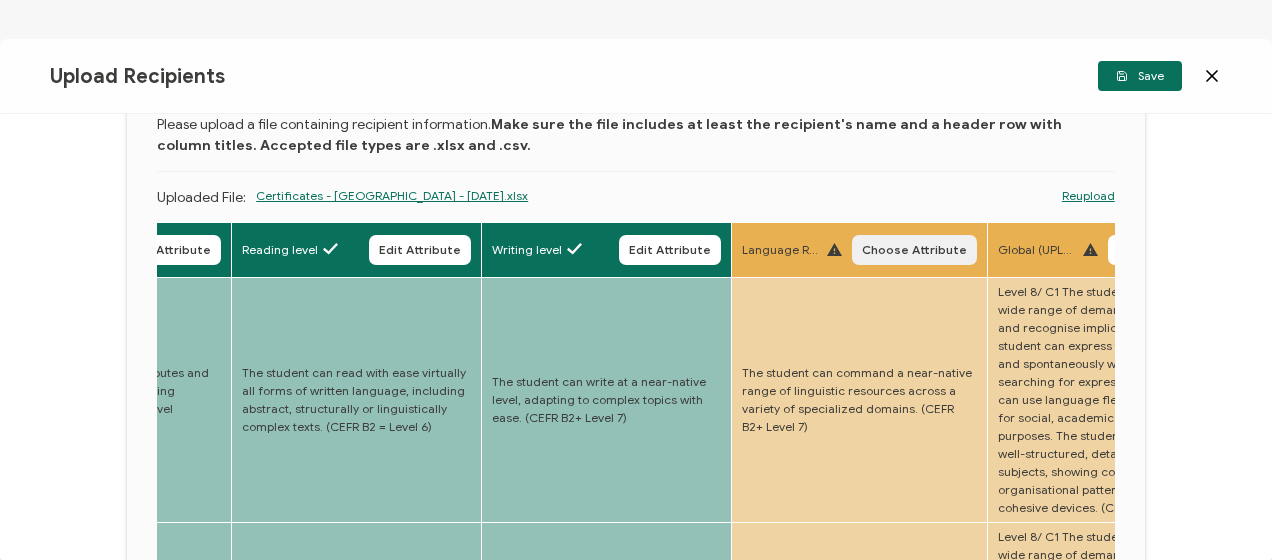 click on "Choose Attribute" at bounding box center [914, 250] 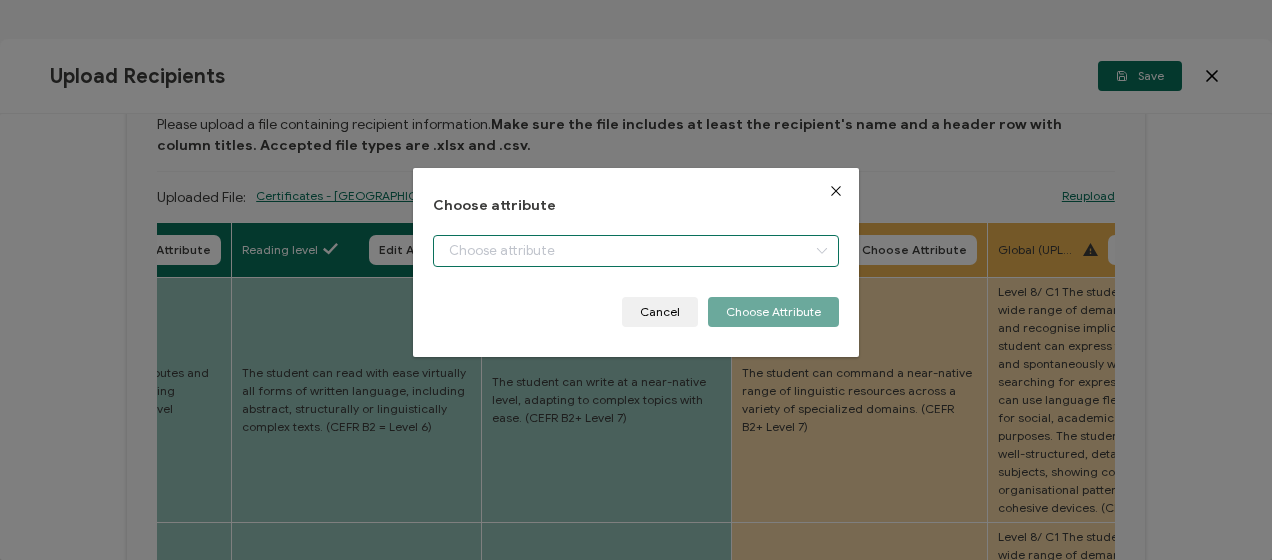 click at bounding box center (635, 251) 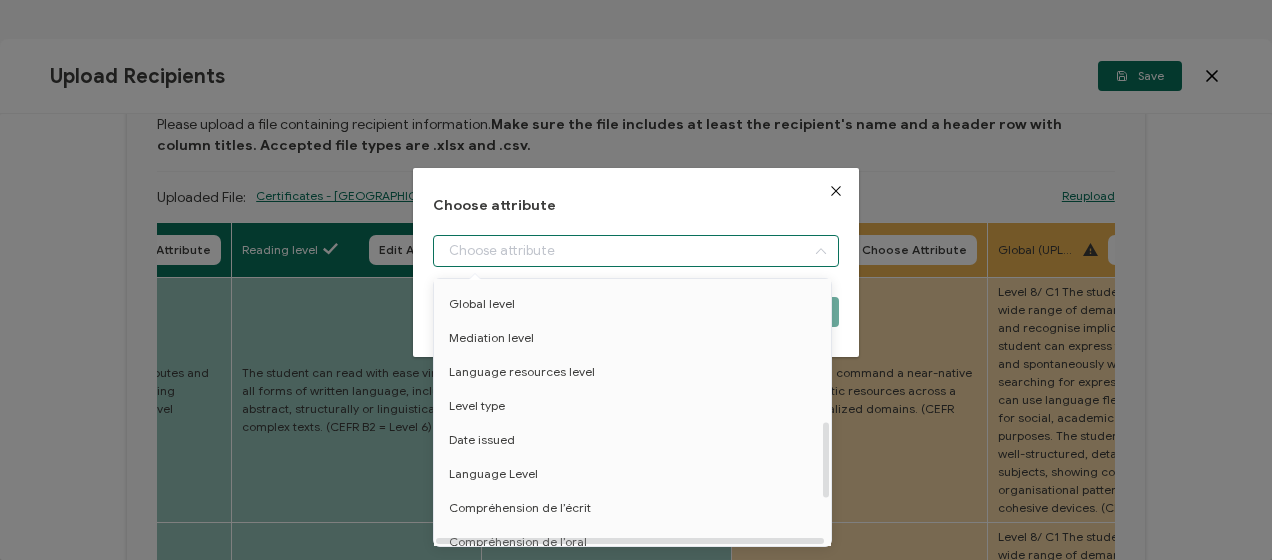scroll, scrollTop: 500, scrollLeft: 0, axis: vertical 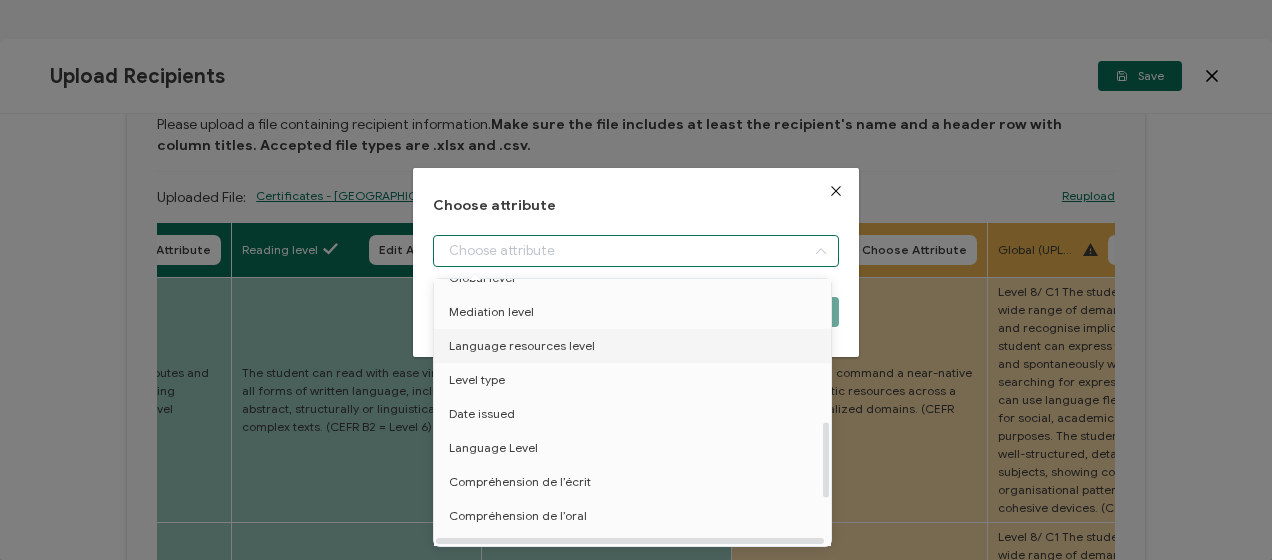 click on "Language resources level" at bounding box center (522, 346) 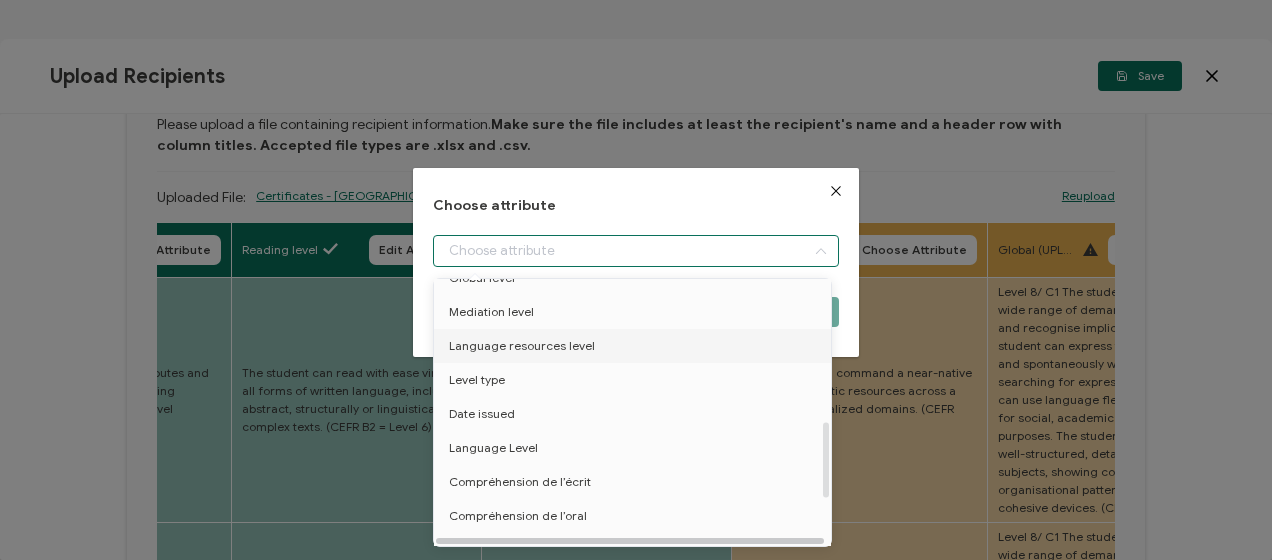 type on "Language resources level" 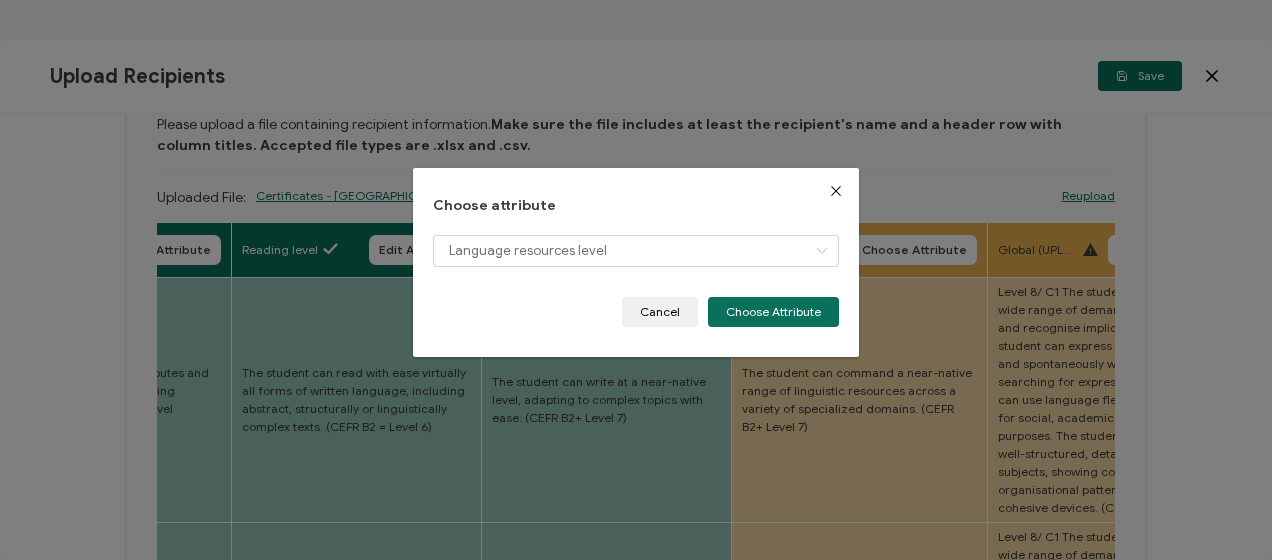 click on "Language resources level" at bounding box center [635, 266] 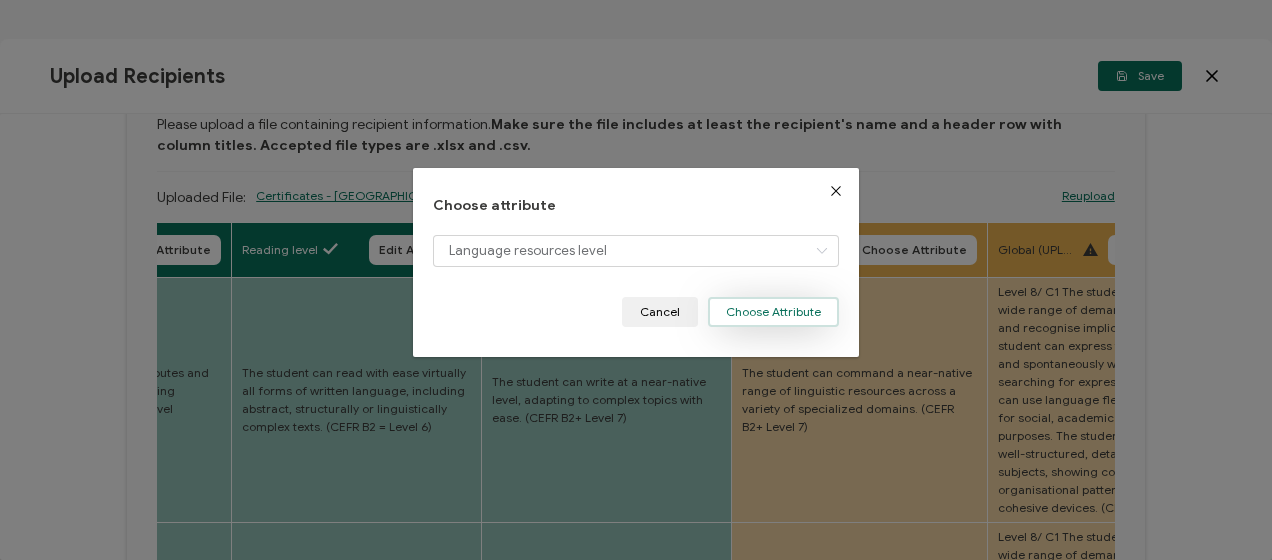 click on "Choose Attribute" at bounding box center (773, 312) 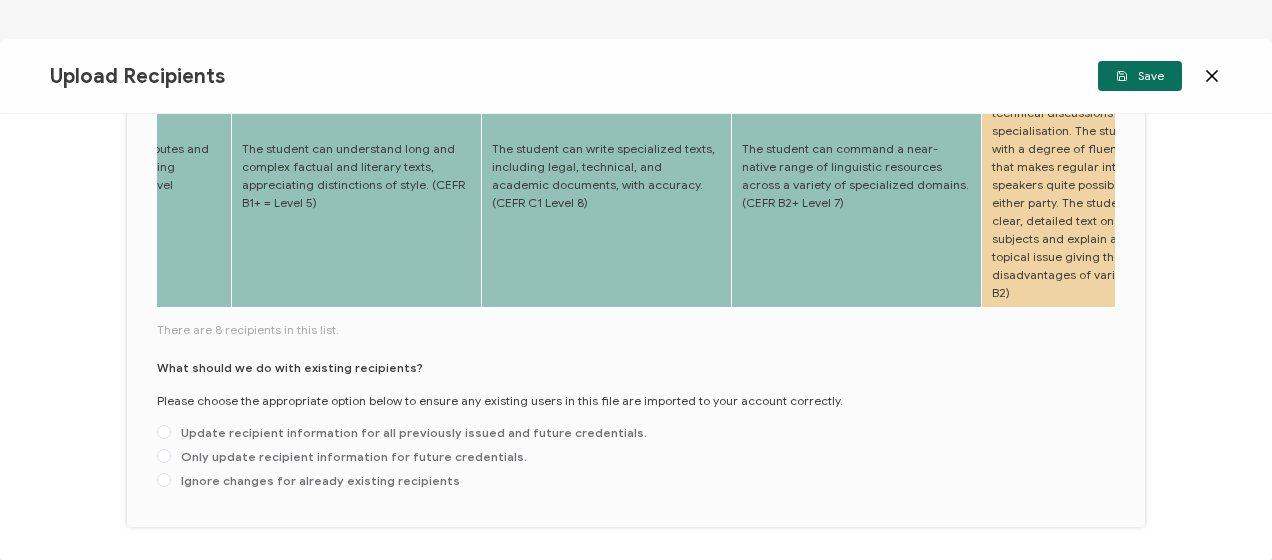 scroll, scrollTop: 1114, scrollLeft: 0, axis: vertical 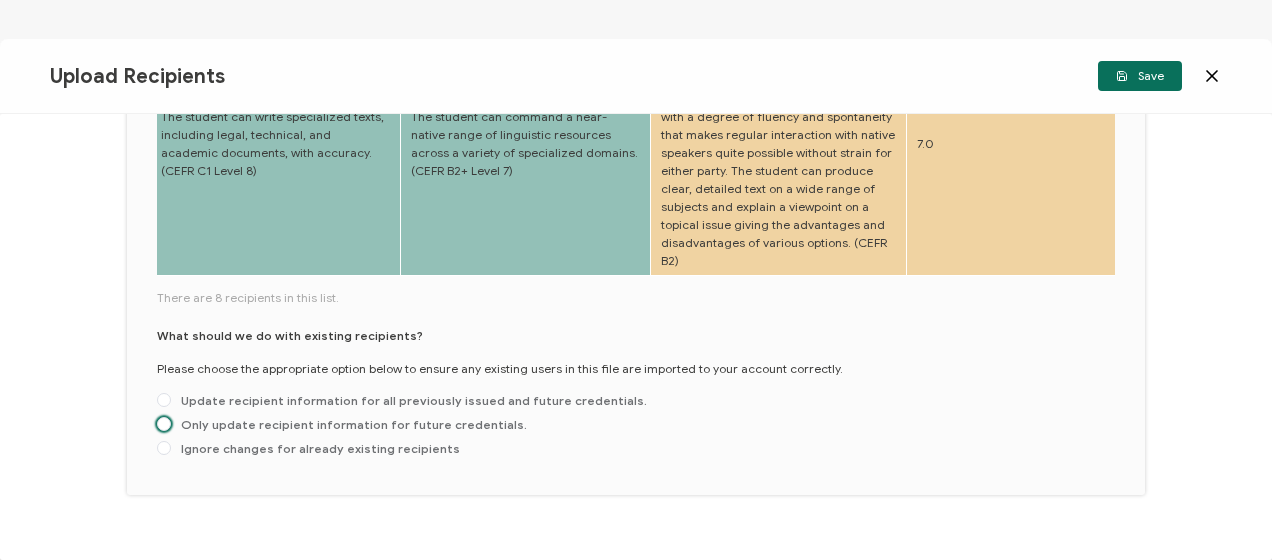 click on "Only update recipient information for future credentials." at bounding box center (349, 424) 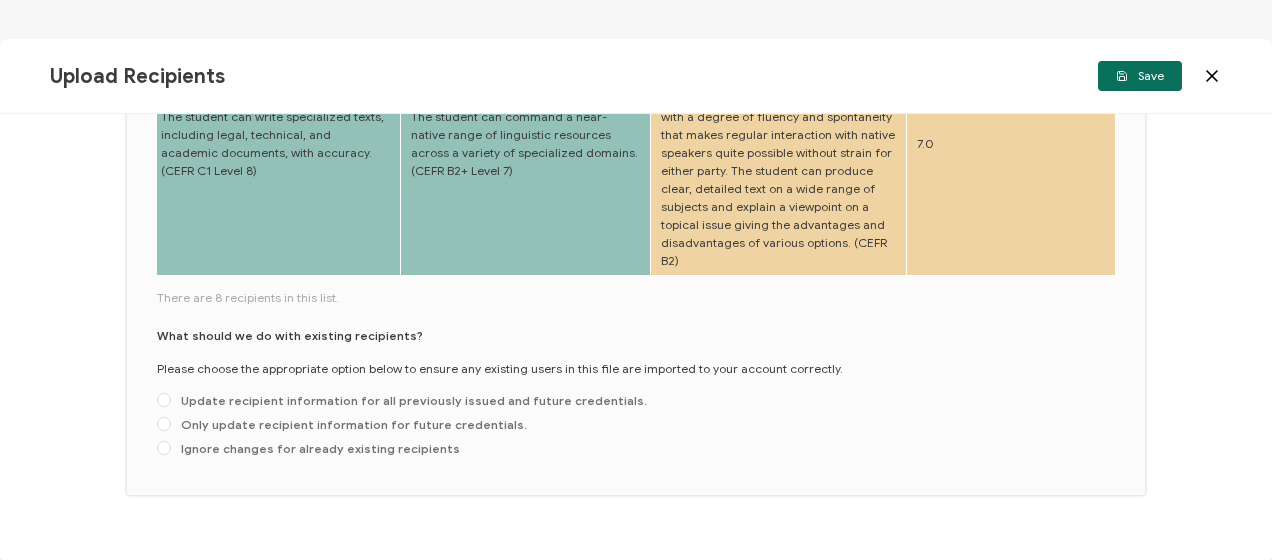 click on "Only update recipient information for future credentials." at bounding box center [164, 425] 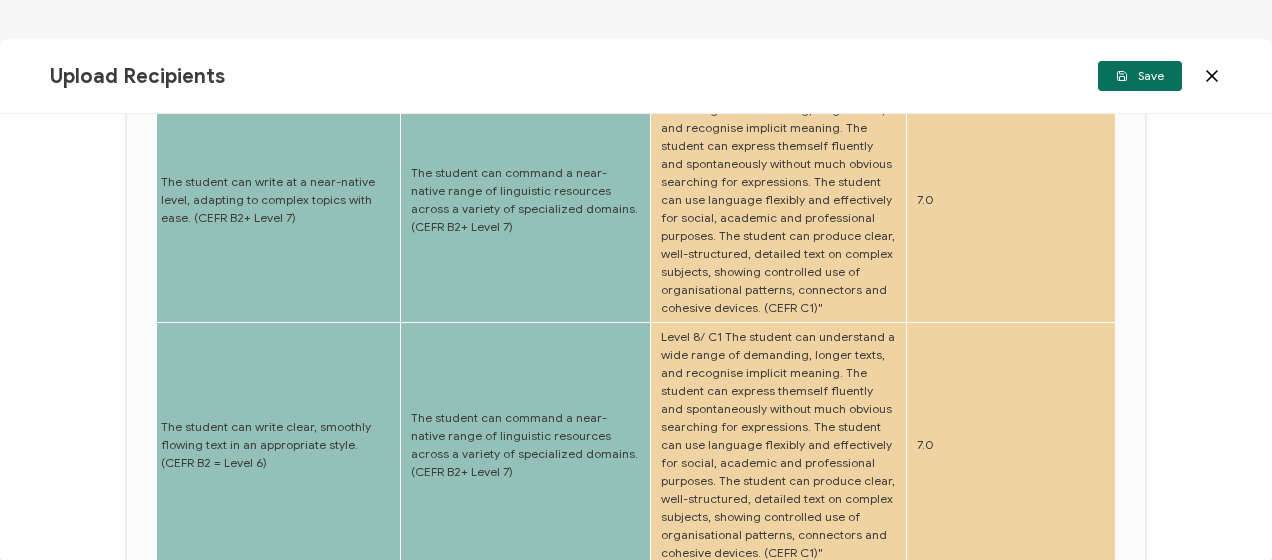 scroll, scrollTop: 0, scrollLeft: 0, axis: both 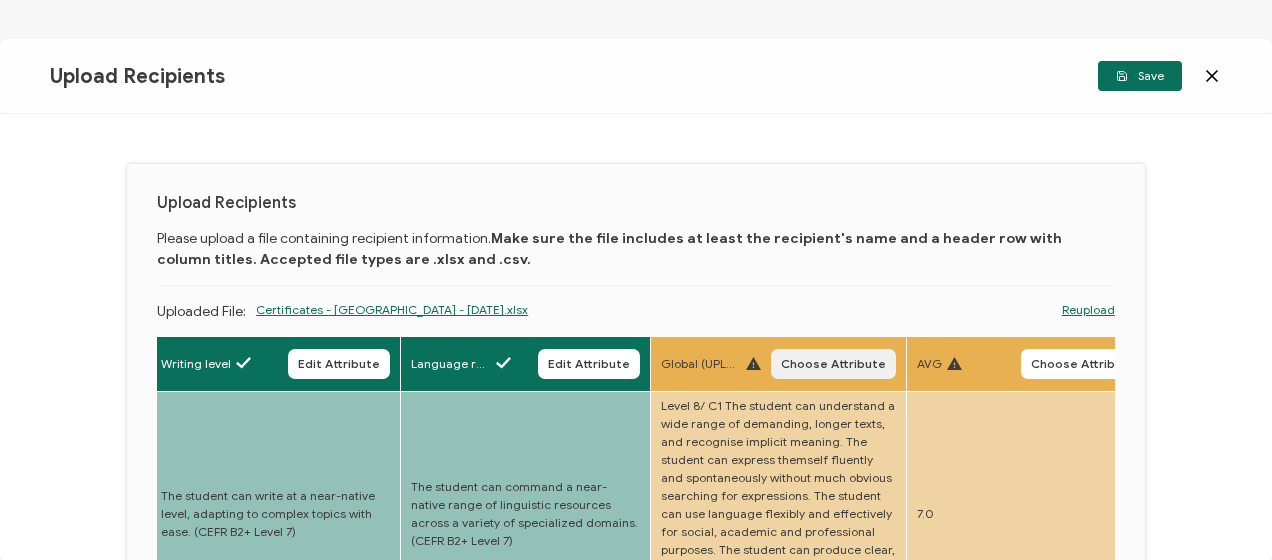 click on "Choose Attribute" at bounding box center (833, 364) 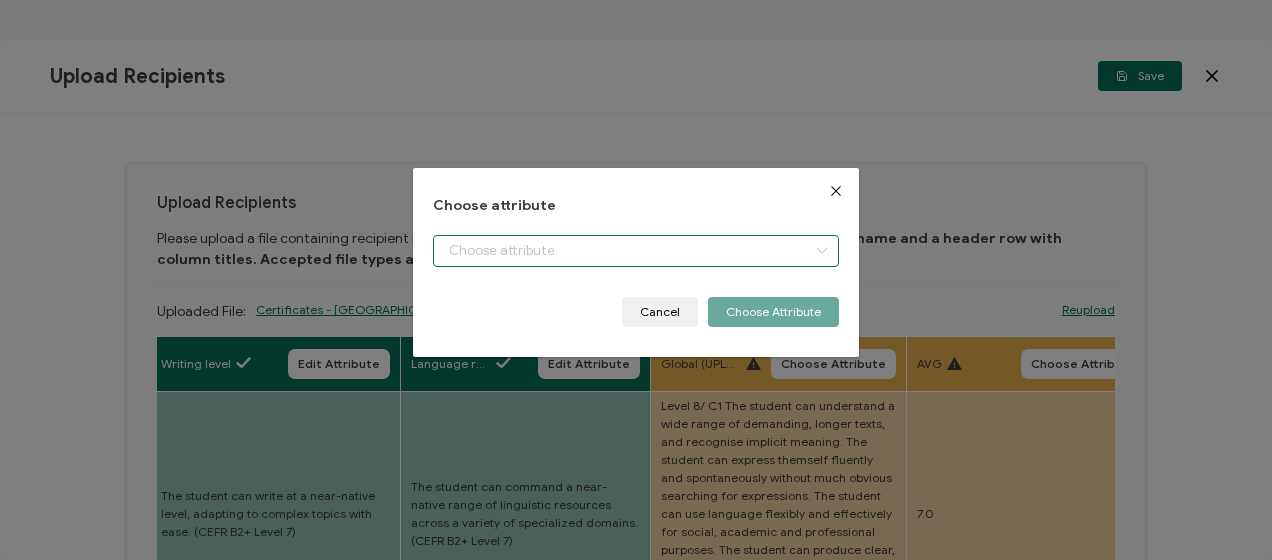 click at bounding box center (635, 251) 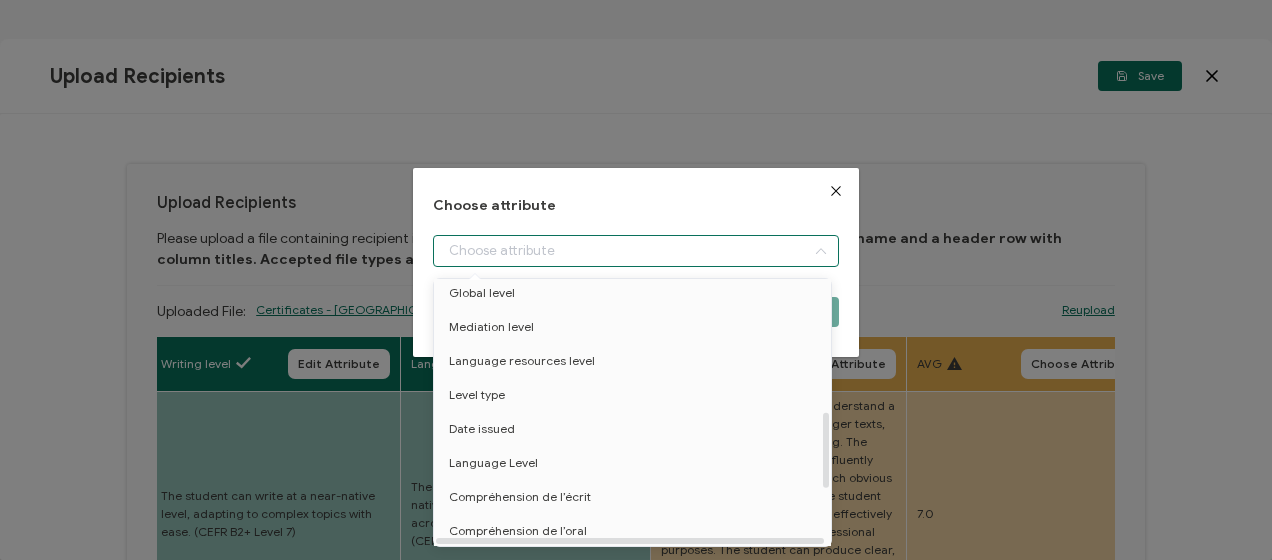 scroll, scrollTop: 466, scrollLeft: 0, axis: vertical 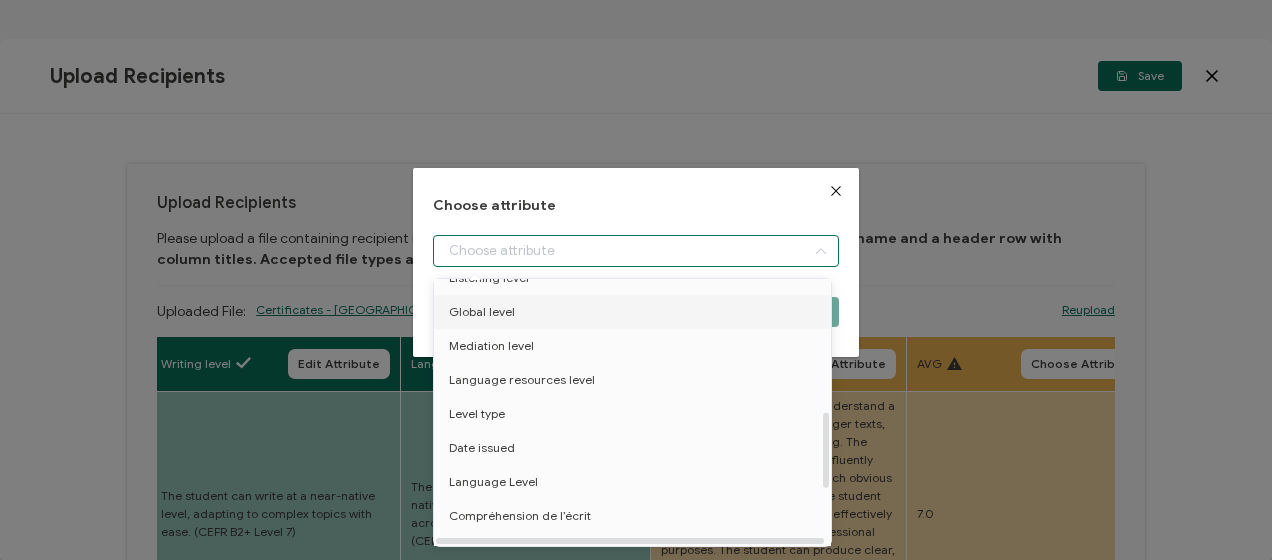 click on "Global level" at bounding box center [636, 312] 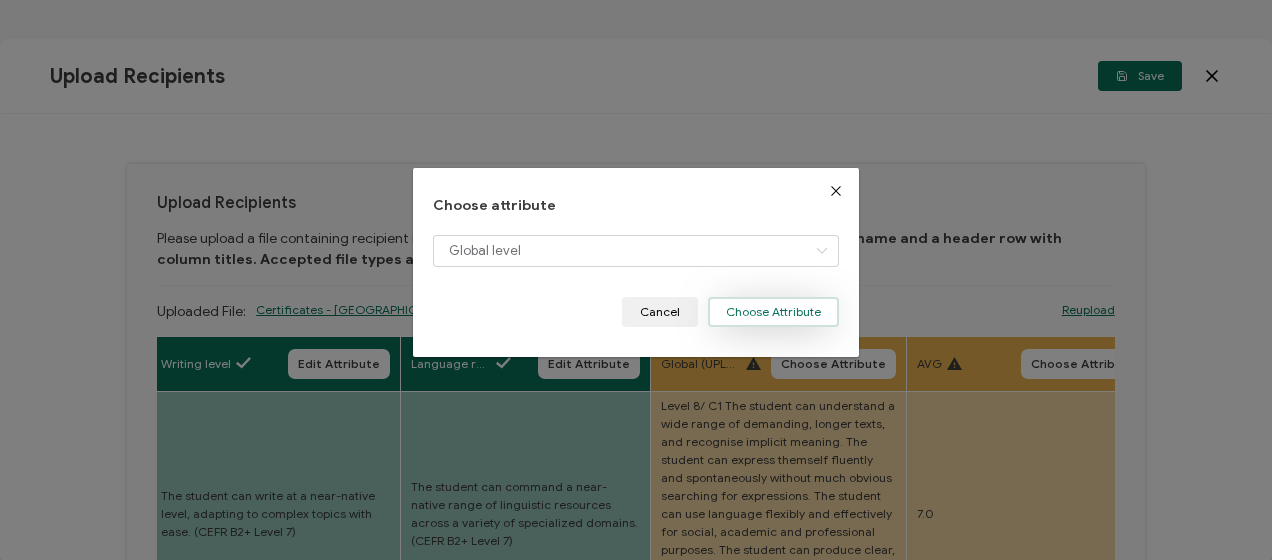 click on "Choose Attribute" at bounding box center (773, 312) 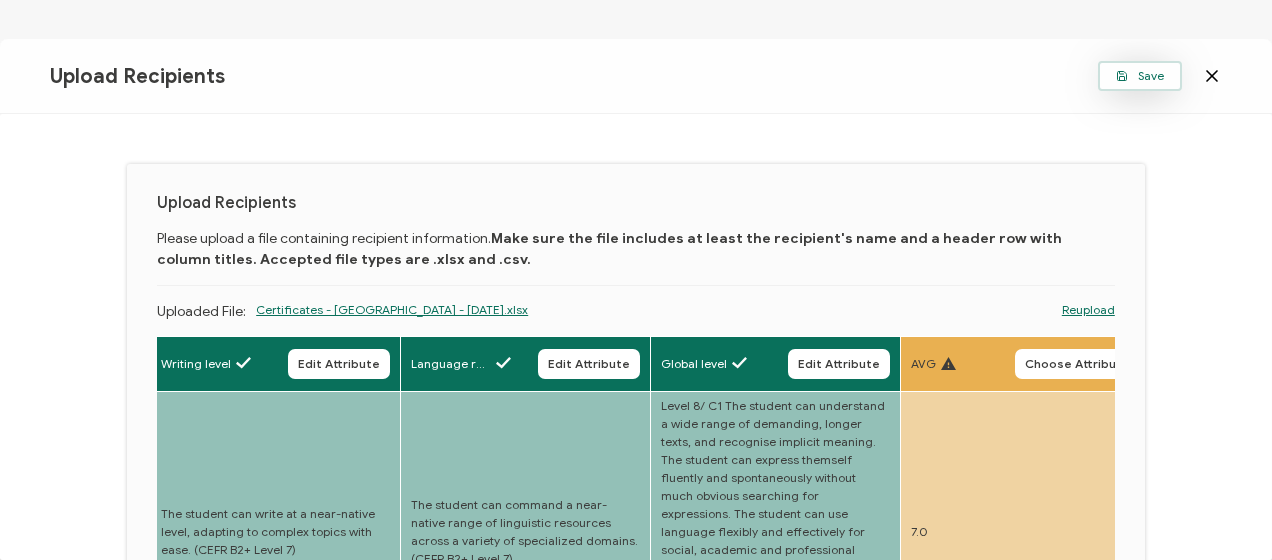 click on "Save" at bounding box center (1140, 76) 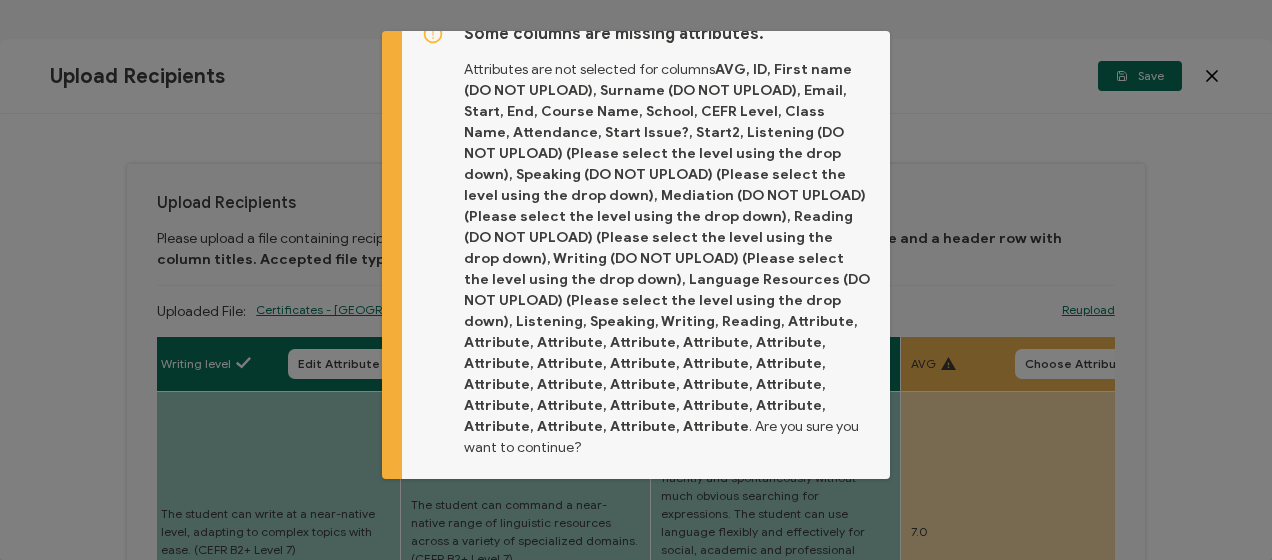 scroll, scrollTop: 74, scrollLeft: 0, axis: vertical 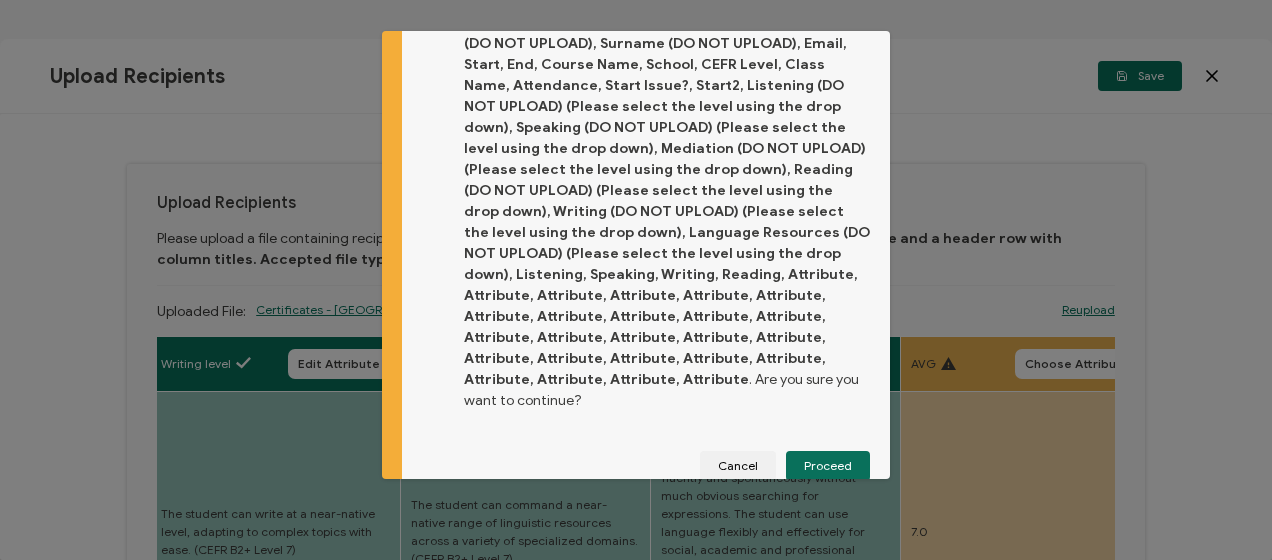 drag, startPoint x: 835, startPoint y: 443, endPoint x: 651, endPoint y: 316, distance: 223.57326 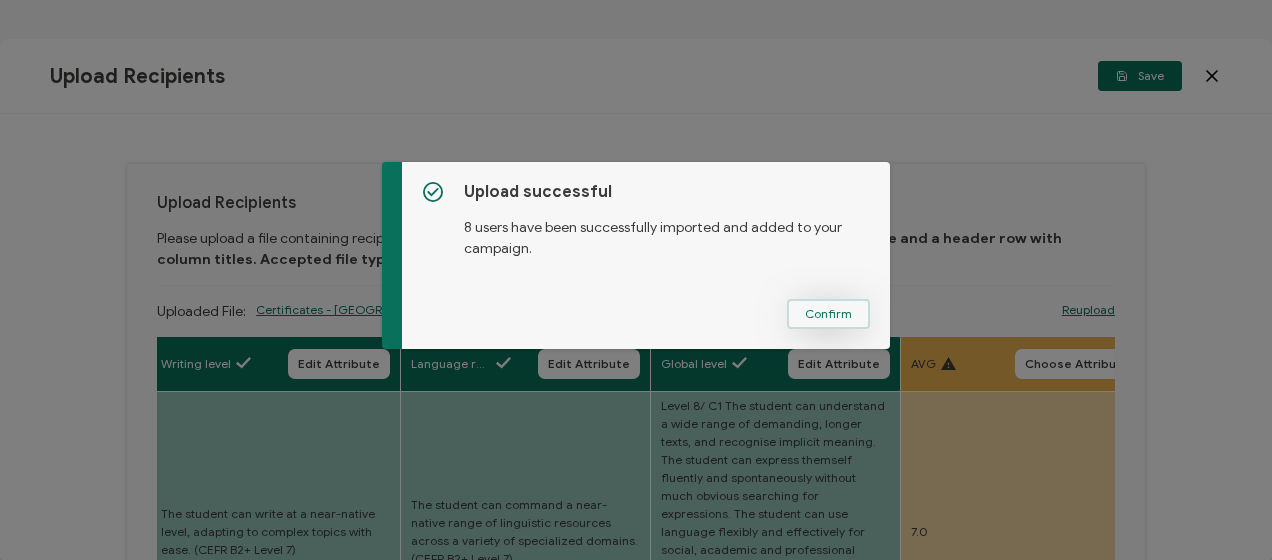 click on "Confirm" at bounding box center [828, 314] 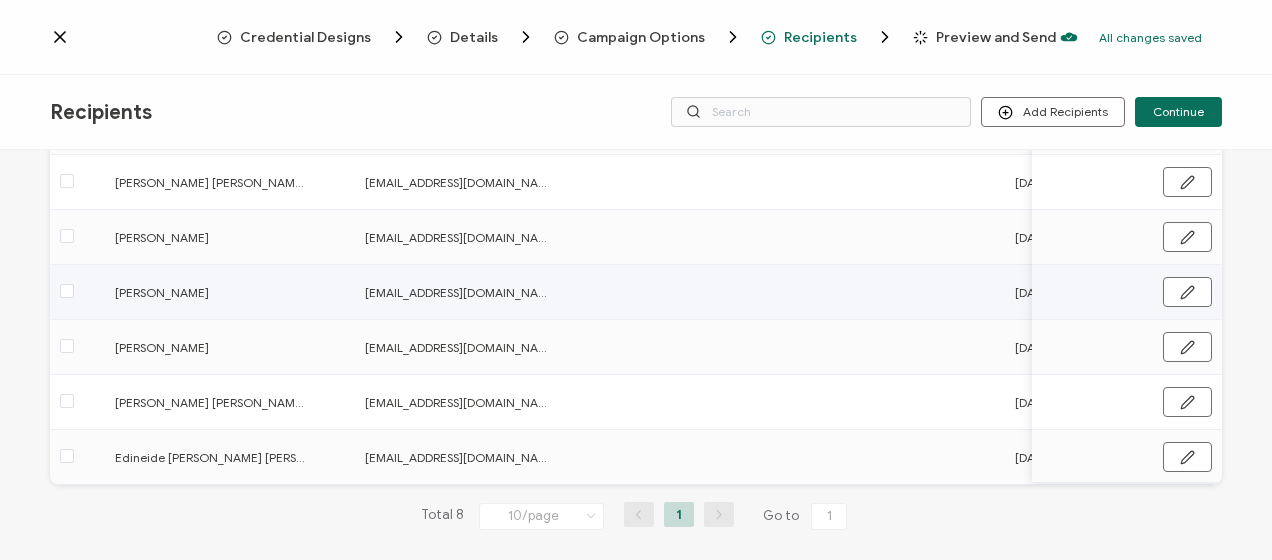 scroll, scrollTop: 0, scrollLeft: 0, axis: both 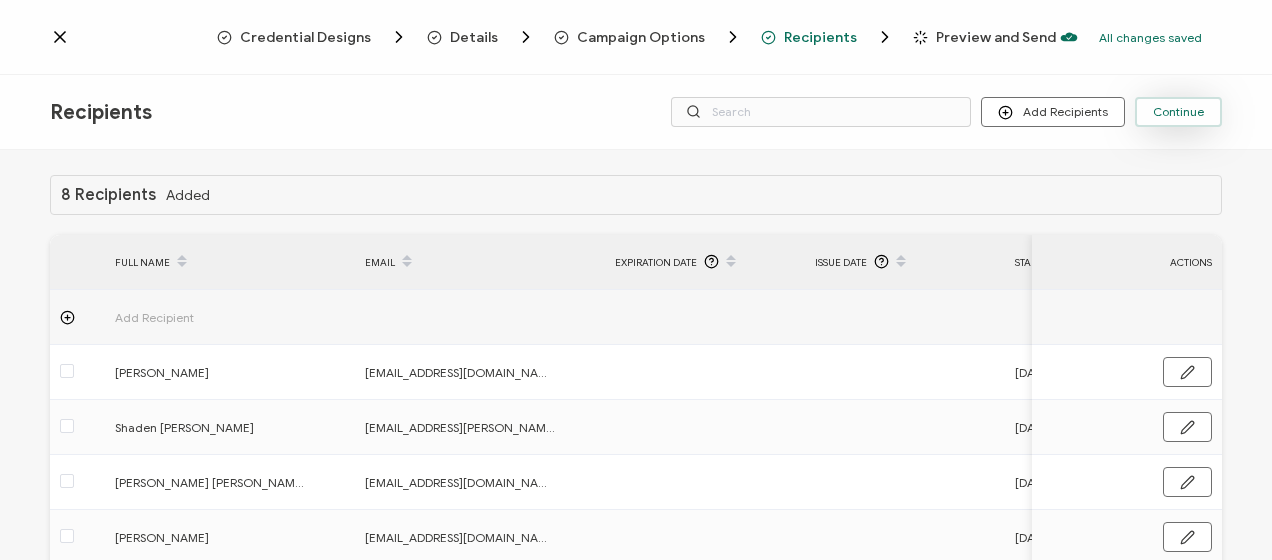 click on "Continue" at bounding box center [1178, 112] 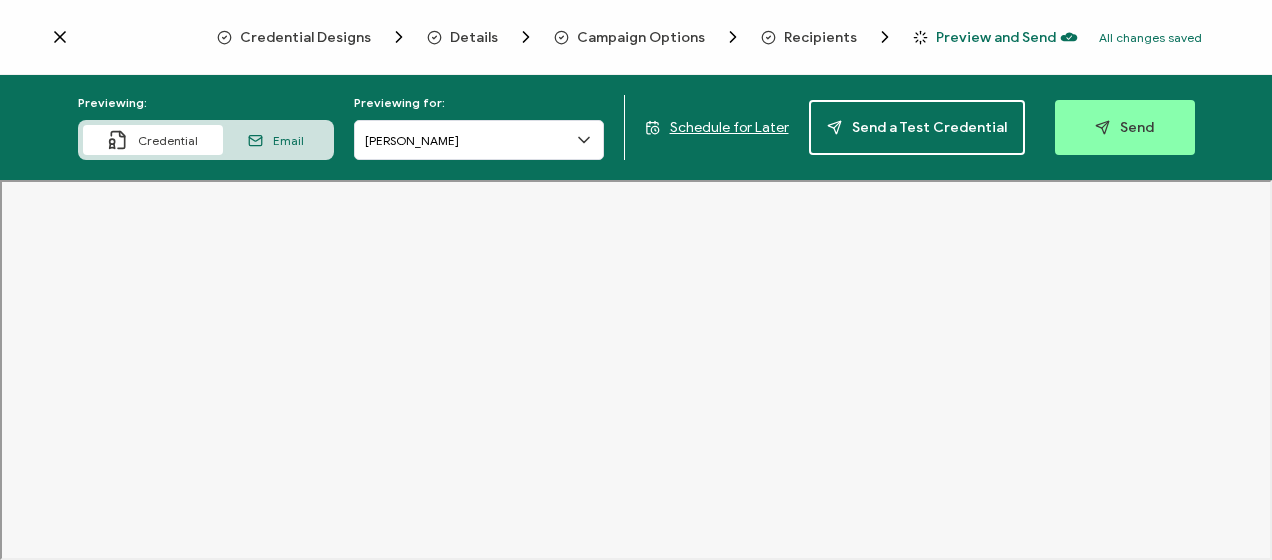 click on "Schedule for Later" at bounding box center (729, 127) 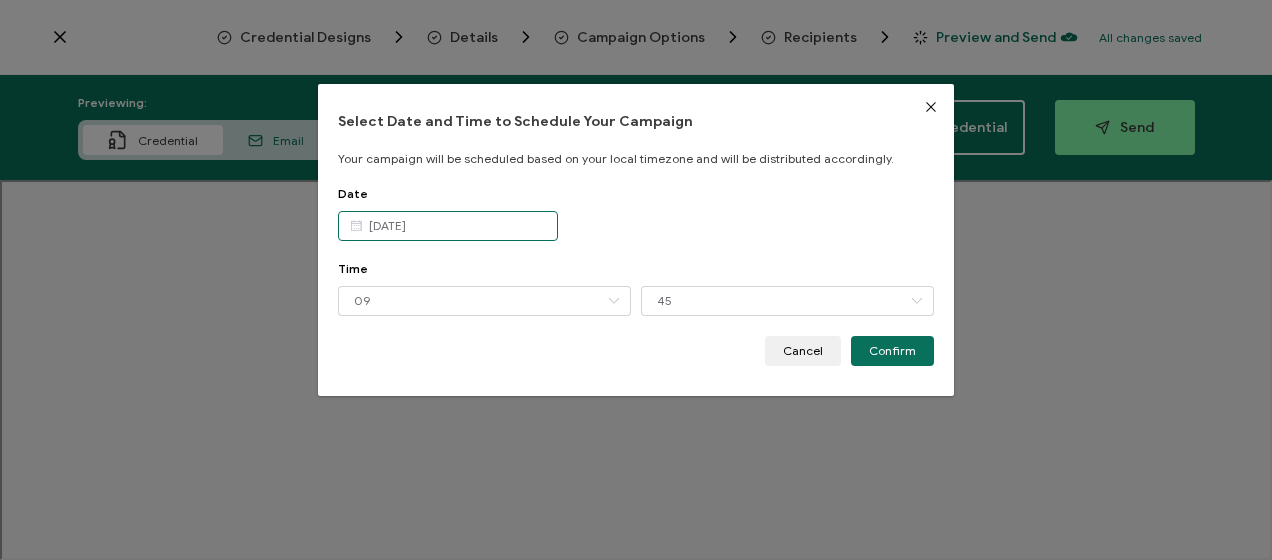 click on "Credential Designs       Details       Campaign Options       Recipients       Preview and Send
All changes saved
We save your content automatically as you keep working.
Changes are saved automatically. Any credentials sent from this campaign will update automatically. To undo modifications, re-edit the relevant element.
All changes saved
Last saved on 10/07/2025 09:42 AM
Select Date and Time to Schedule Your Campaign
Your campaign will be scheduled based on your local timezone and will be distributed accordingly.
Date   10 Jul 2025   Time   09 00 01 02 03 04 05 06 07 08 09 10 11 12 13 14 15 16 17 18 19 20 21" at bounding box center (636, 280) 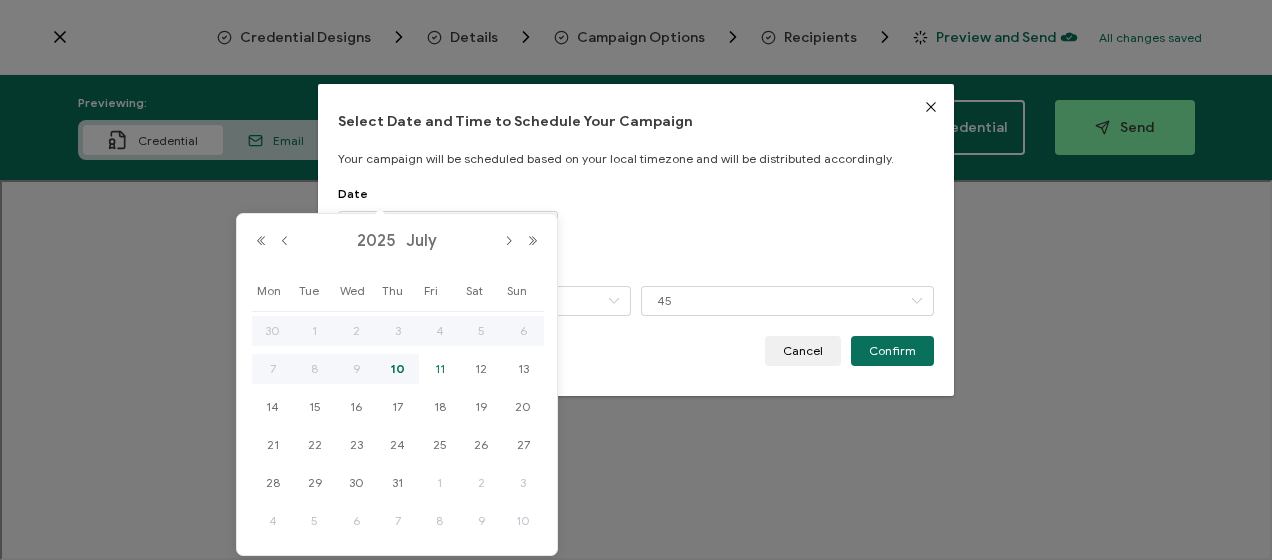 click on "11" at bounding box center (440, 369) 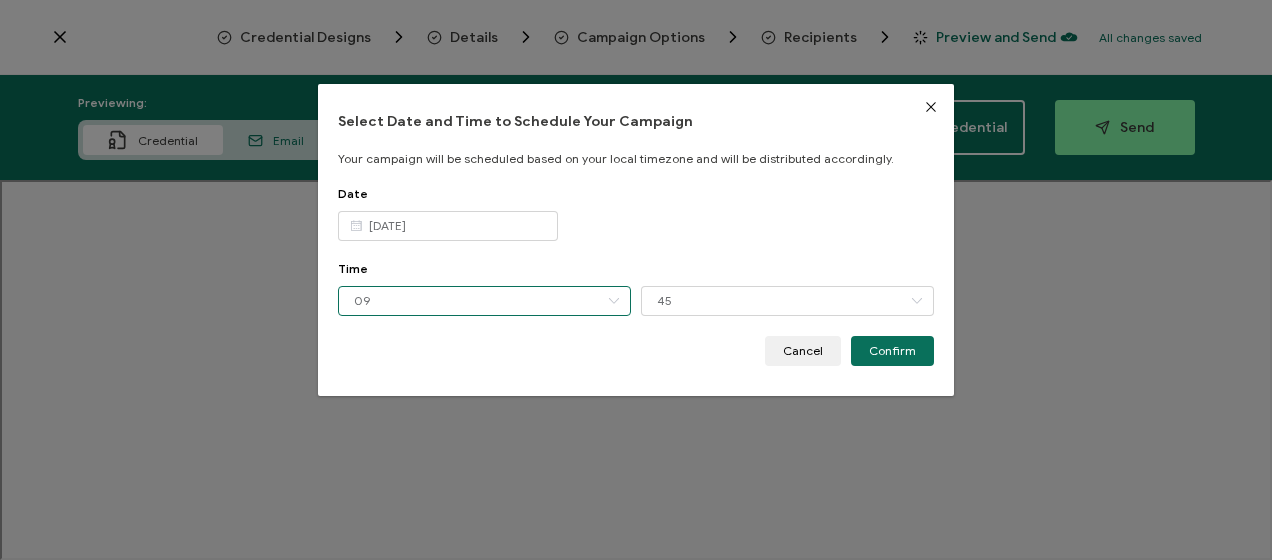 click on "09" at bounding box center [484, 301] 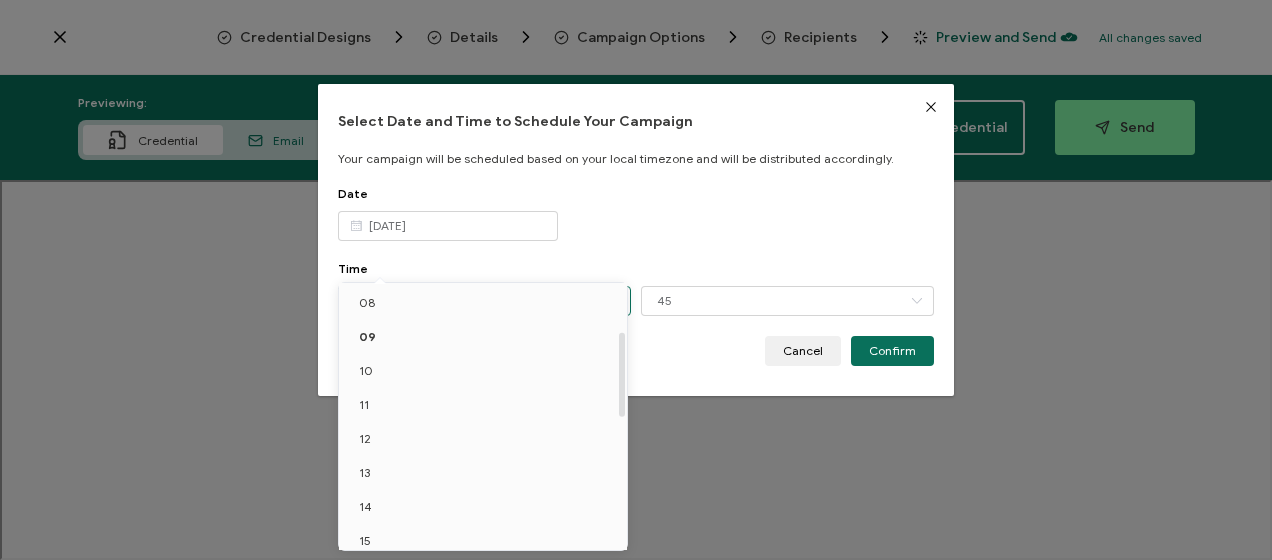 scroll, scrollTop: 282, scrollLeft: 0, axis: vertical 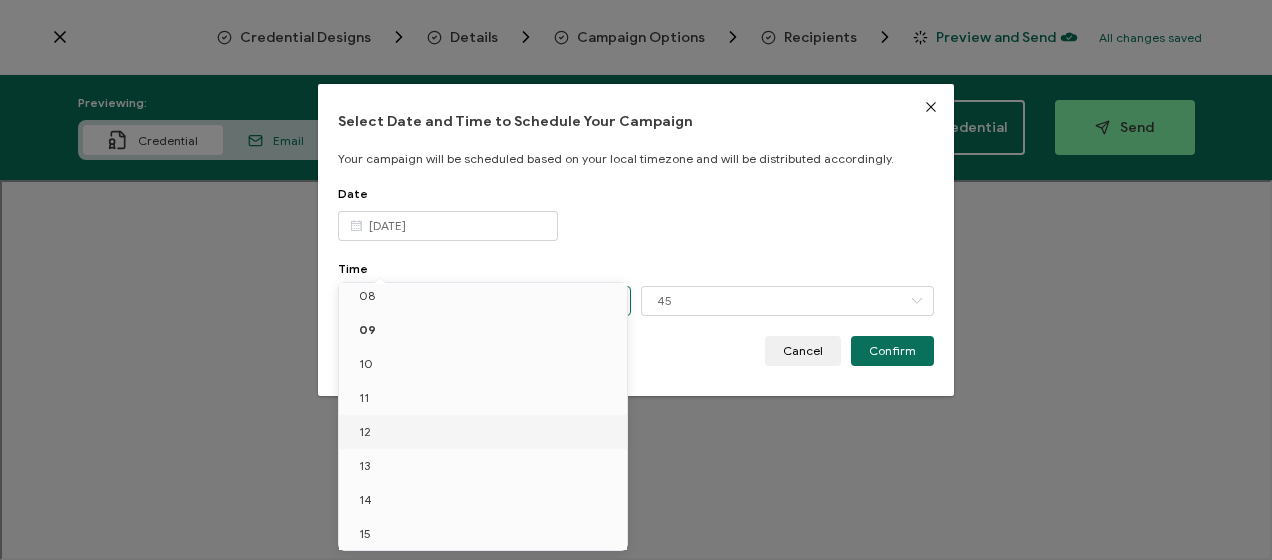 drag, startPoint x: 407, startPoint y: 429, endPoint x: 553, endPoint y: 378, distance: 154.65121 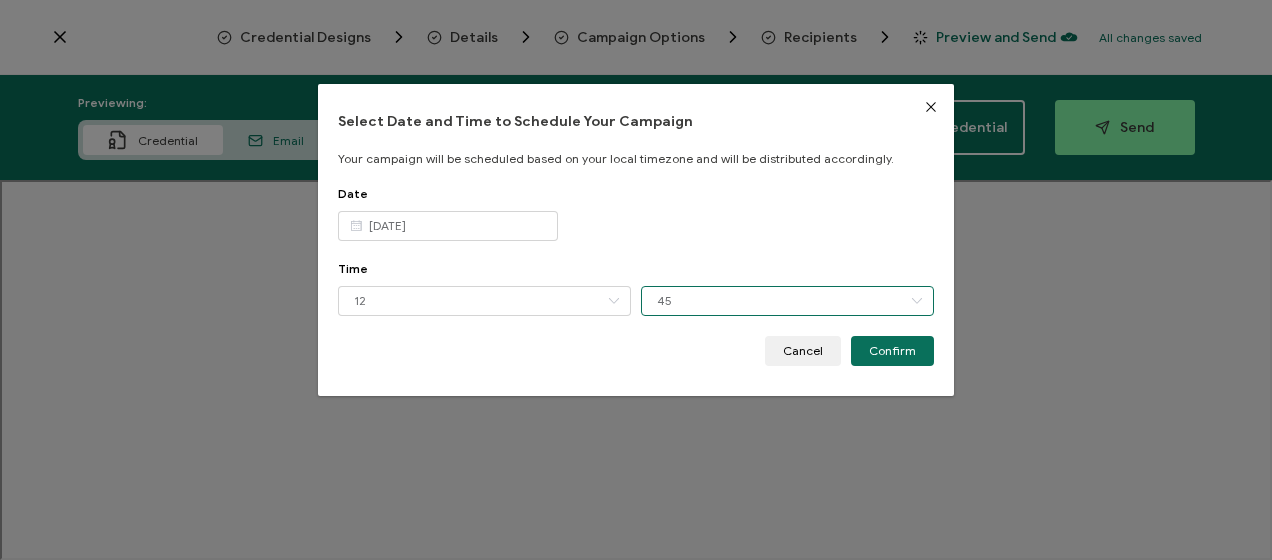 click on "45" at bounding box center [787, 301] 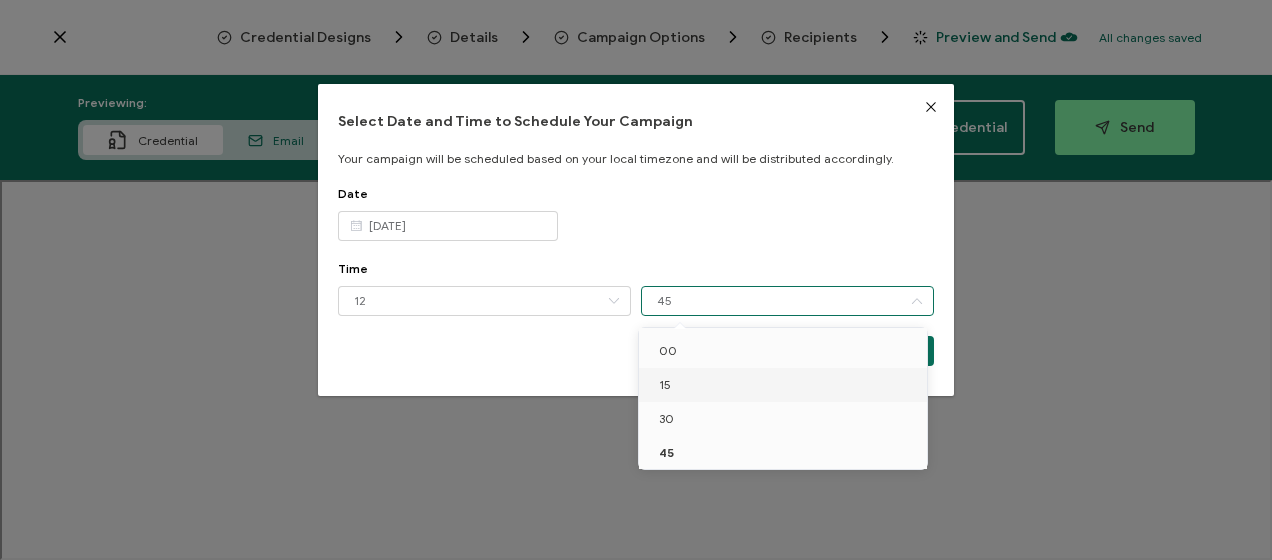 click on "15" at bounding box center [786, 385] 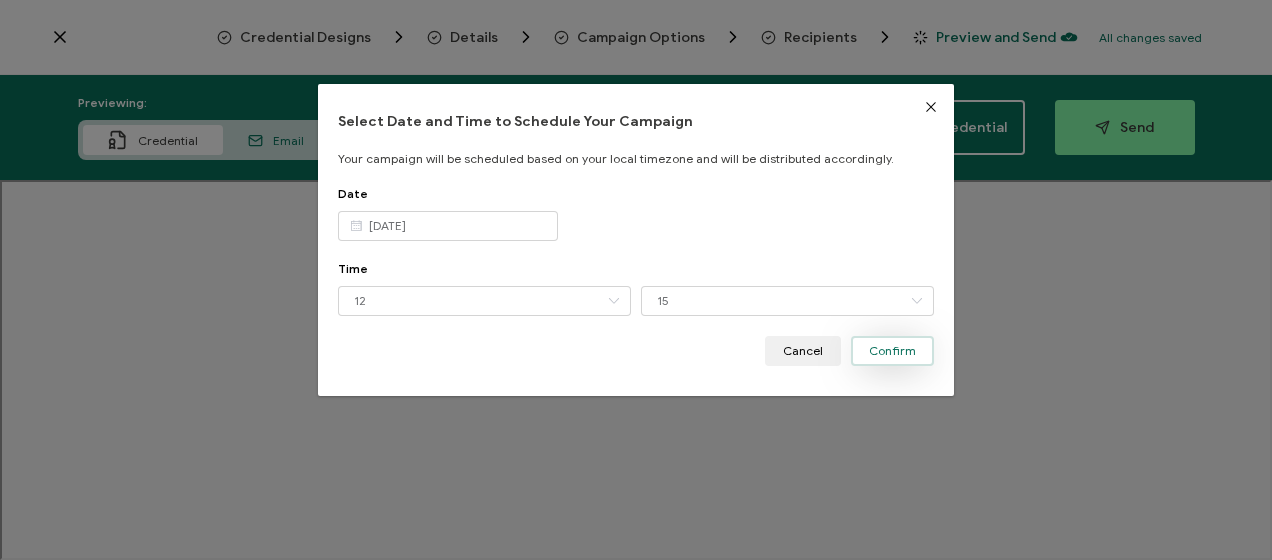 click on "Confirm" at bounding box center [892, 351] 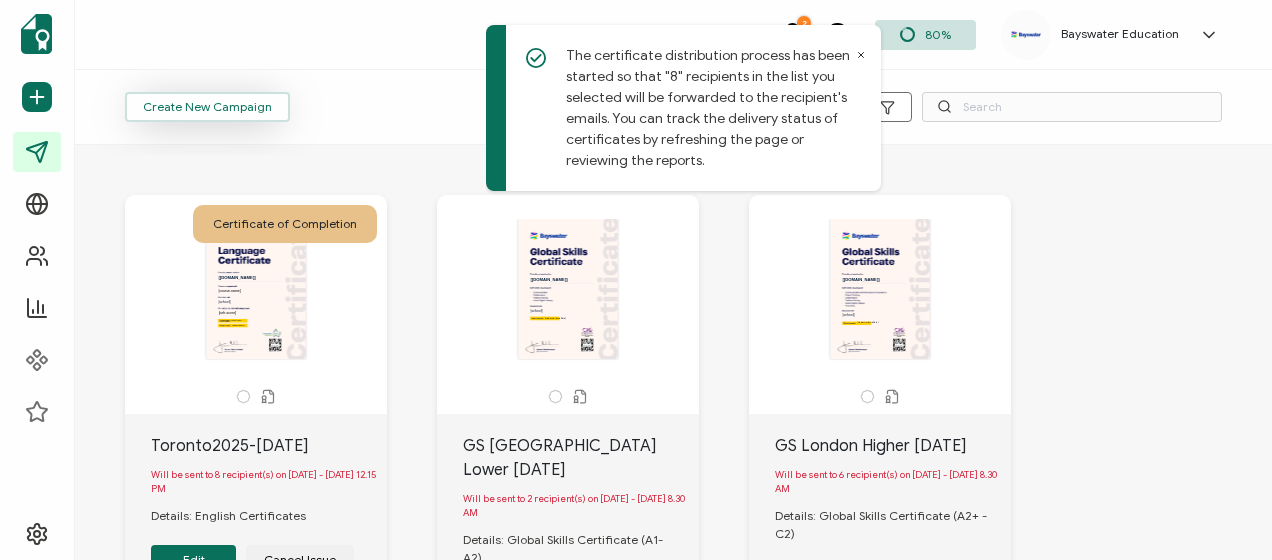 click on "Create New Campaign" at bounding box center (207, 107) 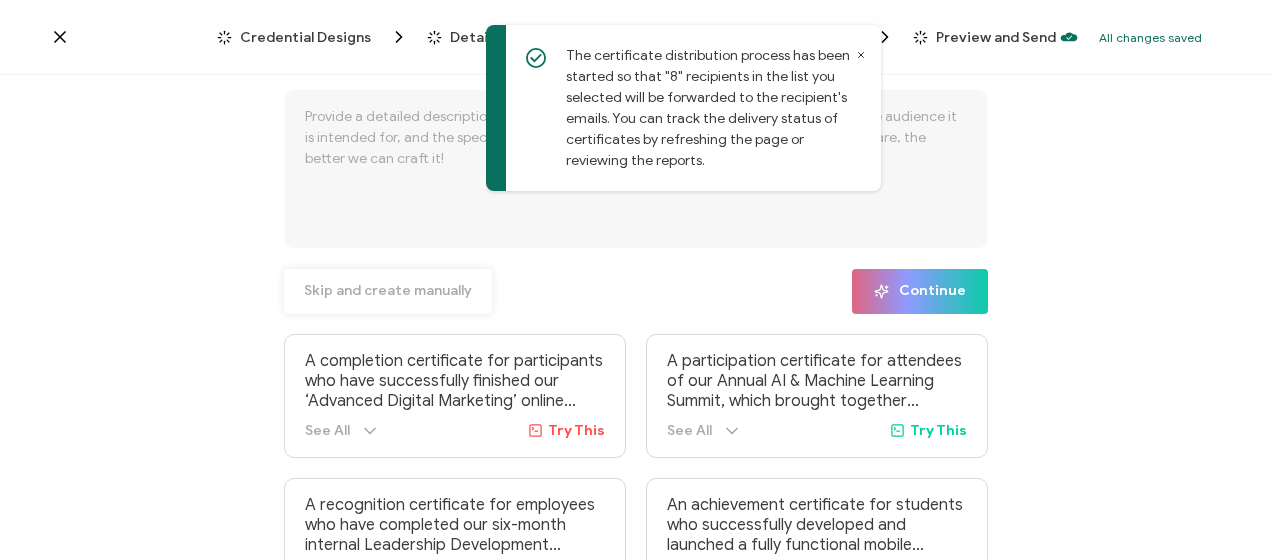 click on "Skip and create manually" at bounding box center (388, 291) 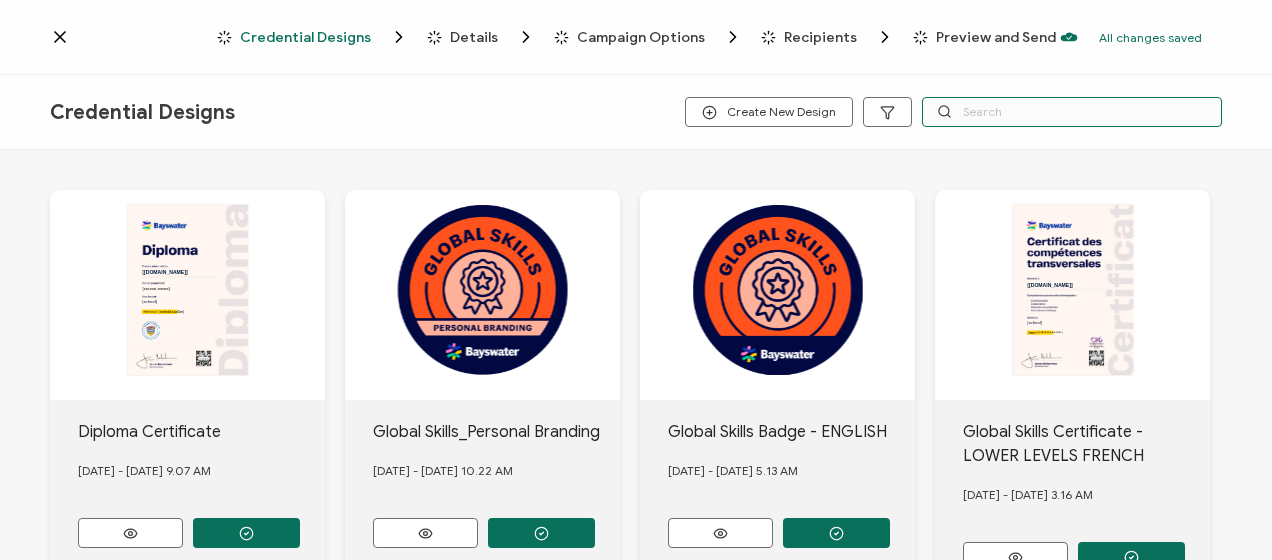 click at bounding box center (1072, 112) 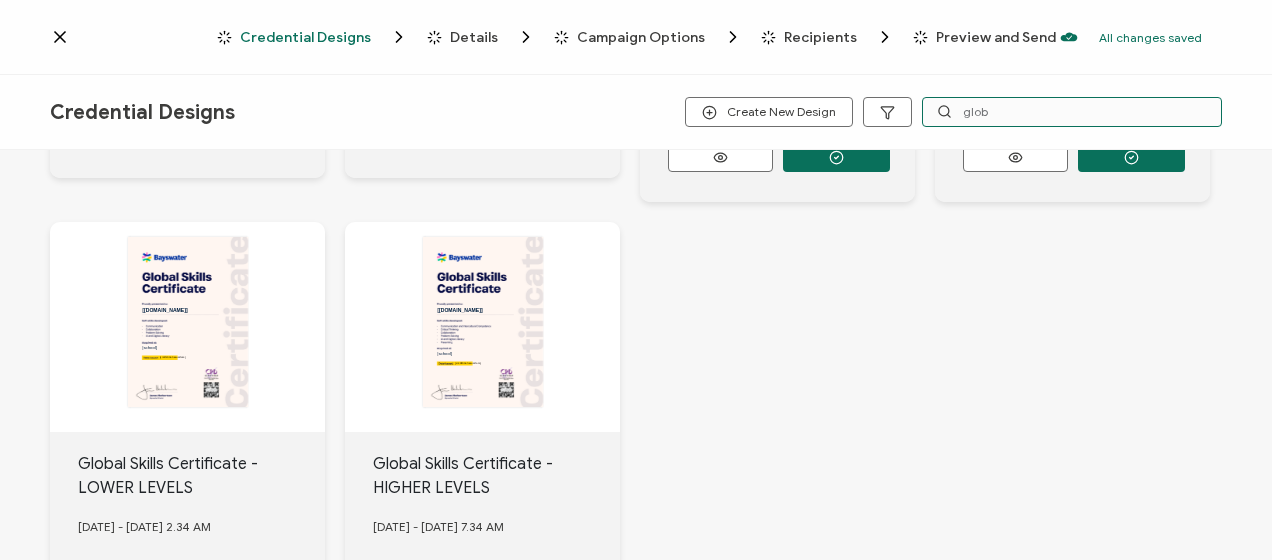 scroll, scrollTop: 584, scrollLeft: 0, axis: vertical 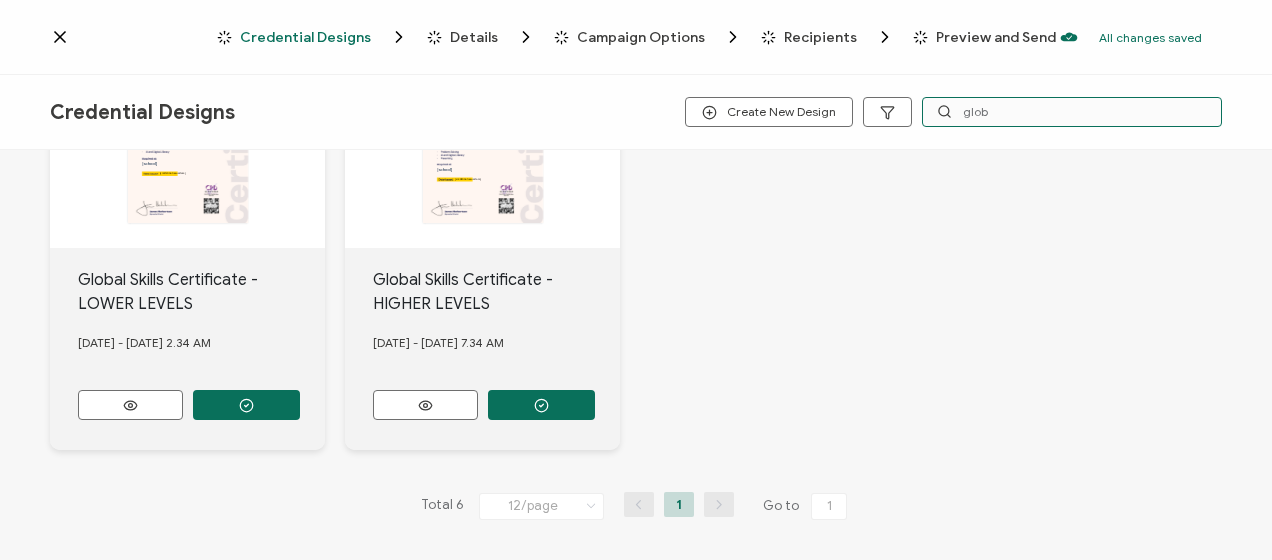 type on "glob" 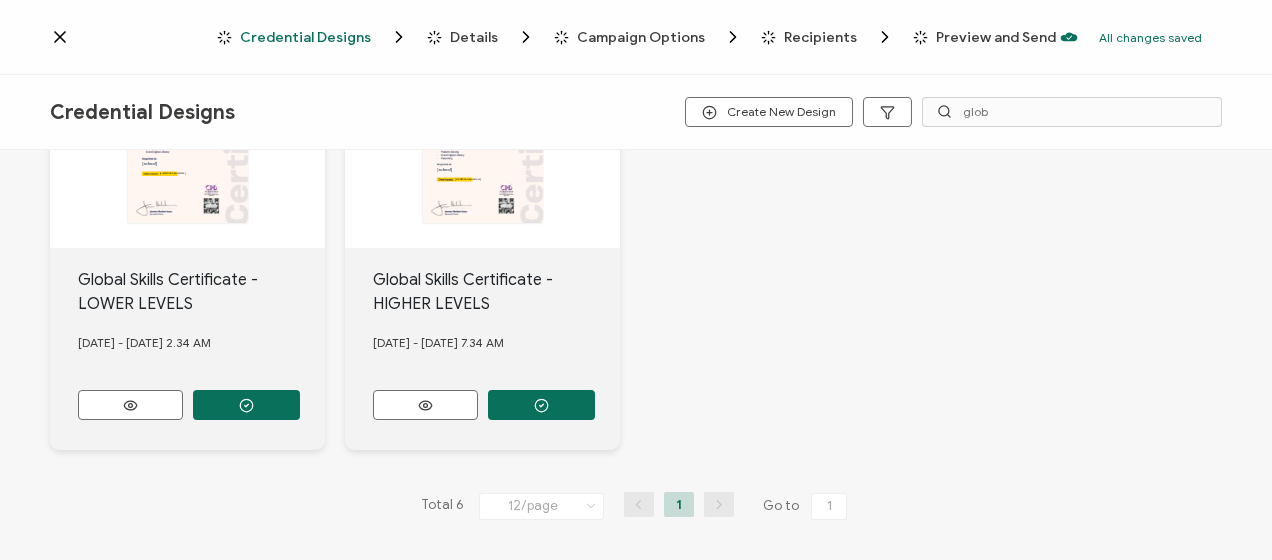 click on "Global Skills Certificate - HIGHER LEVELS
26 November, 2024 - Tuesday 7.34 AM" at bounding box center [187, -95] 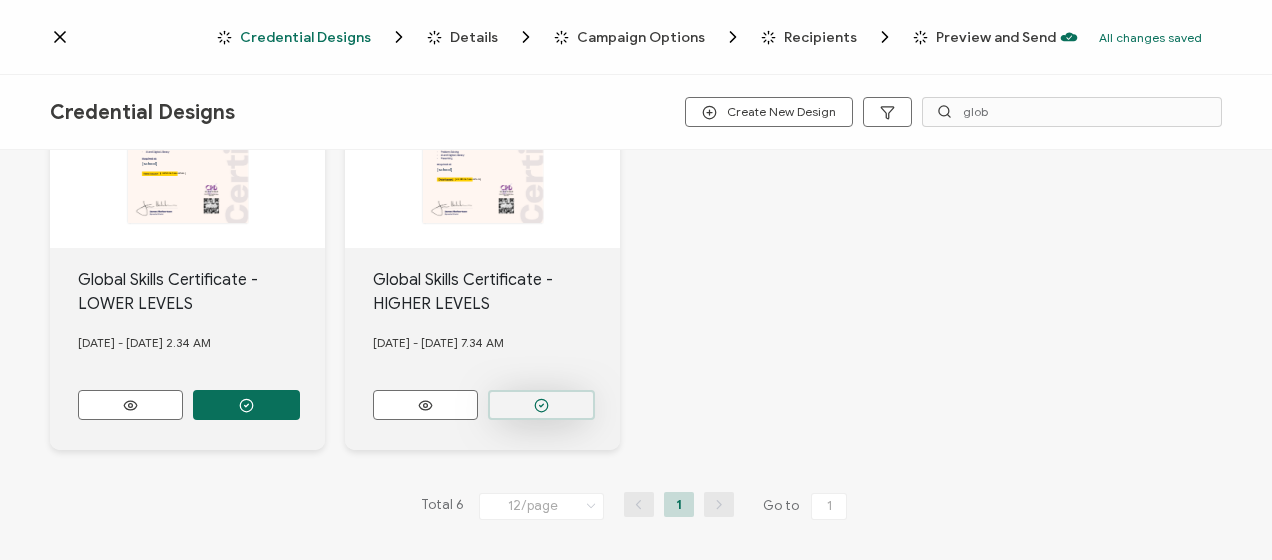 click 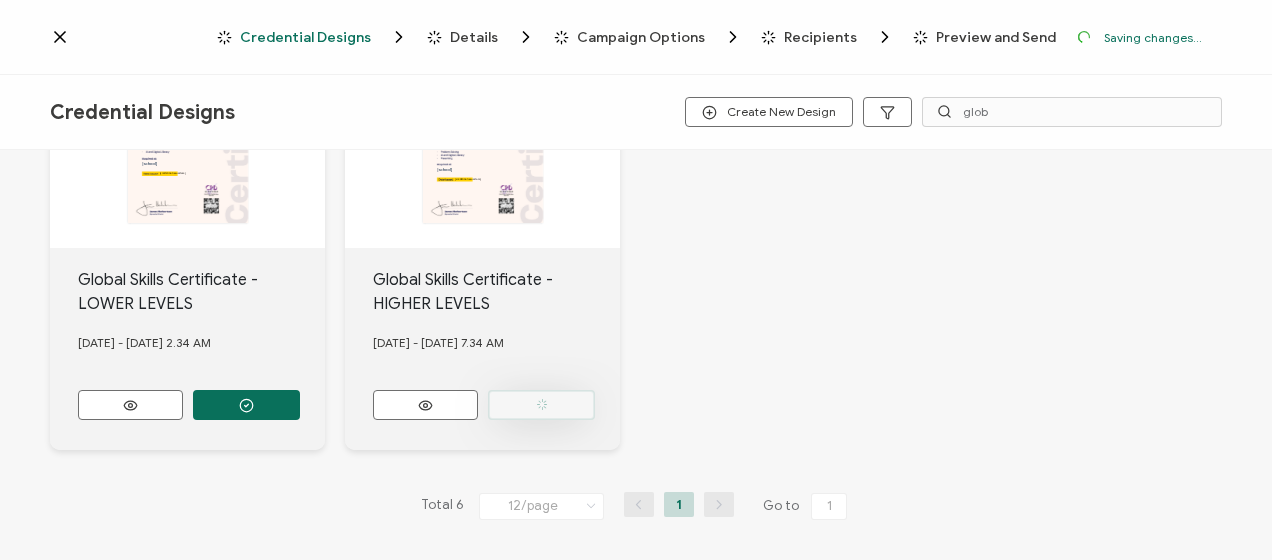 scroll, scrollTop: 700, scrollLeft: 0, axis: vertical 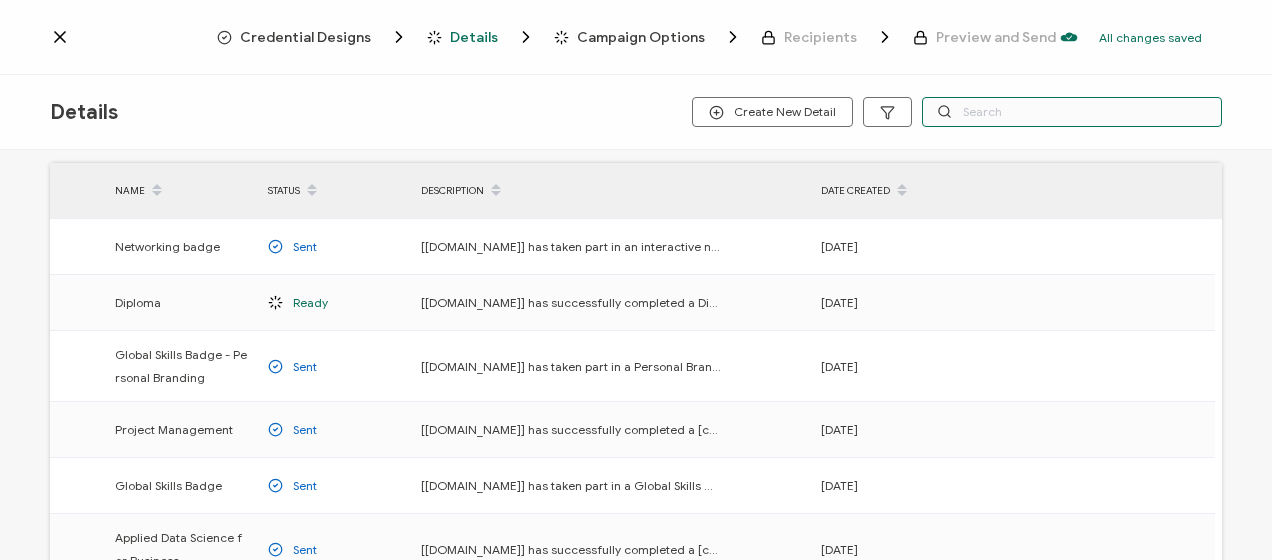 click at bounding box center (1072, 112) 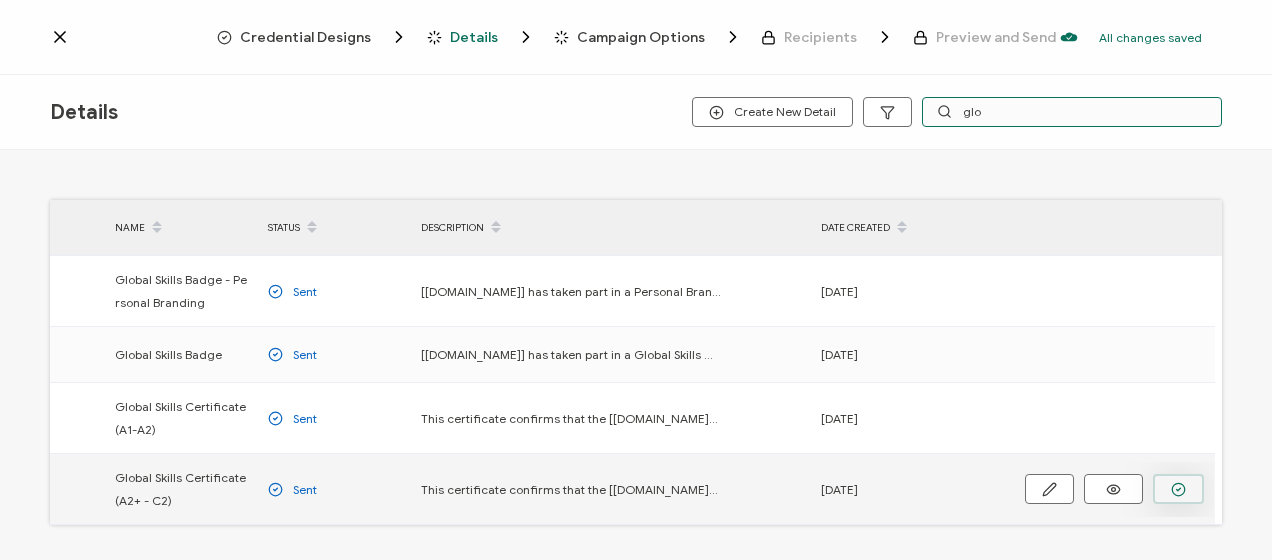 type on "glo" 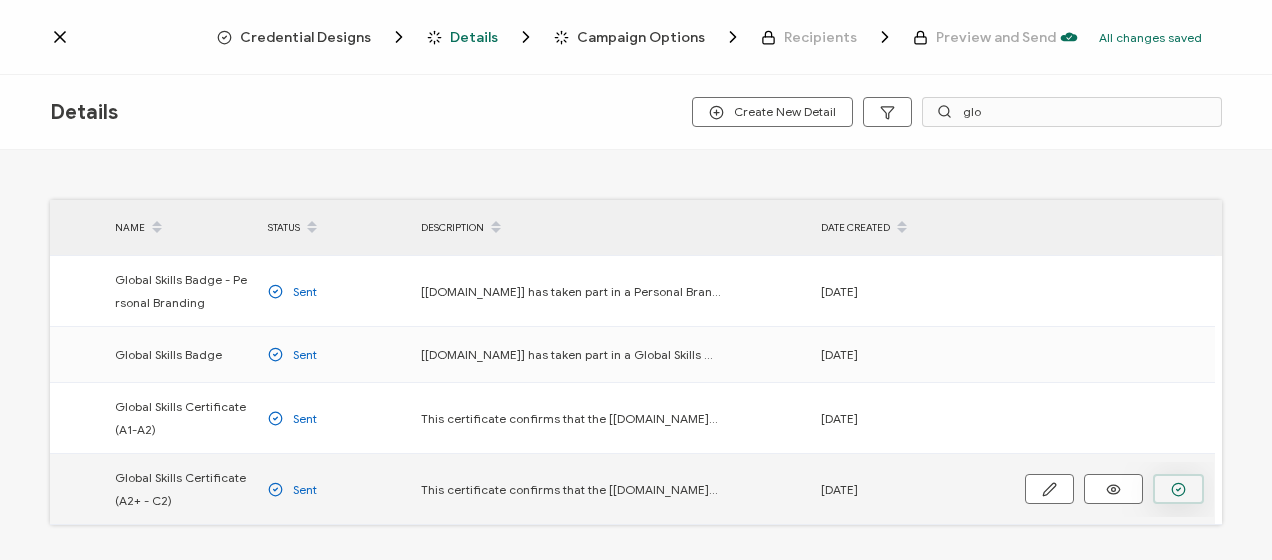 click at bounding box center [0, 0] 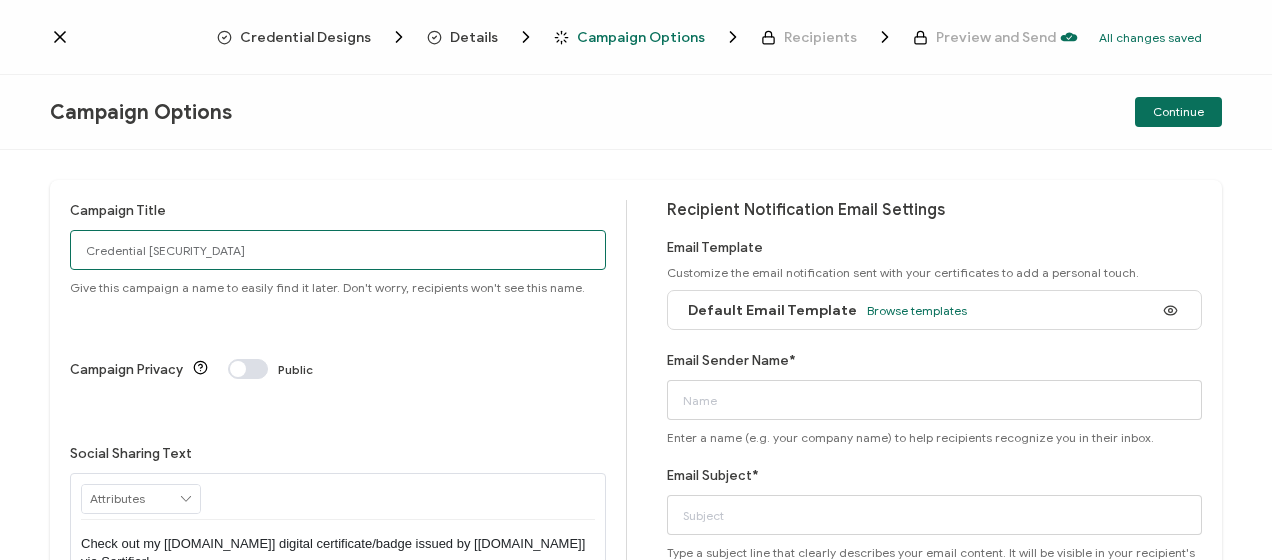 click on "Credential 1102" at bounding box center (338, 250) 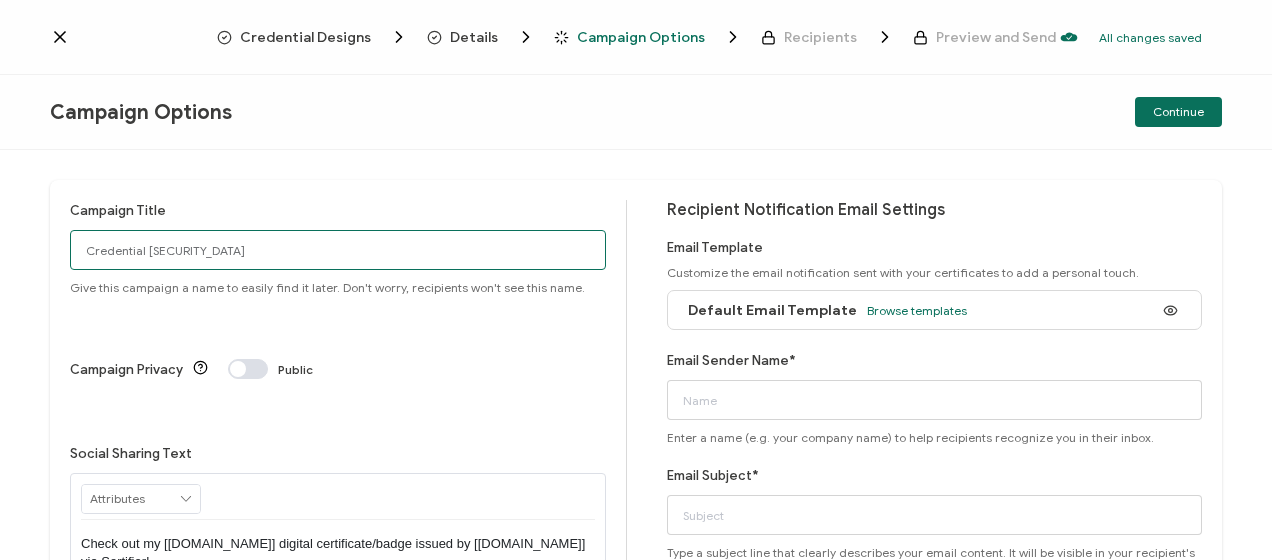 click on "Credential 1102" at bounding box center [338, 250] 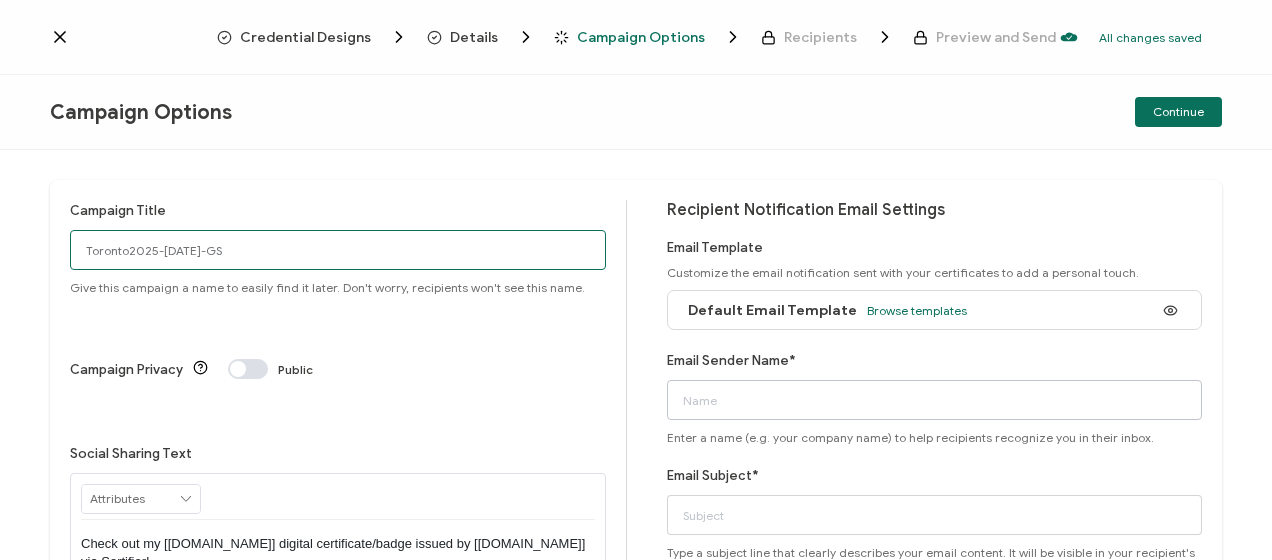 type on "Toronto2025-Jul11-GS" 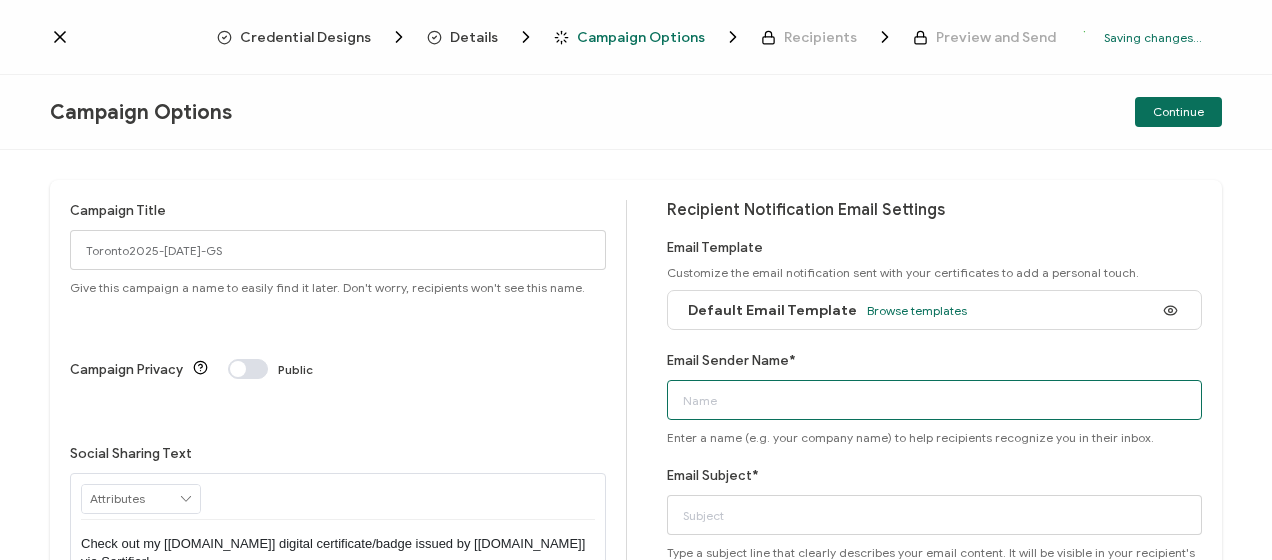 click on "Email Sender Name*" at bounding box center (935, 400) 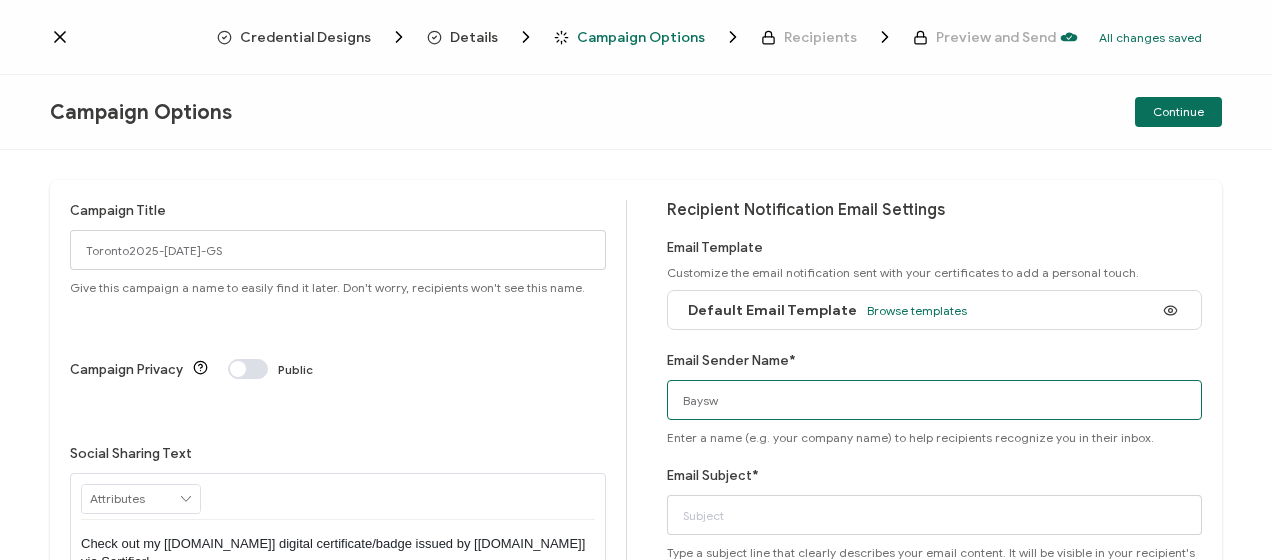 type on "Bayswater [GEOGRAPHIC_DATA]" 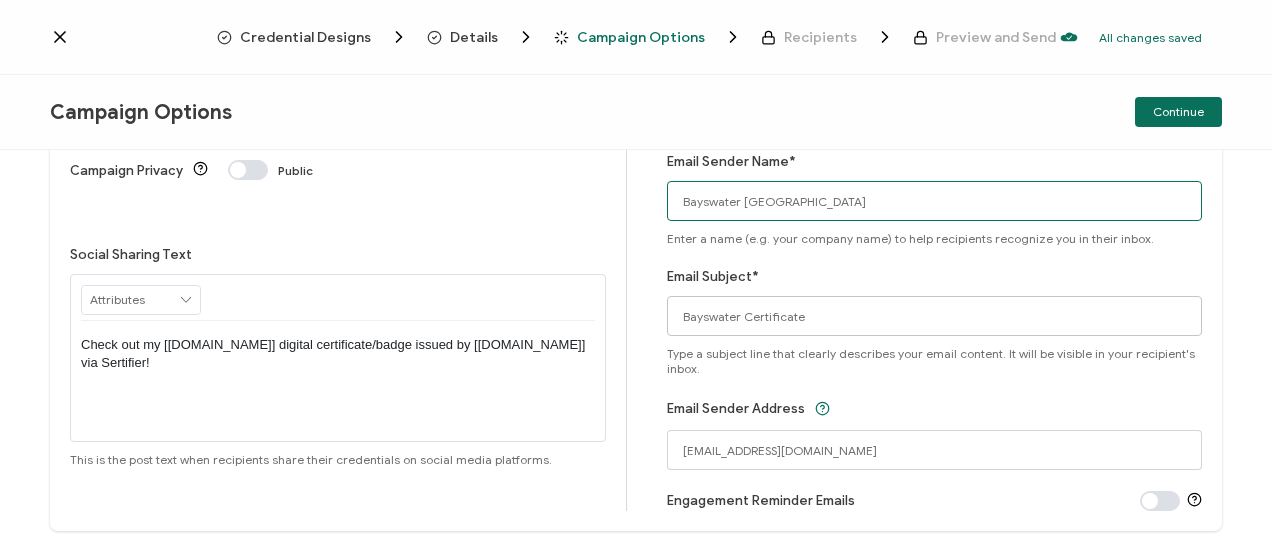 scroll, scrollTop: 200, scrollLeft: 0, axis: vertical 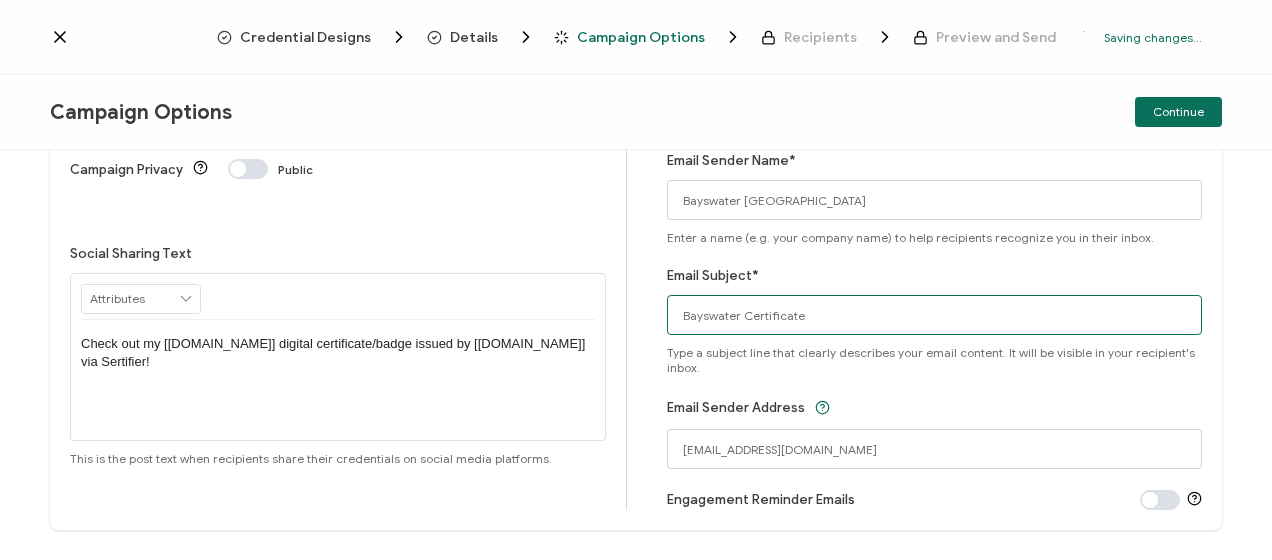 click on "Bayswater Certificate" at bounding box center [935, 315] 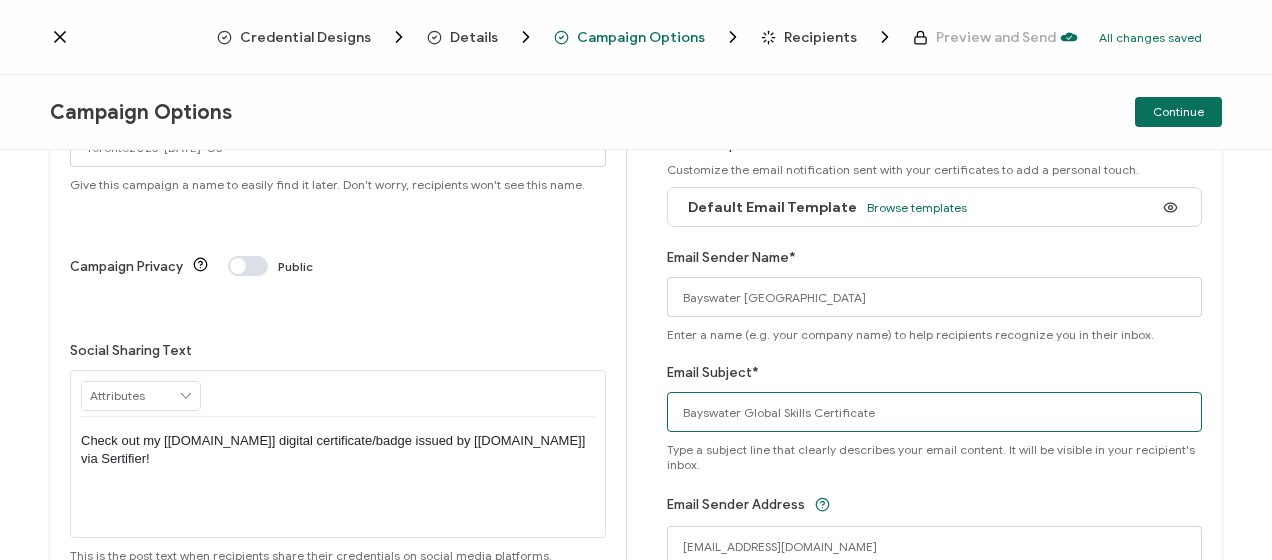 scroll, scrollTop: 0, scrollLeft: 0, axis: both 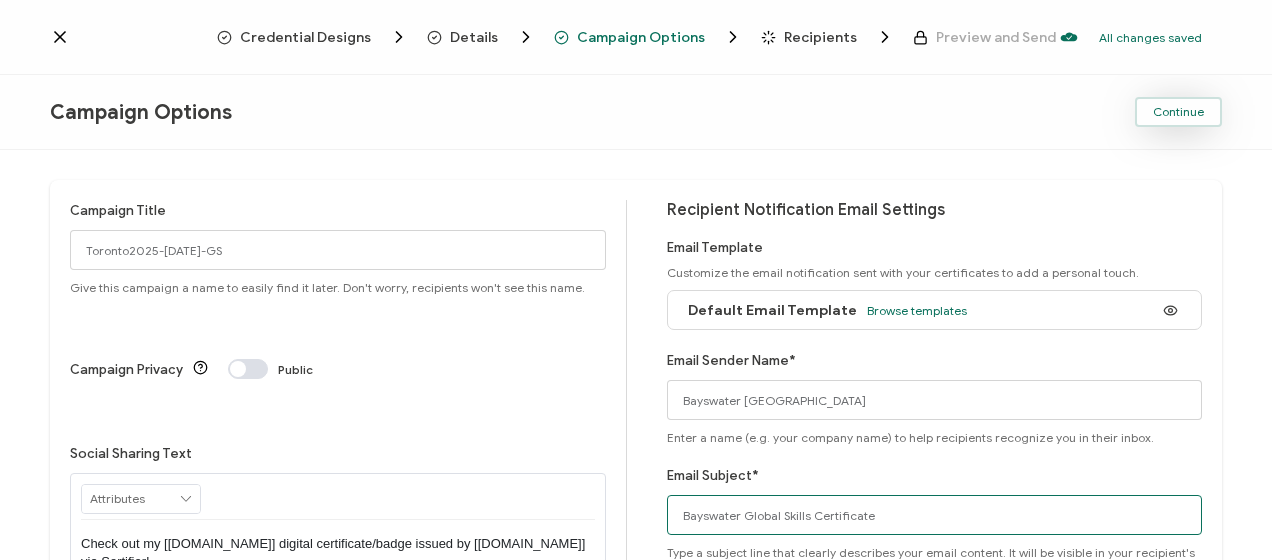 type on "Bayswater Global Skills Certificate" 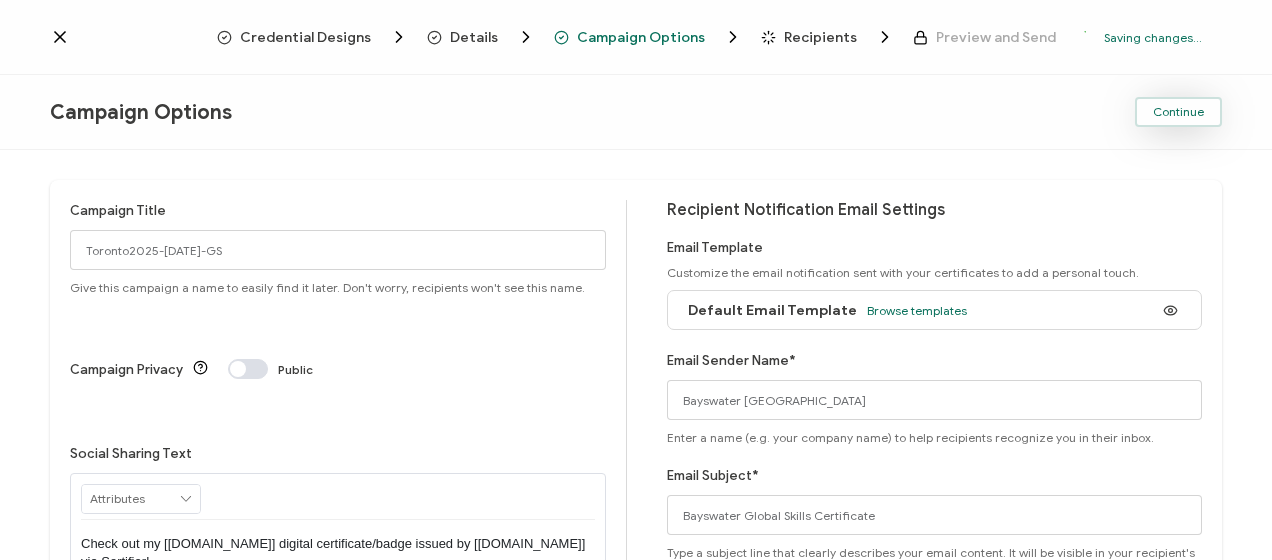 click on "Continue" at bounding box center [1178, 112] 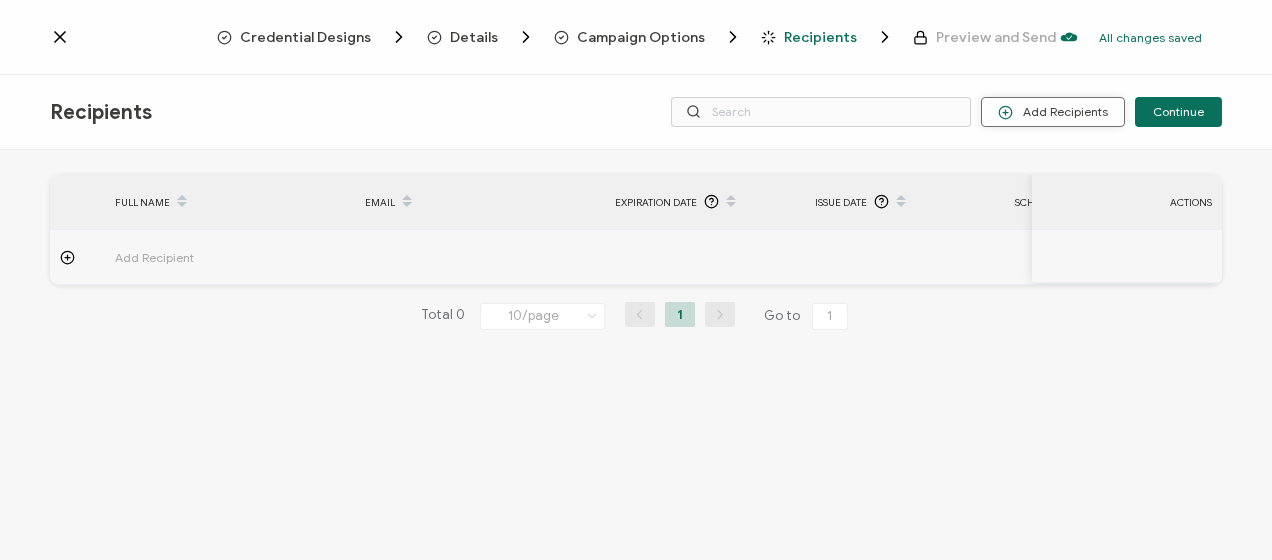 click on "Add Recipients" at bounding box center [1053, 112] 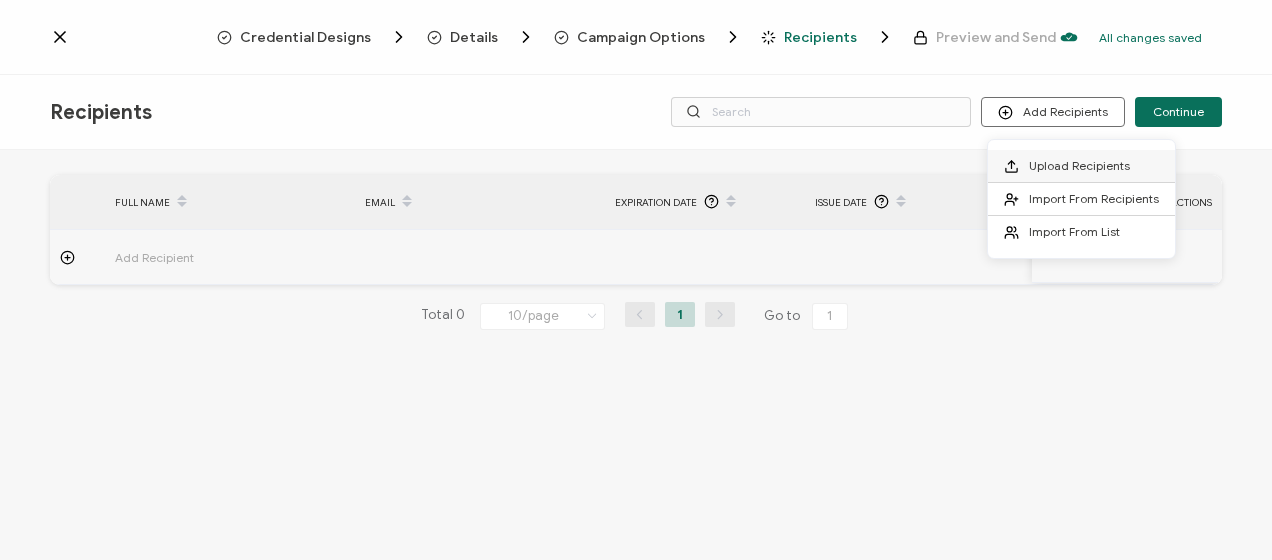 click on "Upload Recipients" at bounding box center (1081, 166) 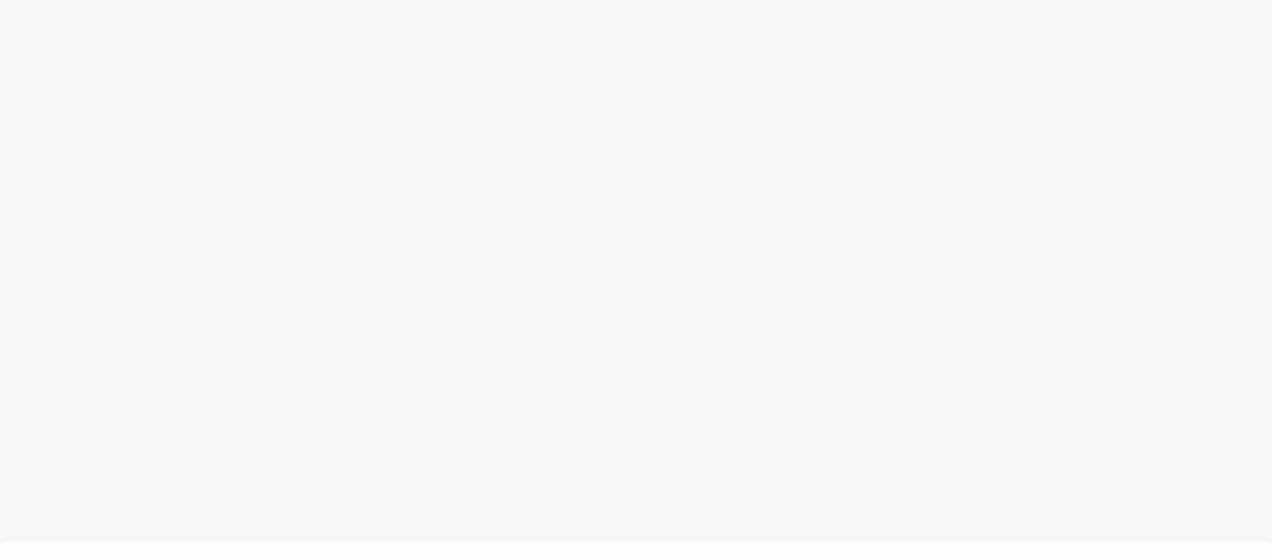 scroll, scrollTop: 94, scrollLeft: 0, axis: vertical 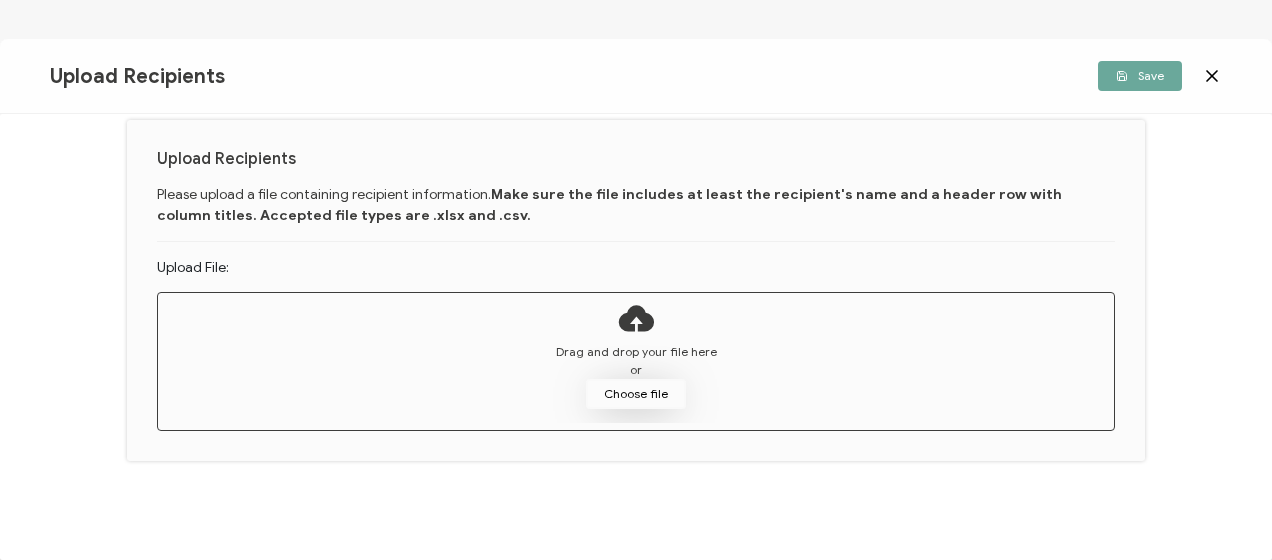 click on "Choose file" at bounding box center (636, 394) 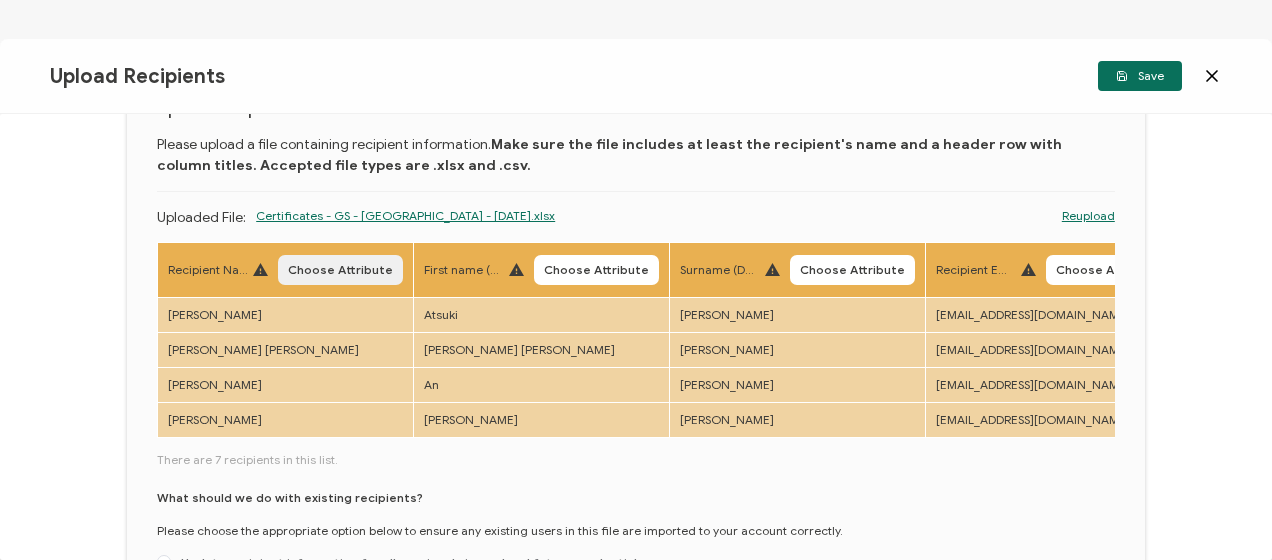 click on "Choose Attribute" at bounding box center (340, 270) 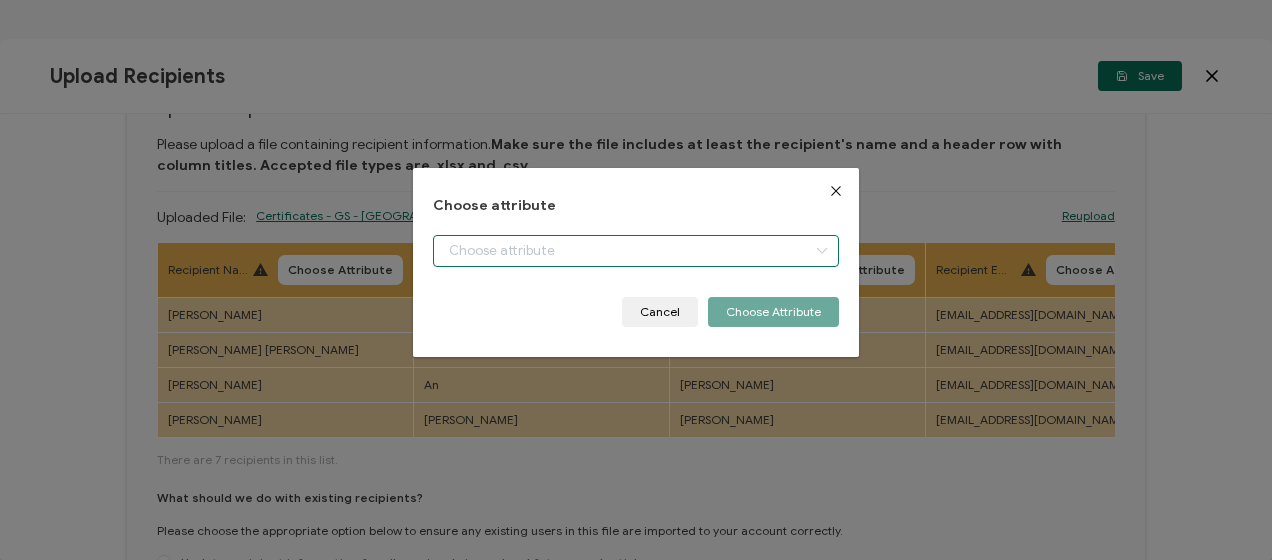 click at bounding box center (635, 251) 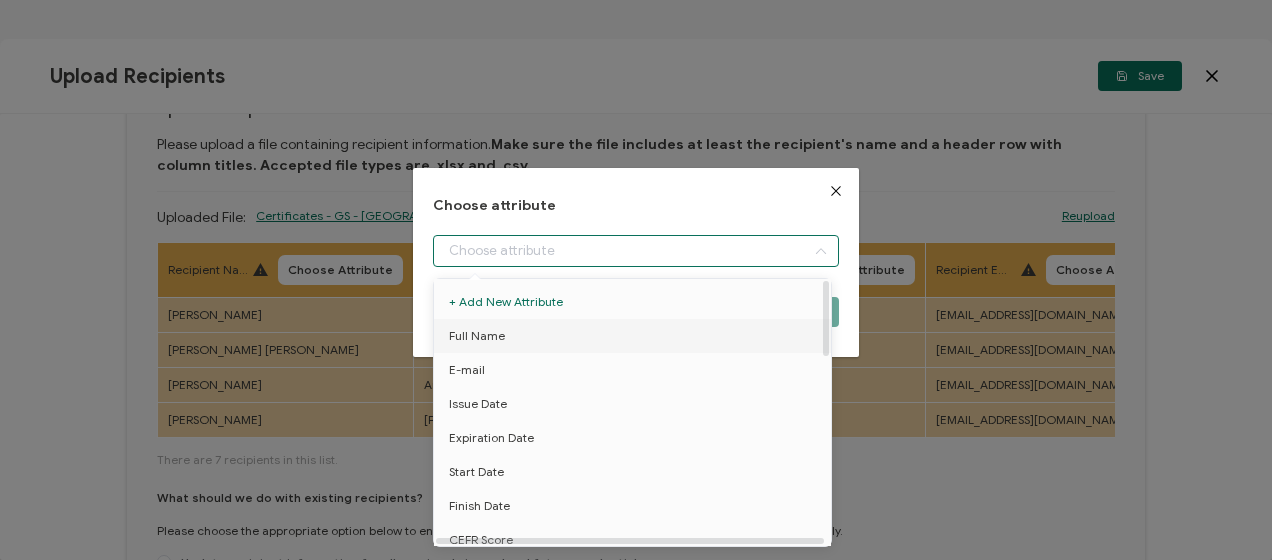 click on "Full Name" at bounding box center (477, 336) 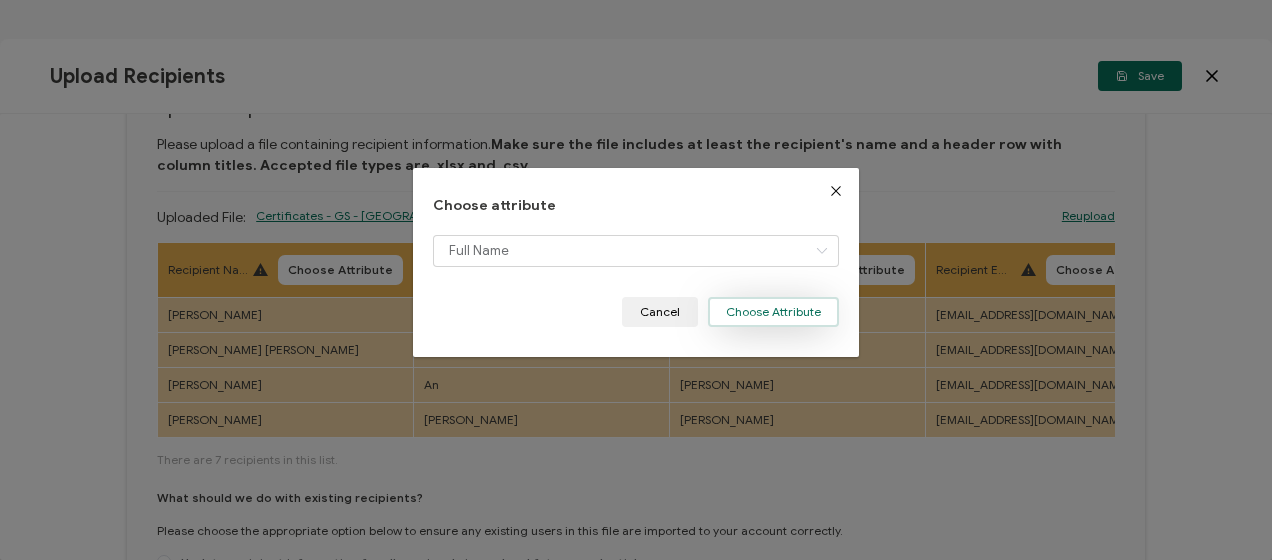 click on "Choose Attribute" at bounding box center (773, 312) 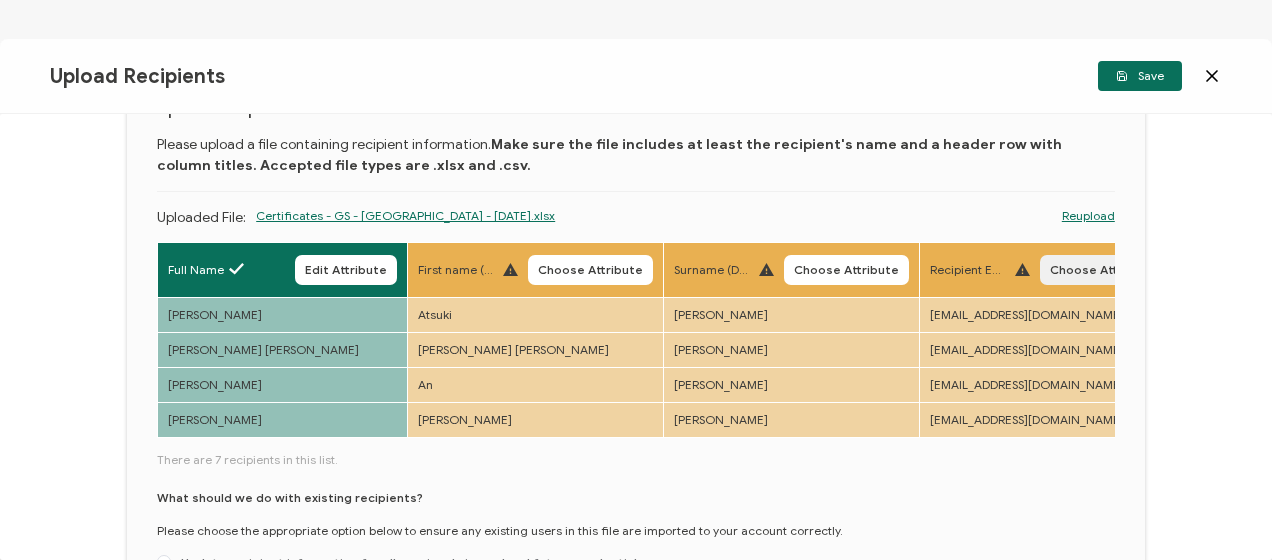 click on "Choose Attribute" at bounding box center [1102, 270] 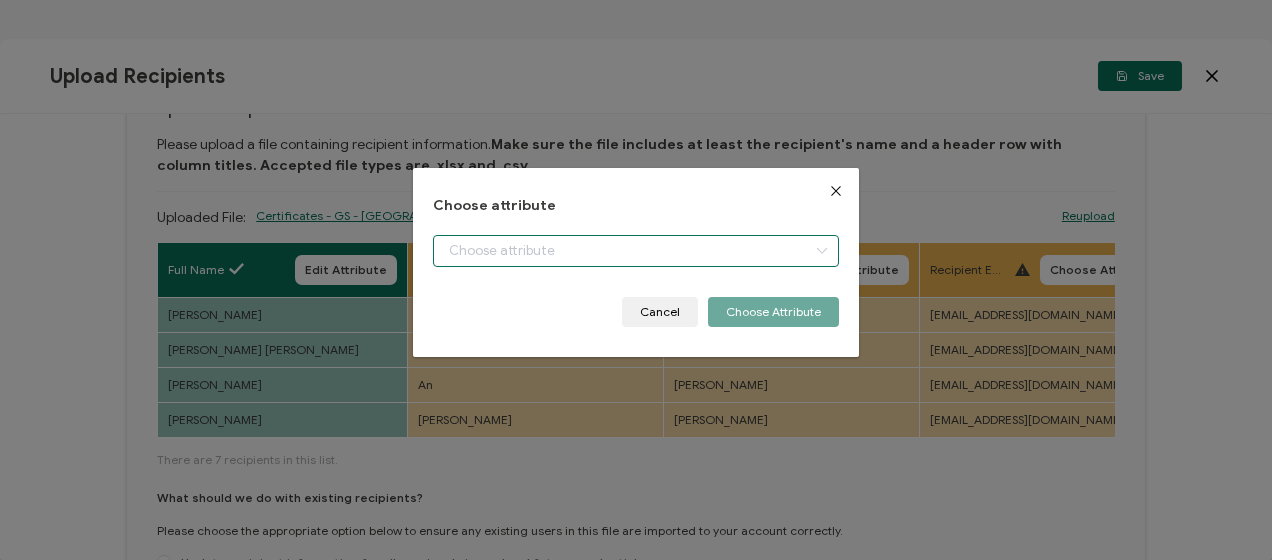 click at bounding box center [635, 251] 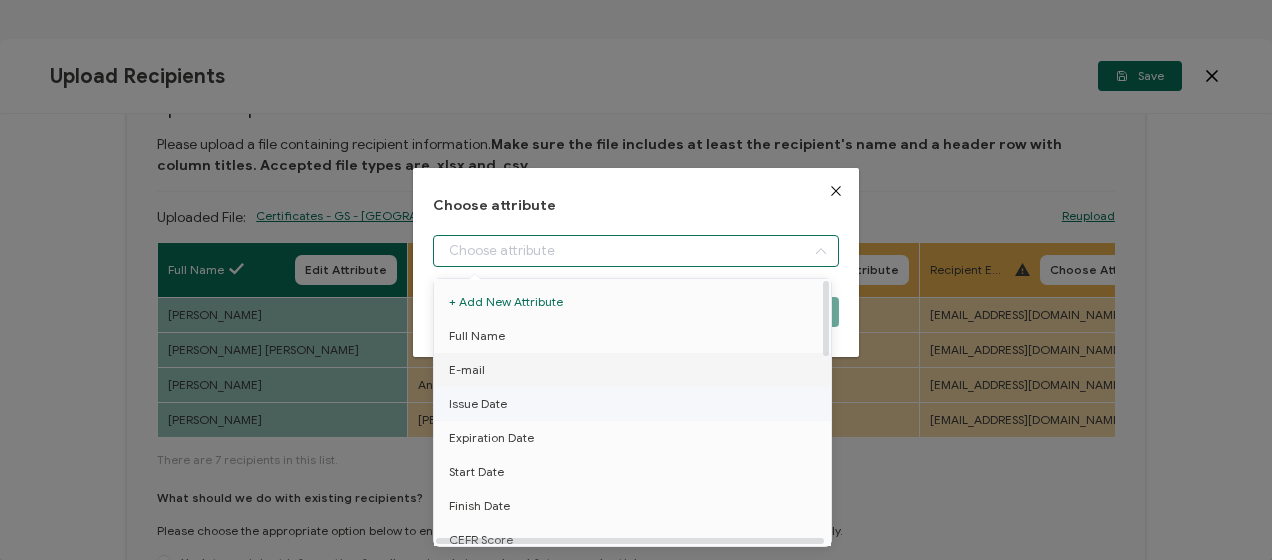 click on "E-mail" at bounding box center (636, 370) 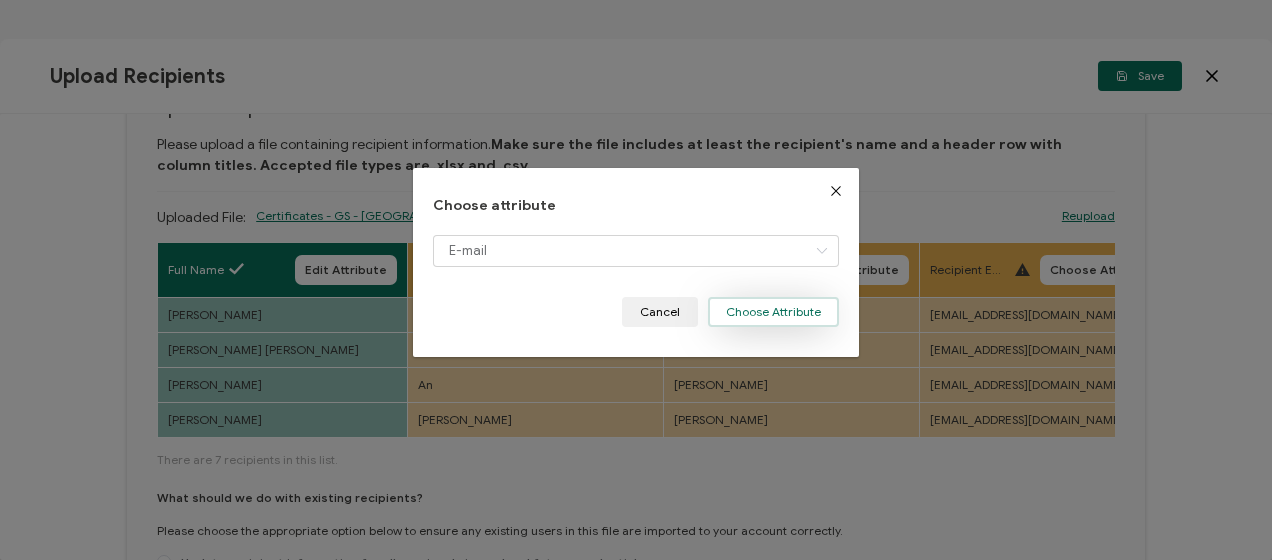 click on "Choose Attribute" at bounding box center [773, 312] 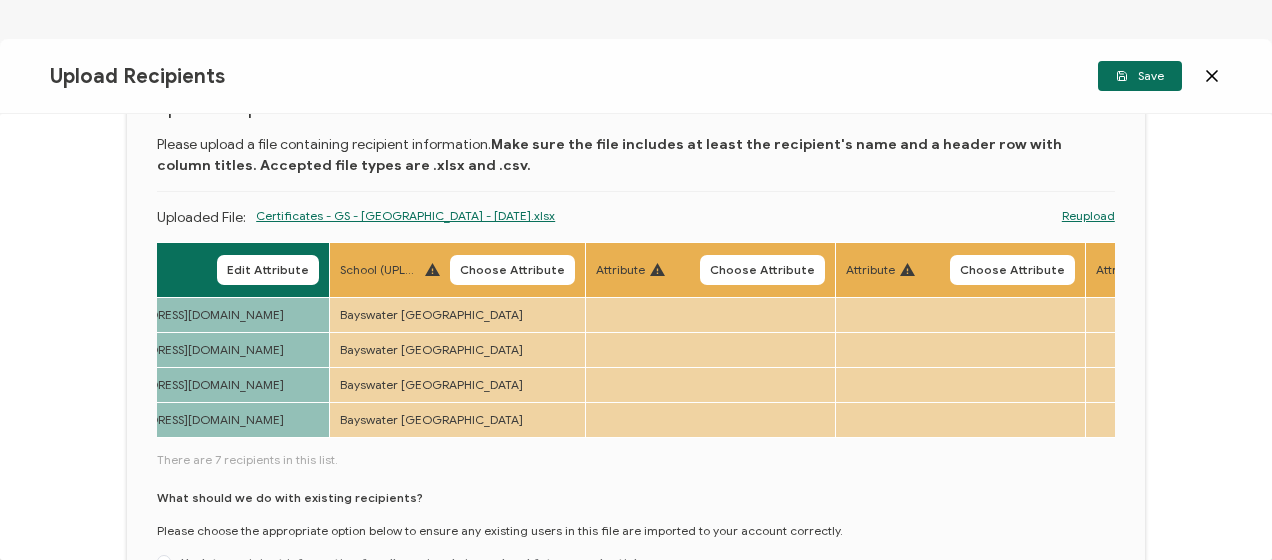 scroll, scrollTop: 0, scrollLeft: 844, axis: horizontal 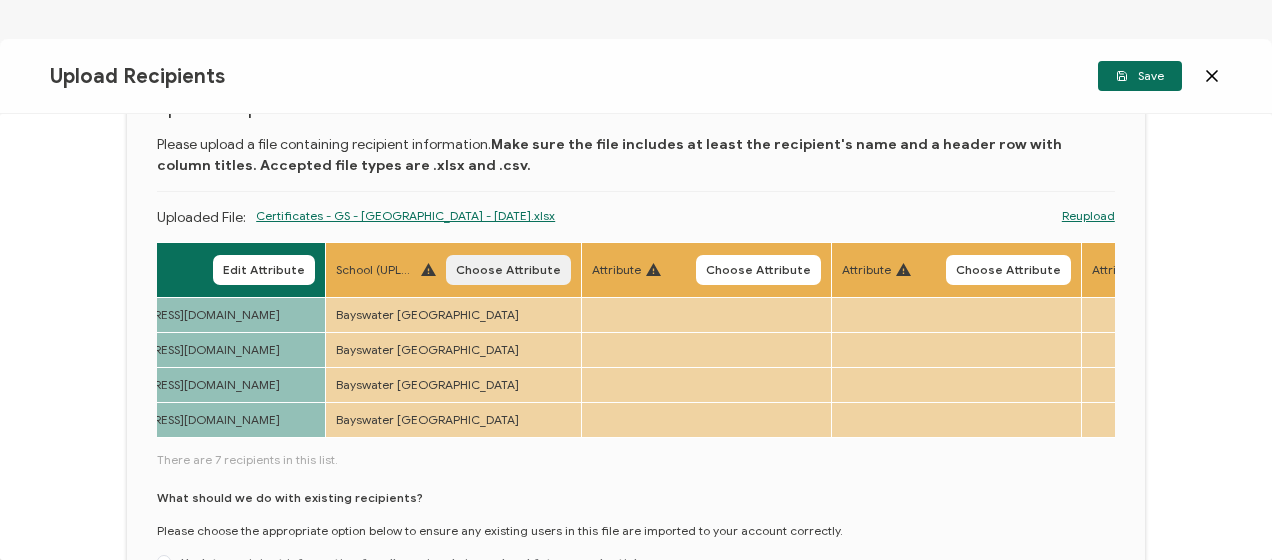 click on "Choose Attribute" at bounding box center [508, 270] 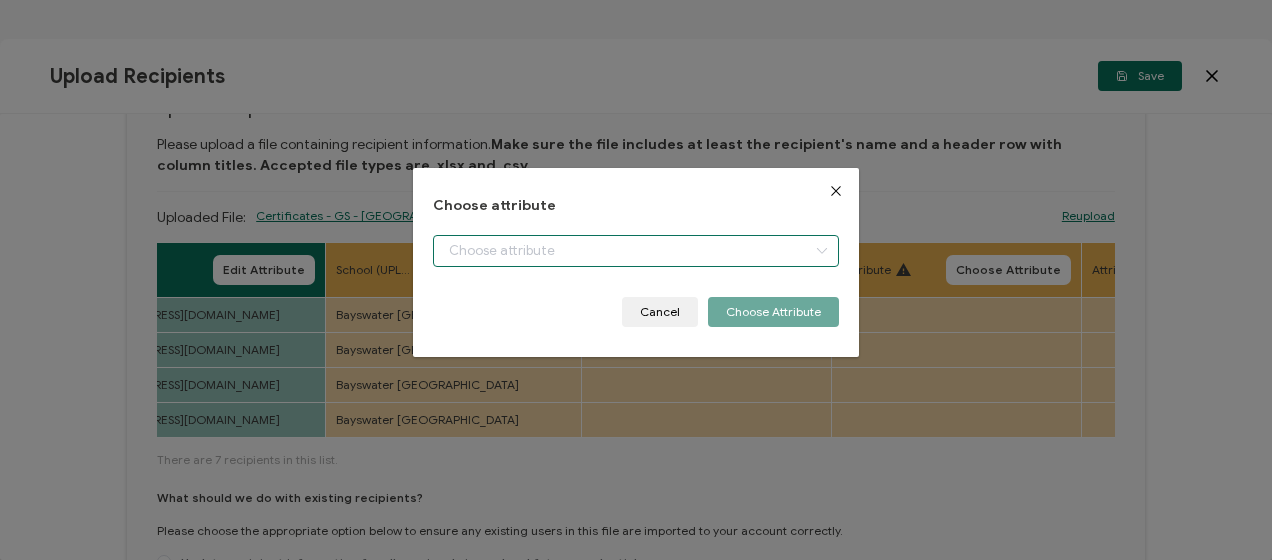 click at bounding box center (635, 251) 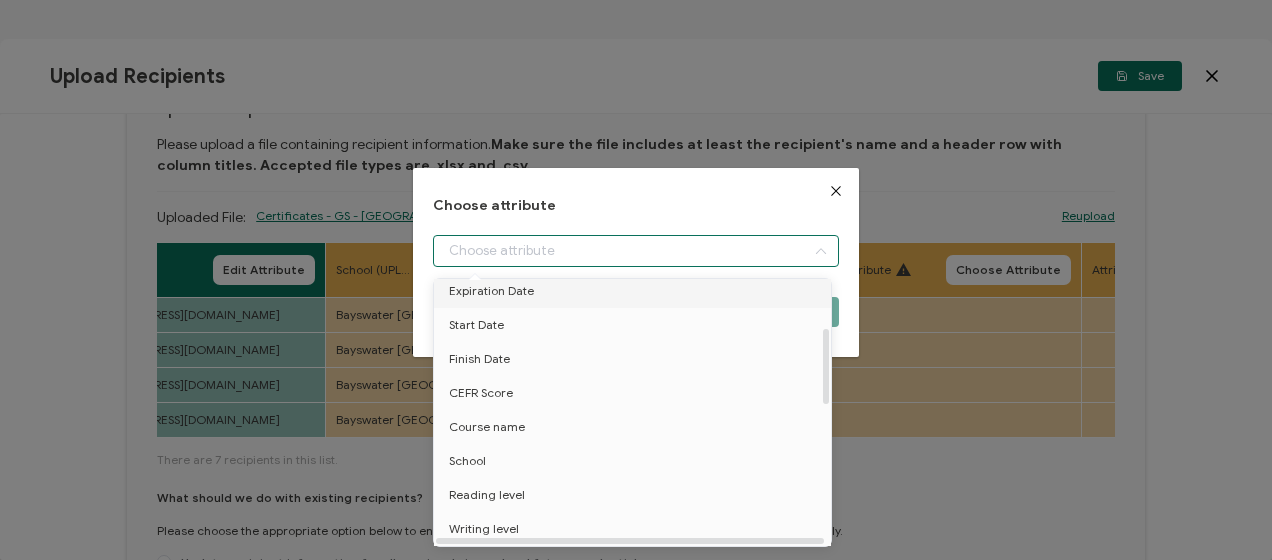 scroll, scrollTop: 200, scrollLeft: 0, axis: vertical 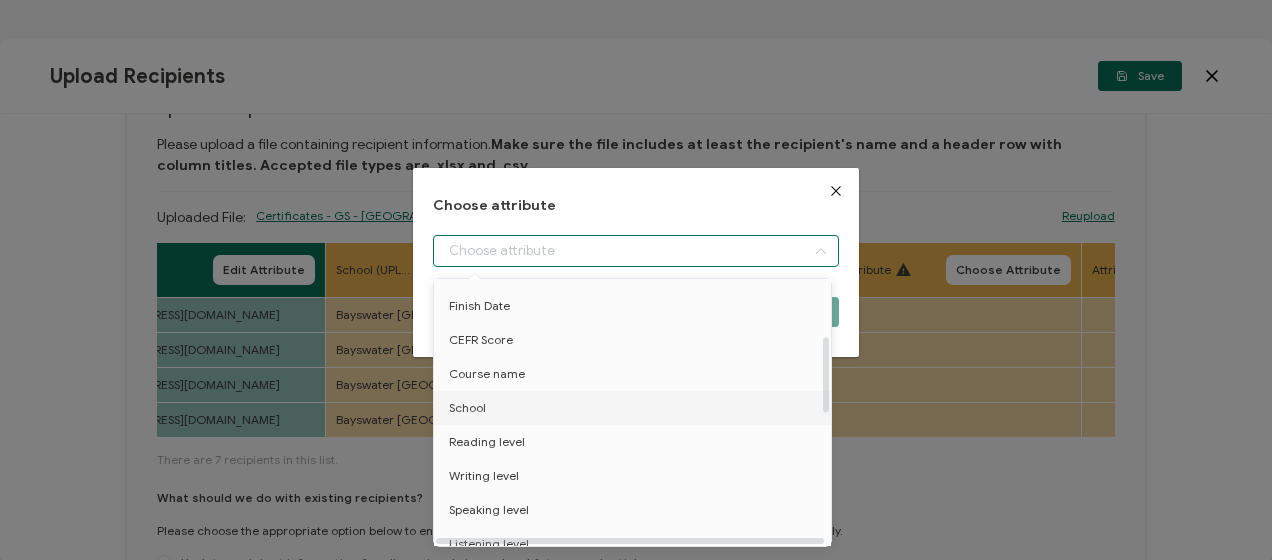 click on "School" at bounding box center [636, 408] 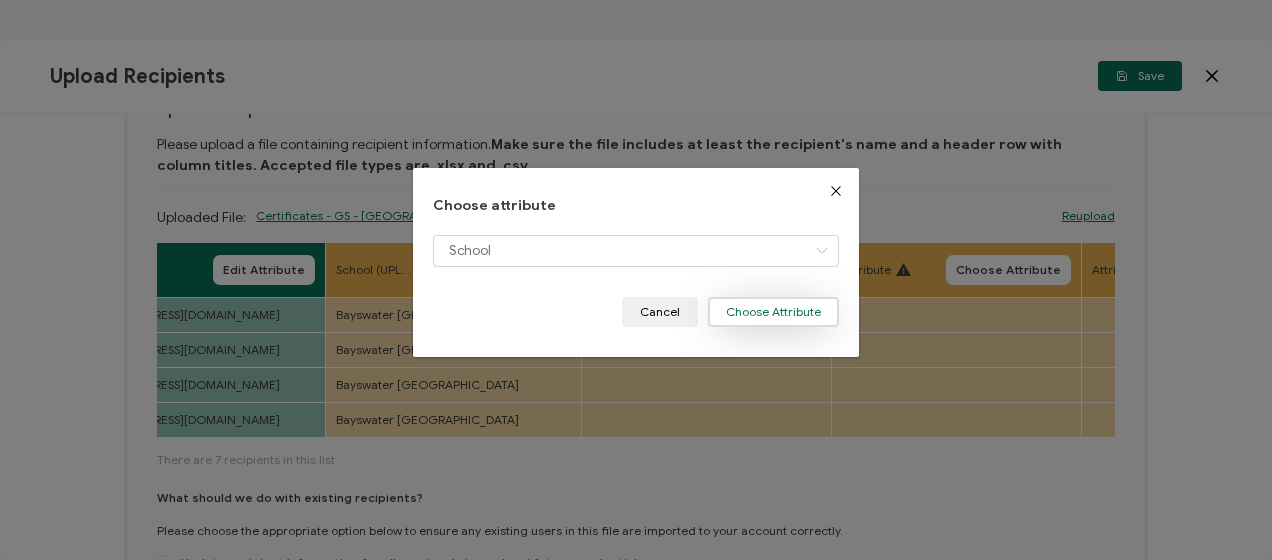 click on "Choose Attribute" at bounding box center [773, 312] 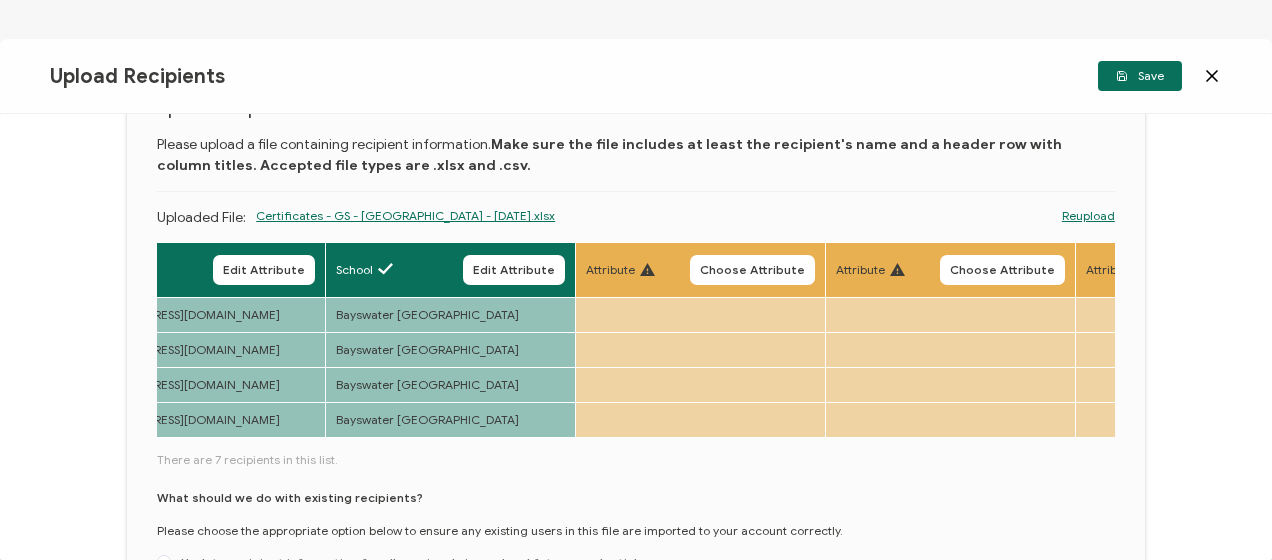 scroll, scrollTop: 294, scrollLeft: 0, axis: vertical 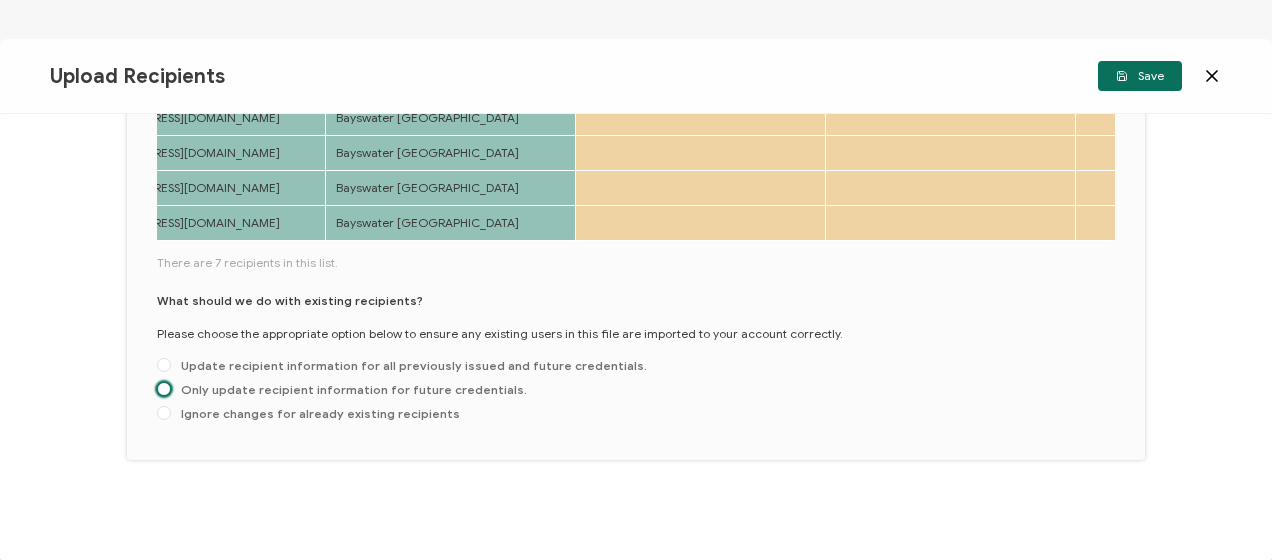 click at bounding box center (164, 389) 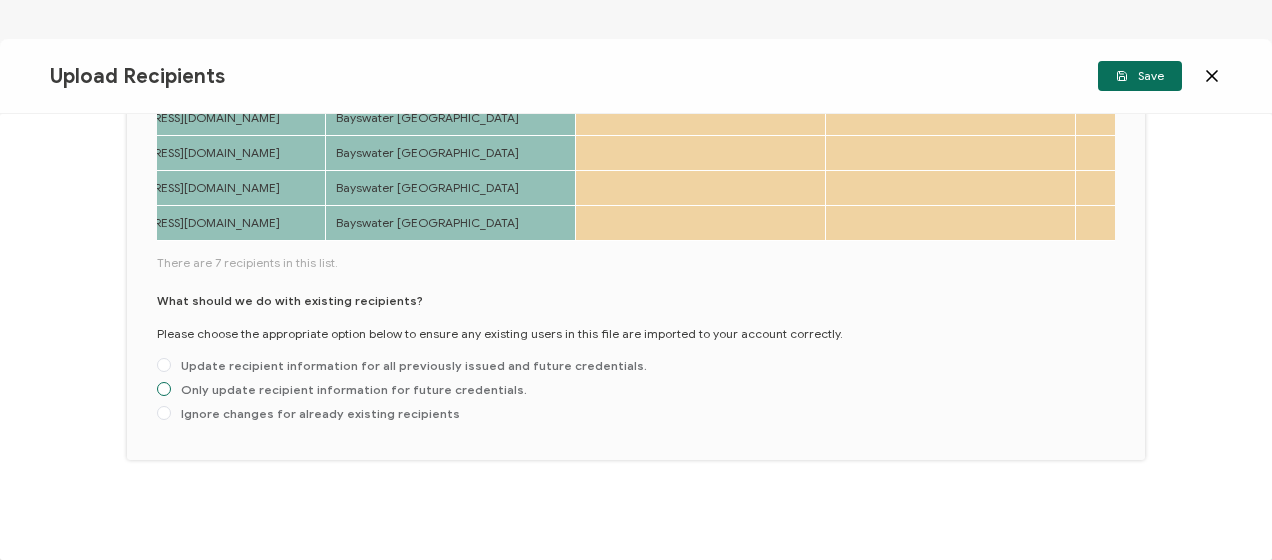 click on "Only update recipient information for future credentials." at bounding box center (164, 390) 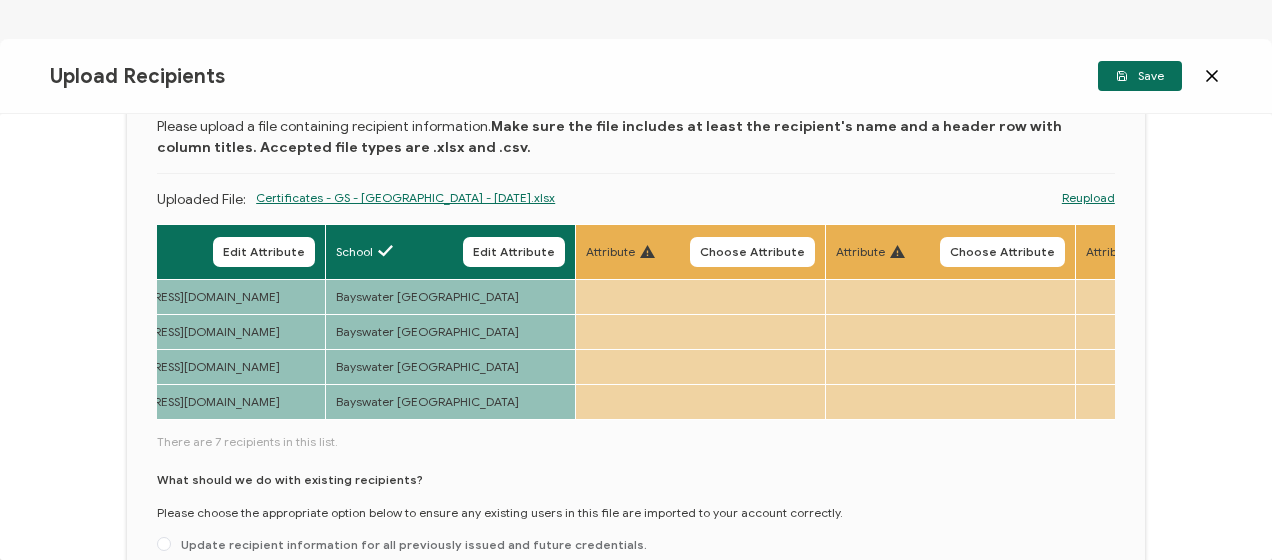 scroll, scrollTop: 0, scrollLeft: 0, axis: both 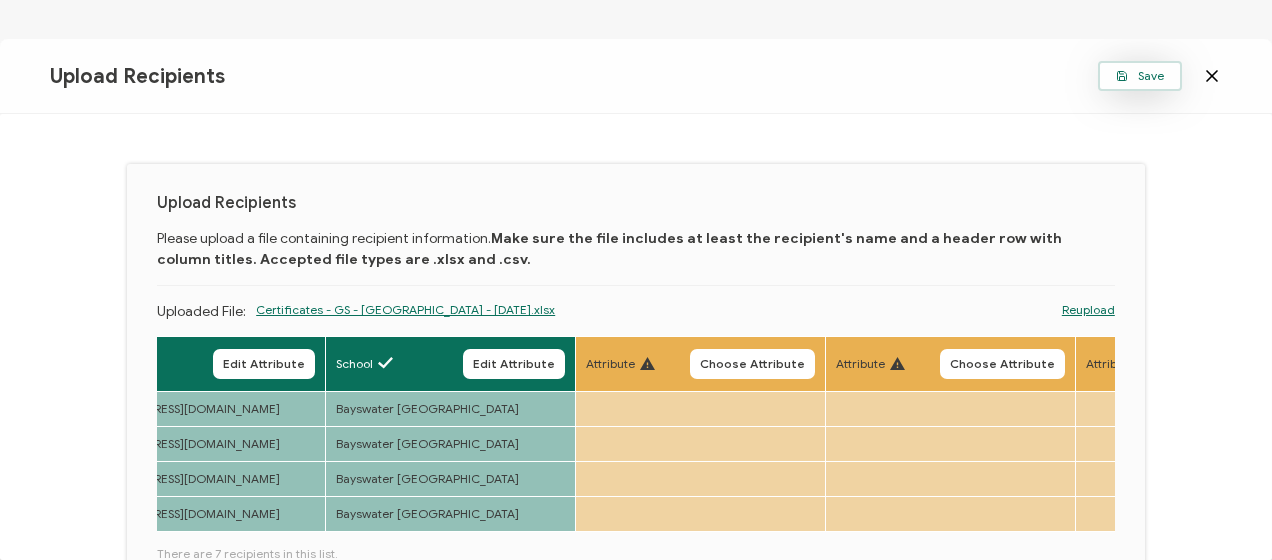 click on "Save" at bounding box center (1140, 76) 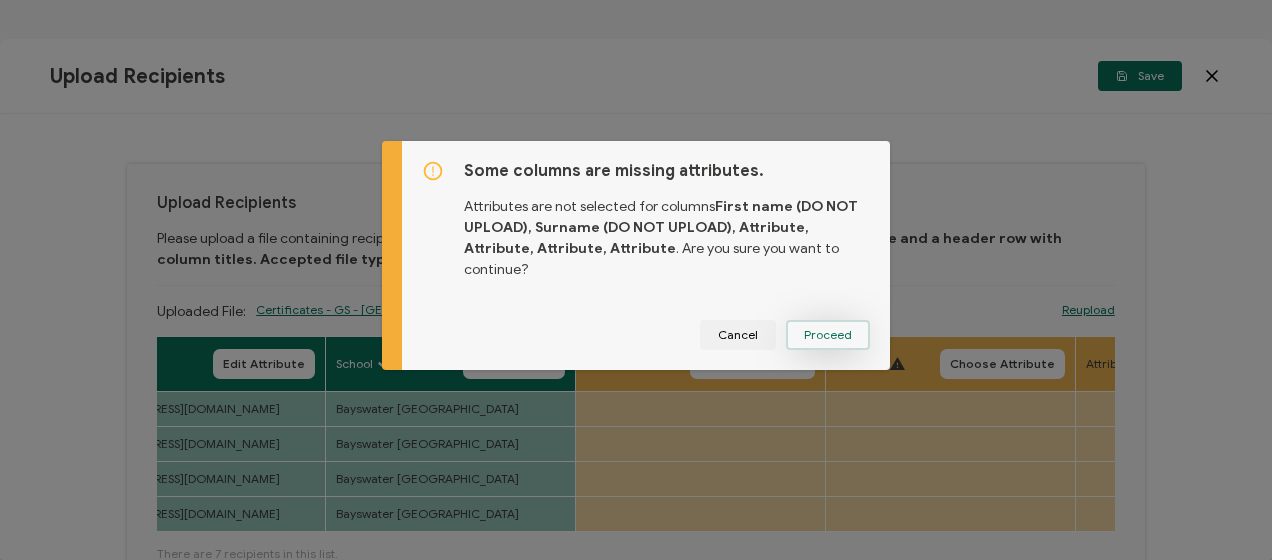 click on "Proceed" at bounding box center (828, 335) 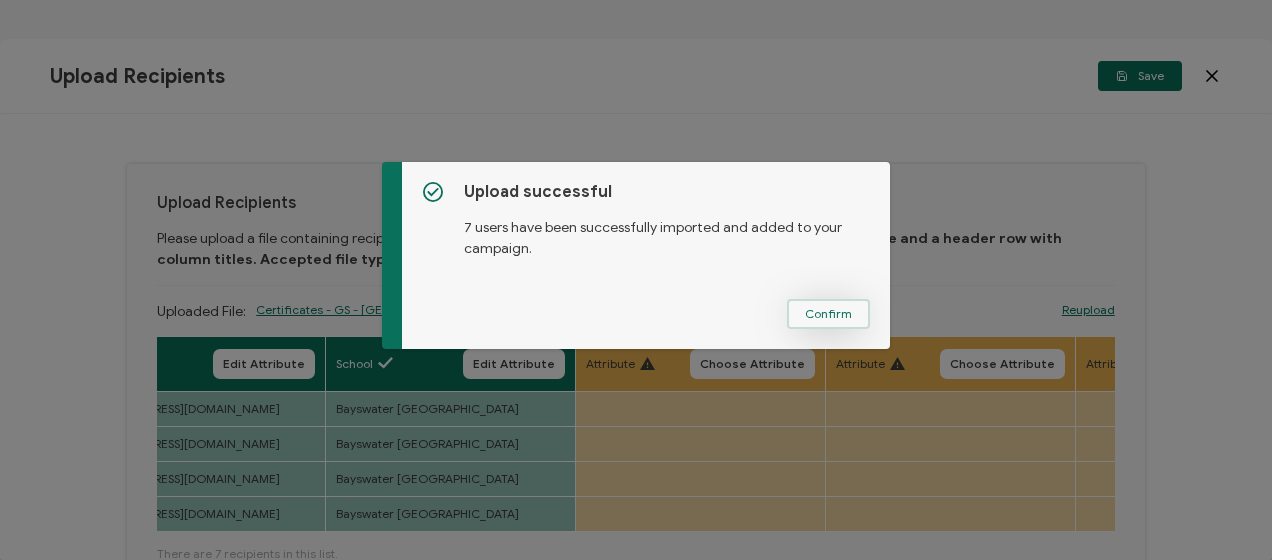 click on "Confirm" at bounding box center (828, 314) 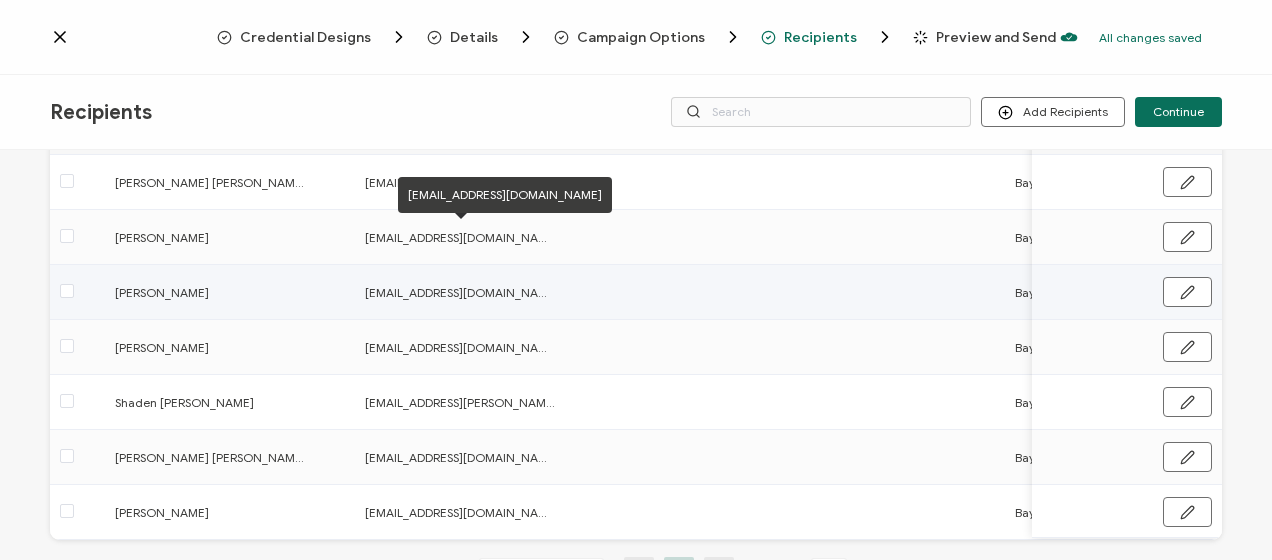 scroll, scrollTop: 200, scrollLeft: 0, axis: vertical 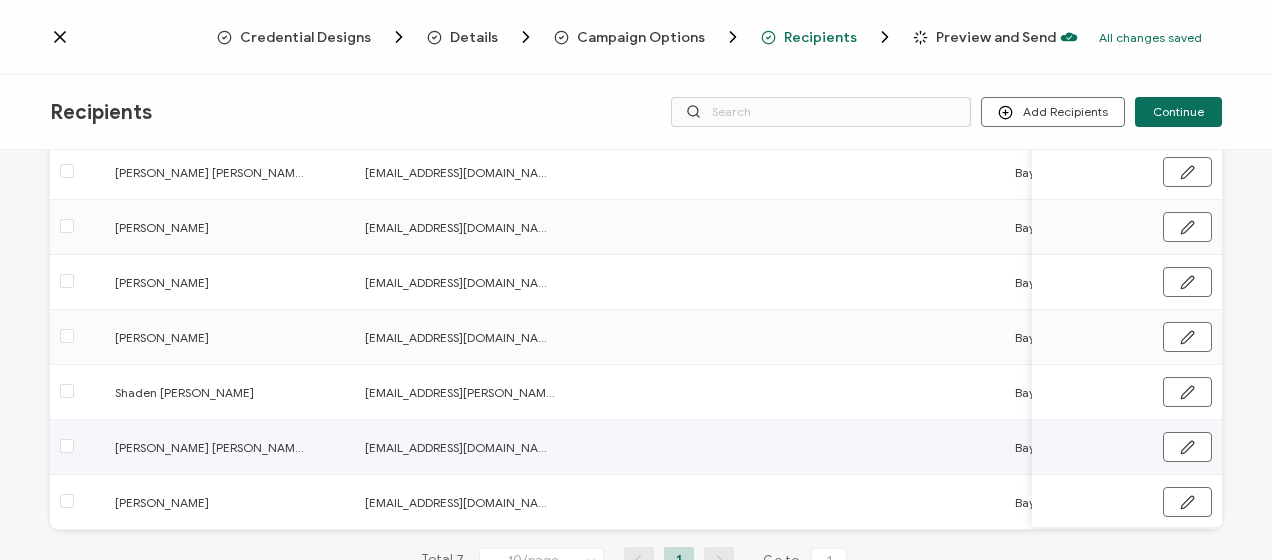click at bounding box center [77, 447] 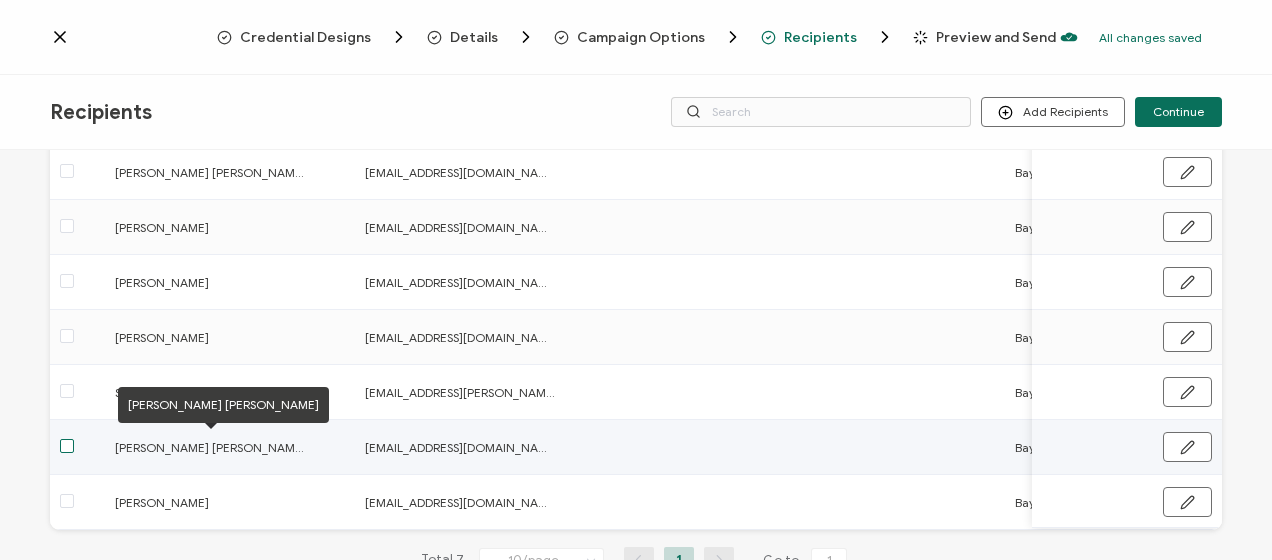 click at bounding box center [67, 446] 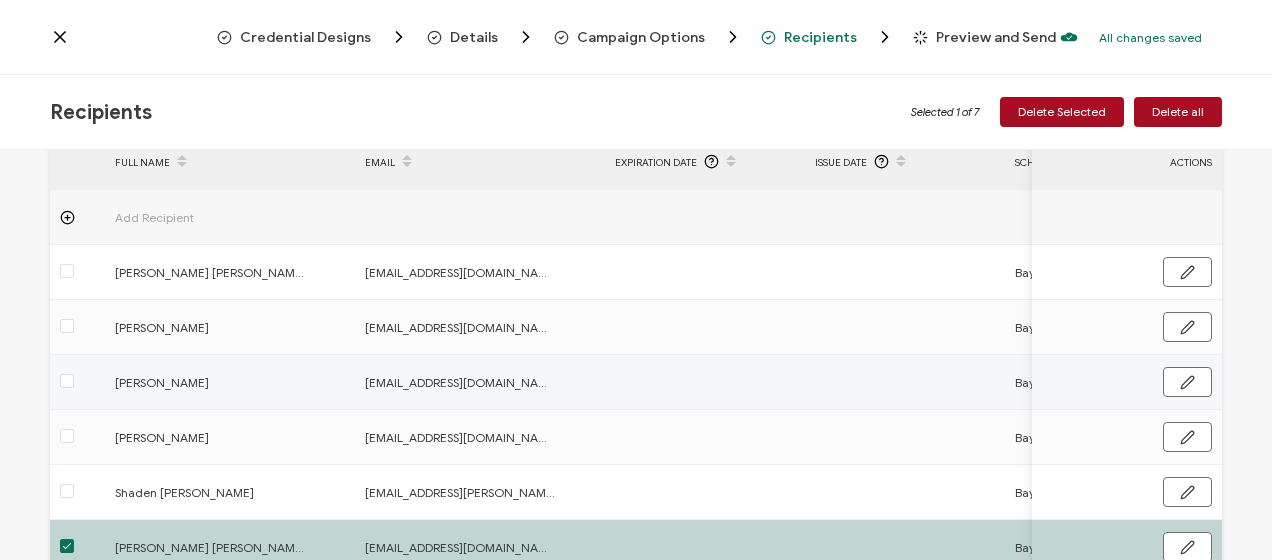 scroll, scrollTop: 100, scrollLeft: 0, axis: vertical 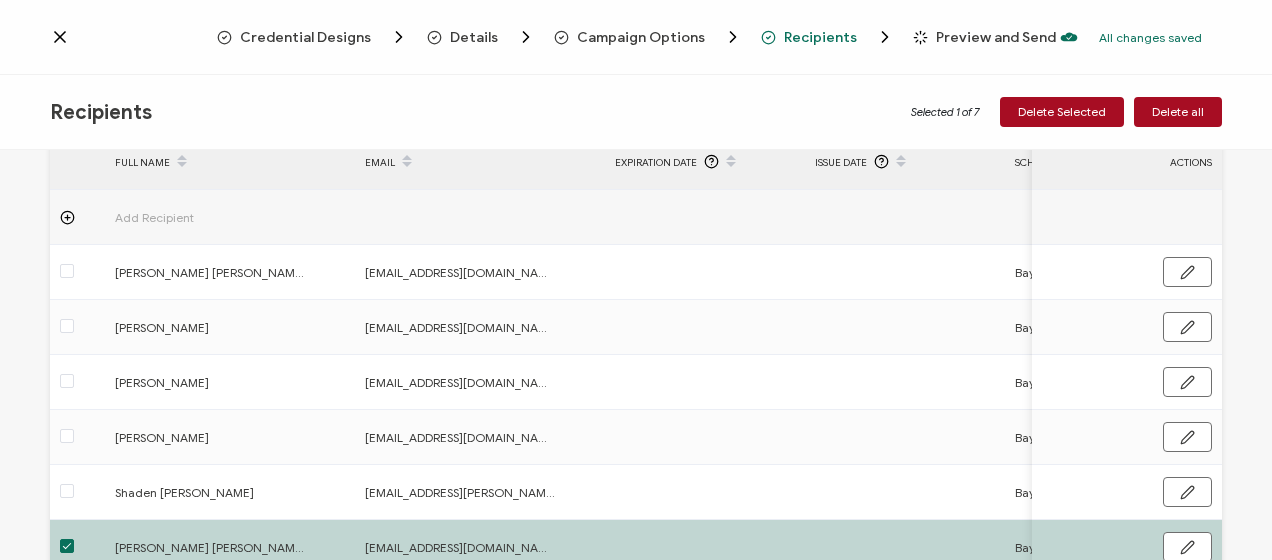 click on "Delete Selected" at bounding box center (1062, 112) 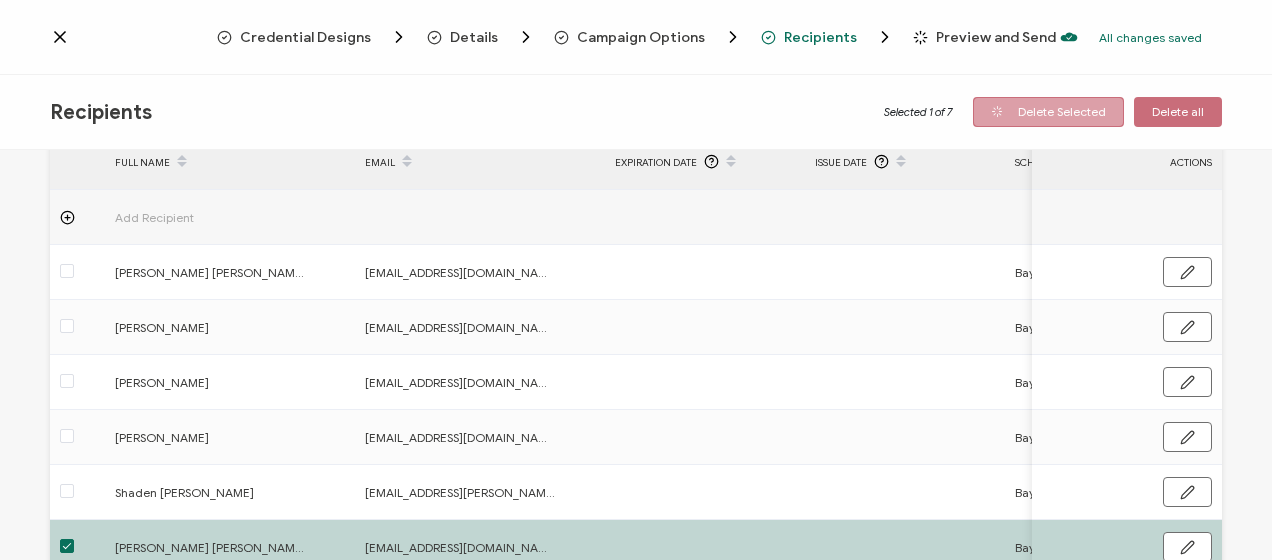 scroll, scrollTop: 0, scrollLeft: 0, axis: both 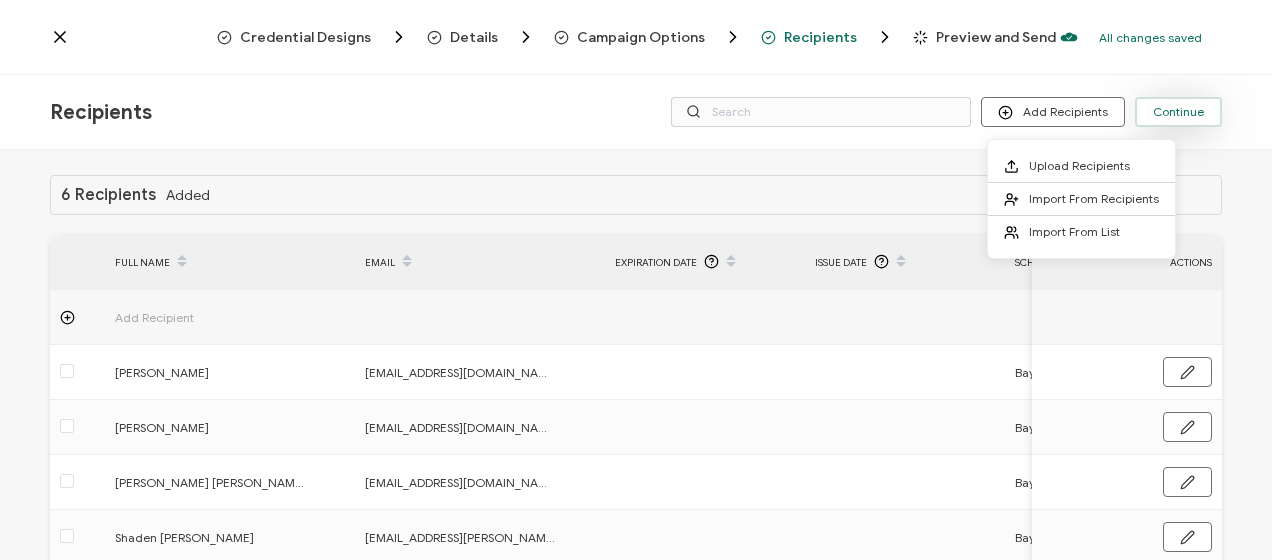 click on "Continue" at bounding box center (1178, 112) 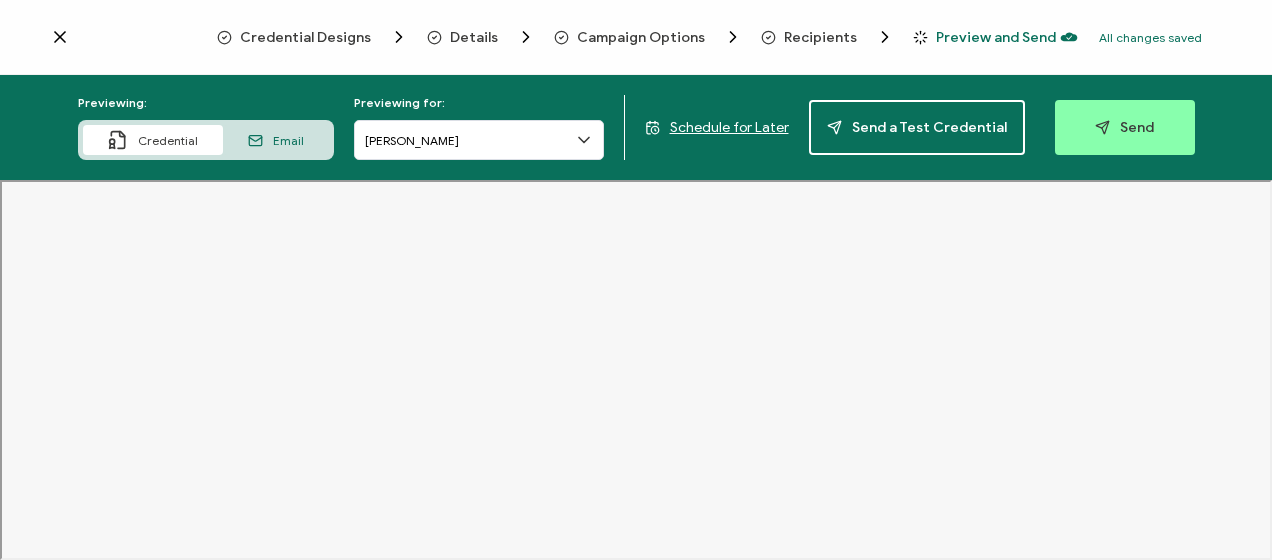 click on "Schedule for Later" at bounding box center (729, 127) 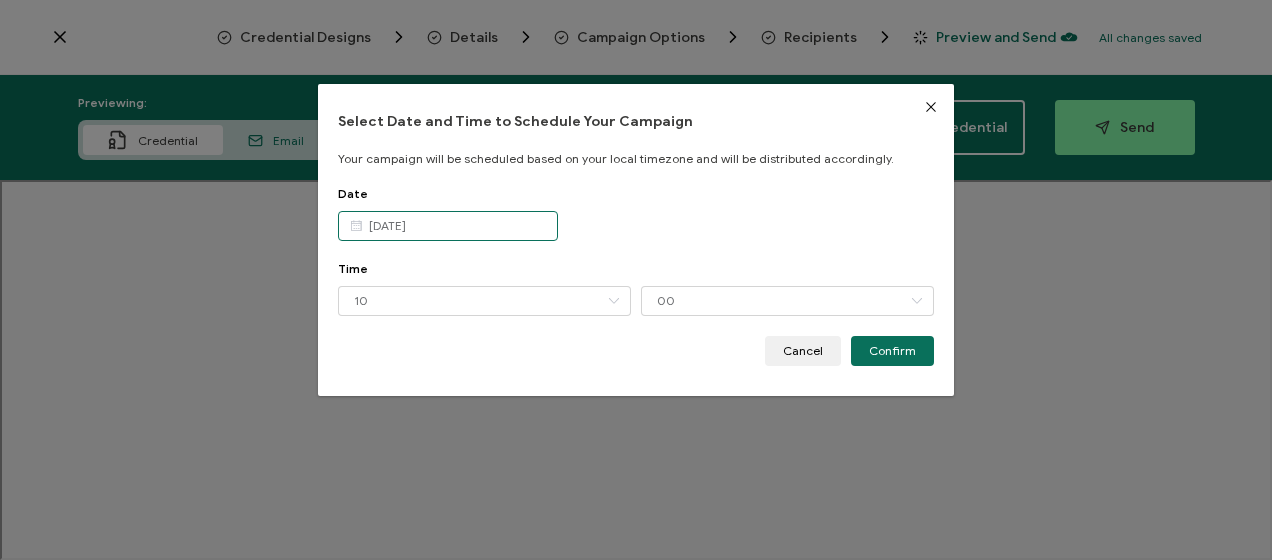 click on "Credential Designs       Details       Campaign Options       Recipients       Preview and Send
All changes saved
We save your content automatically as you keep working.
Changes are saved automatically. Any credentials sent from this campaign will update automatically. To undo modifications, re-edit the relevant element.
All changes saved
Last saved on 10/07/2025 09:46 AM
Select Date and Time to Schedule Your Campaign
Your campaign will be scheduled based on your local timezone and will be distributed accordingly.
Date   10 Jul 2025   Time   10 00 01 02 03 04 05 06 07 08 09 10 11 12 13 14 15 16 17 18 19 20 21" at bounding box center (636, 280) 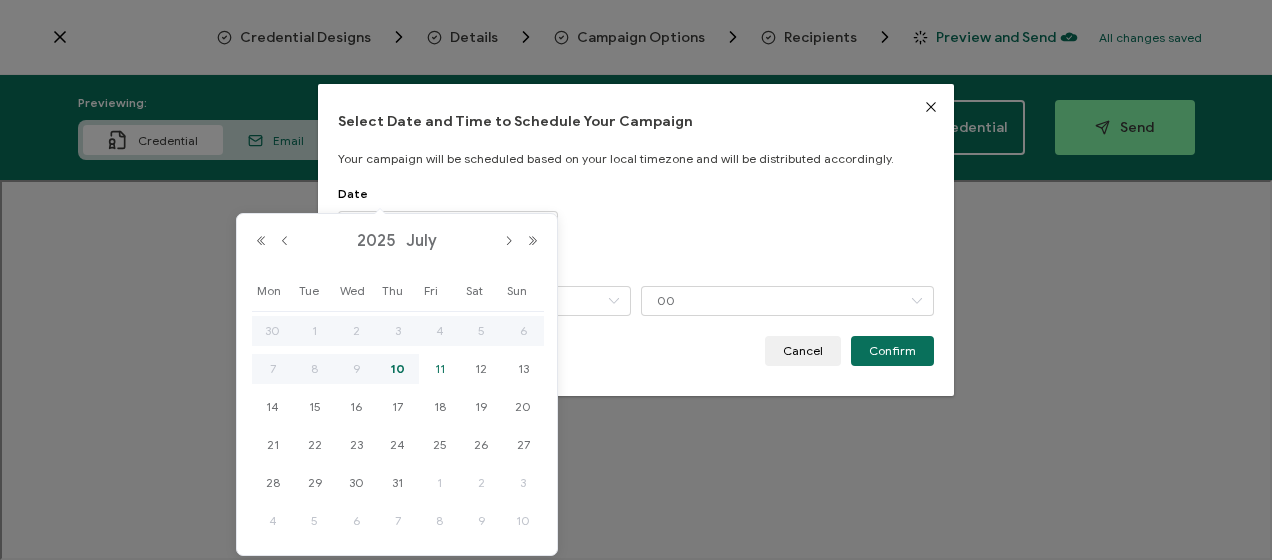 click on "11" at bounding box center [440, 369] 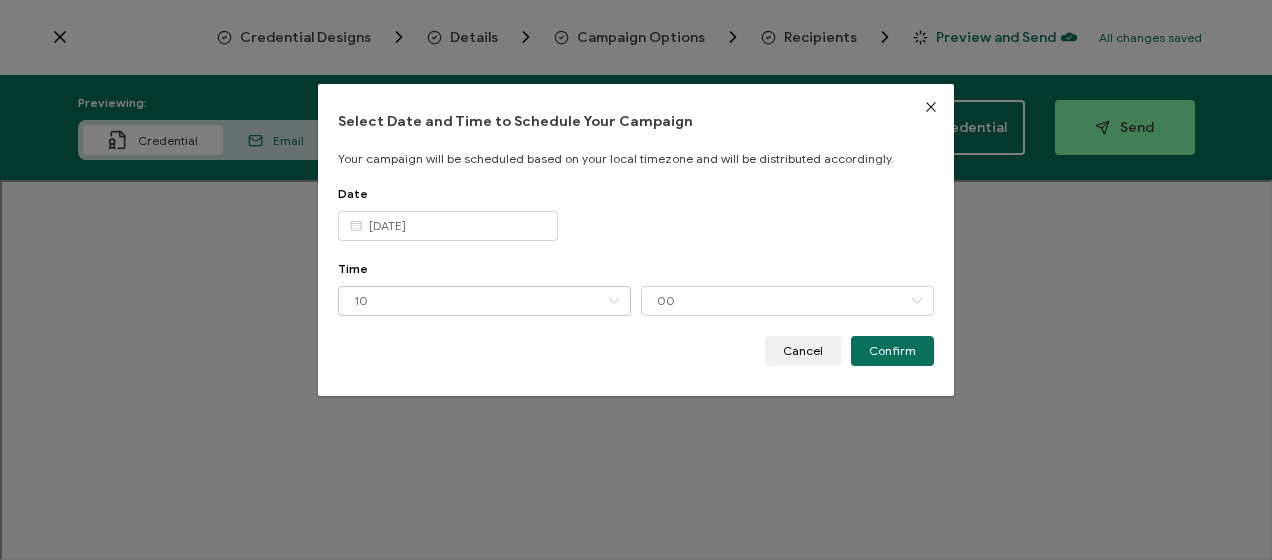 click at bounding box center [613, 301] 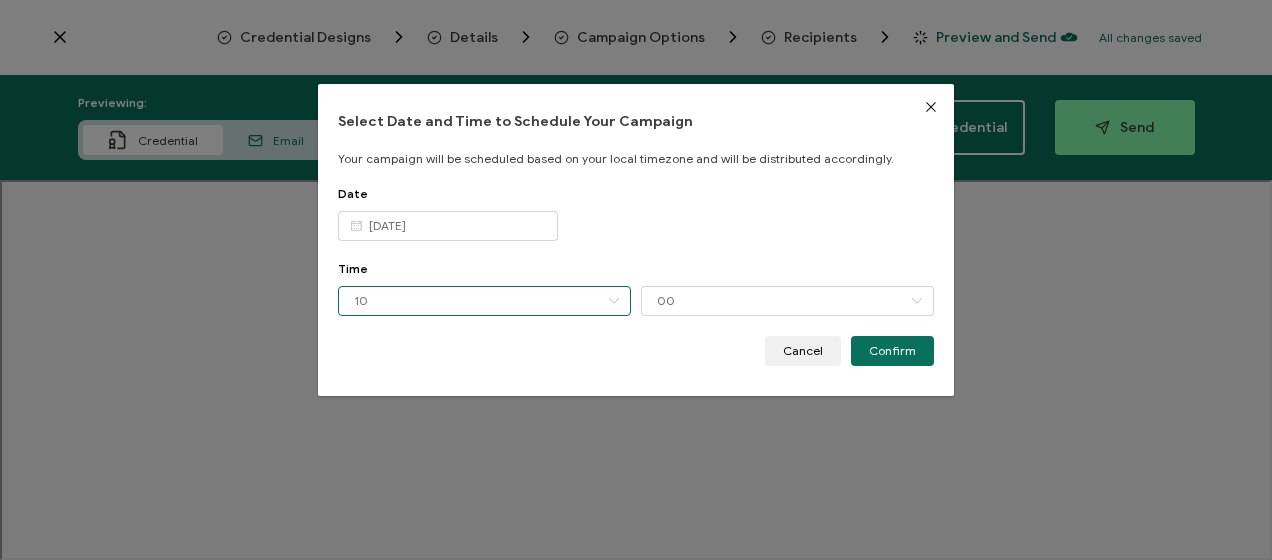 scroll, scrollTop: 116, scrollLeft: 0, axis: vertical 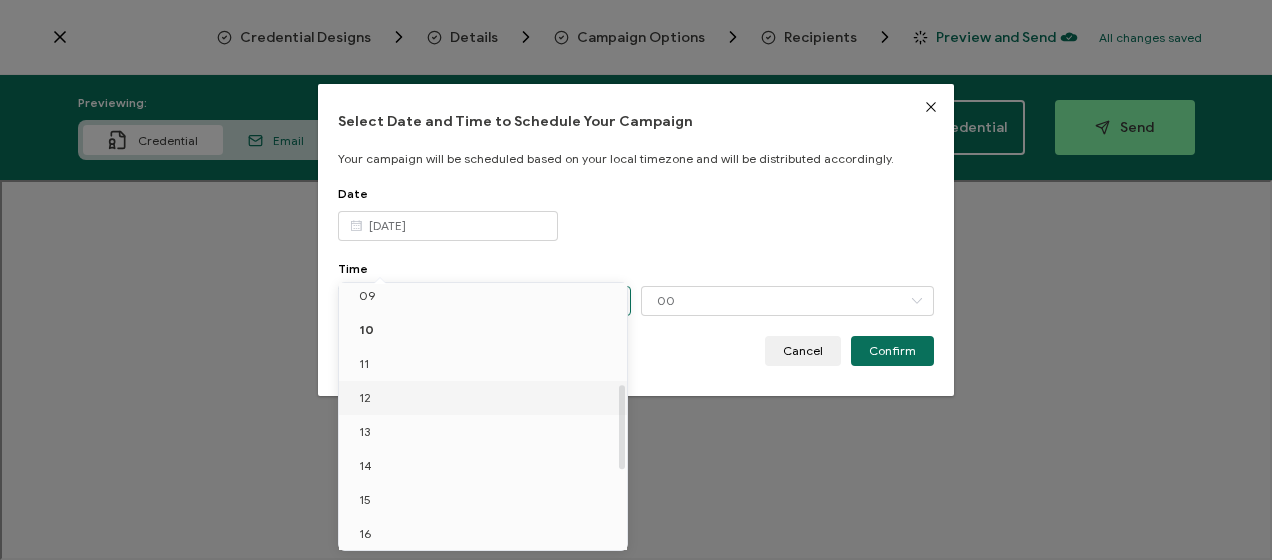 click on "12" at bounding box center [486, 398] 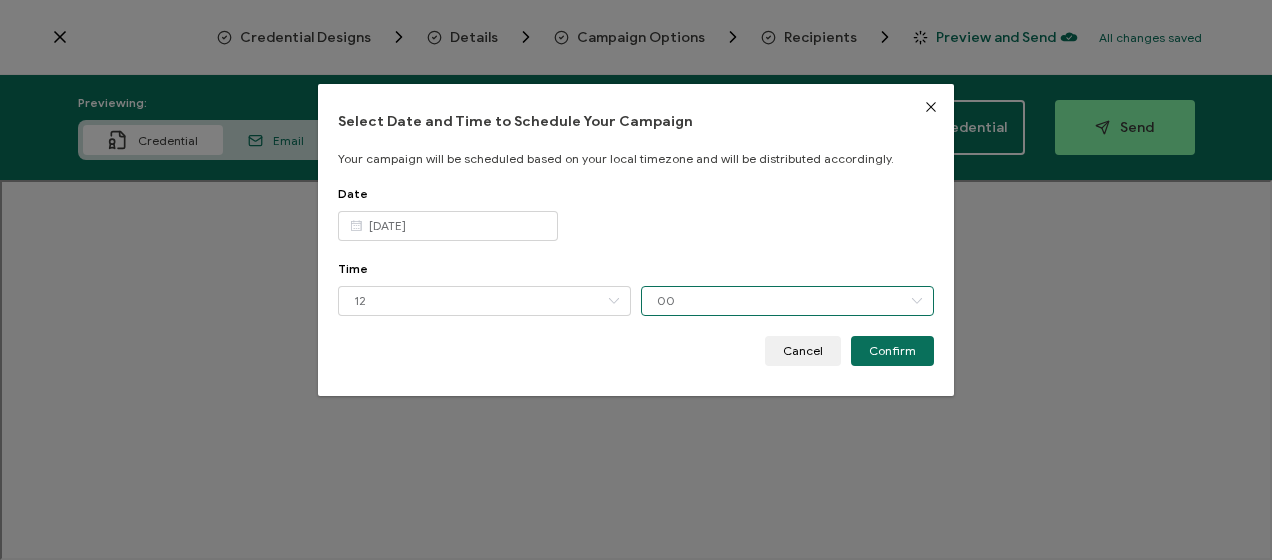 click on "00" at bounding box center (787, 301) 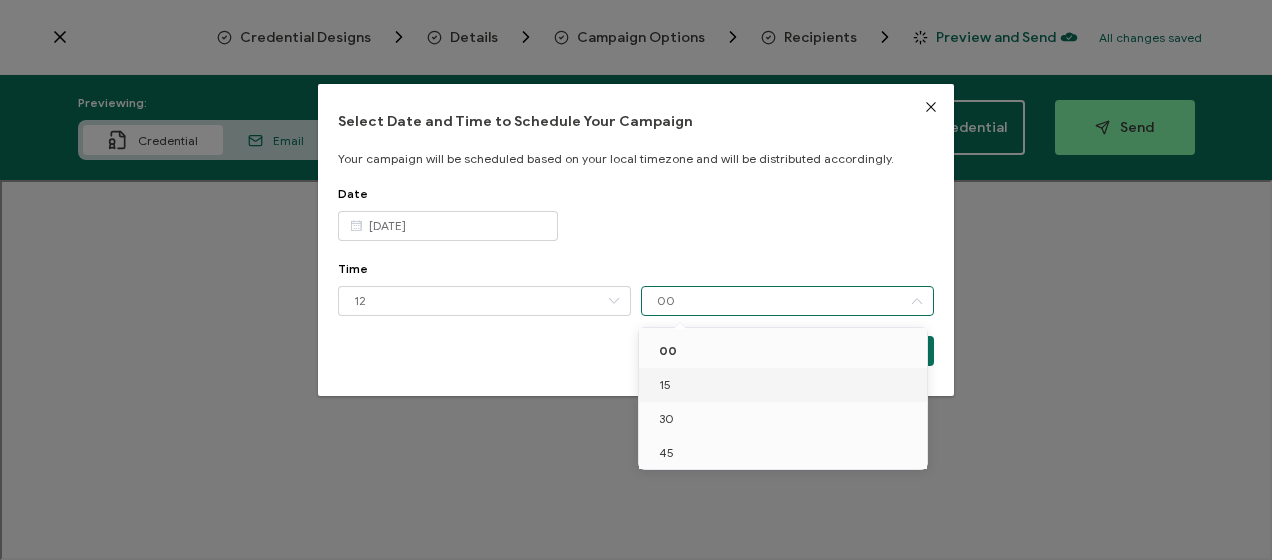 click on "15" at bounding box center [786, 385] 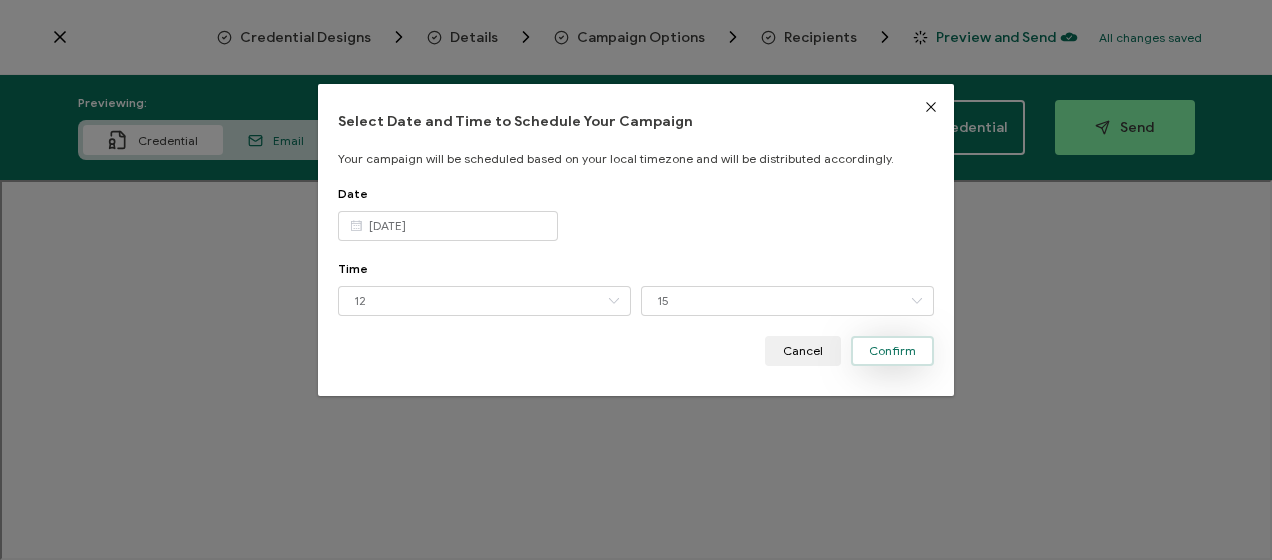 click on "Confirm" at bounding box center (892, 351) 